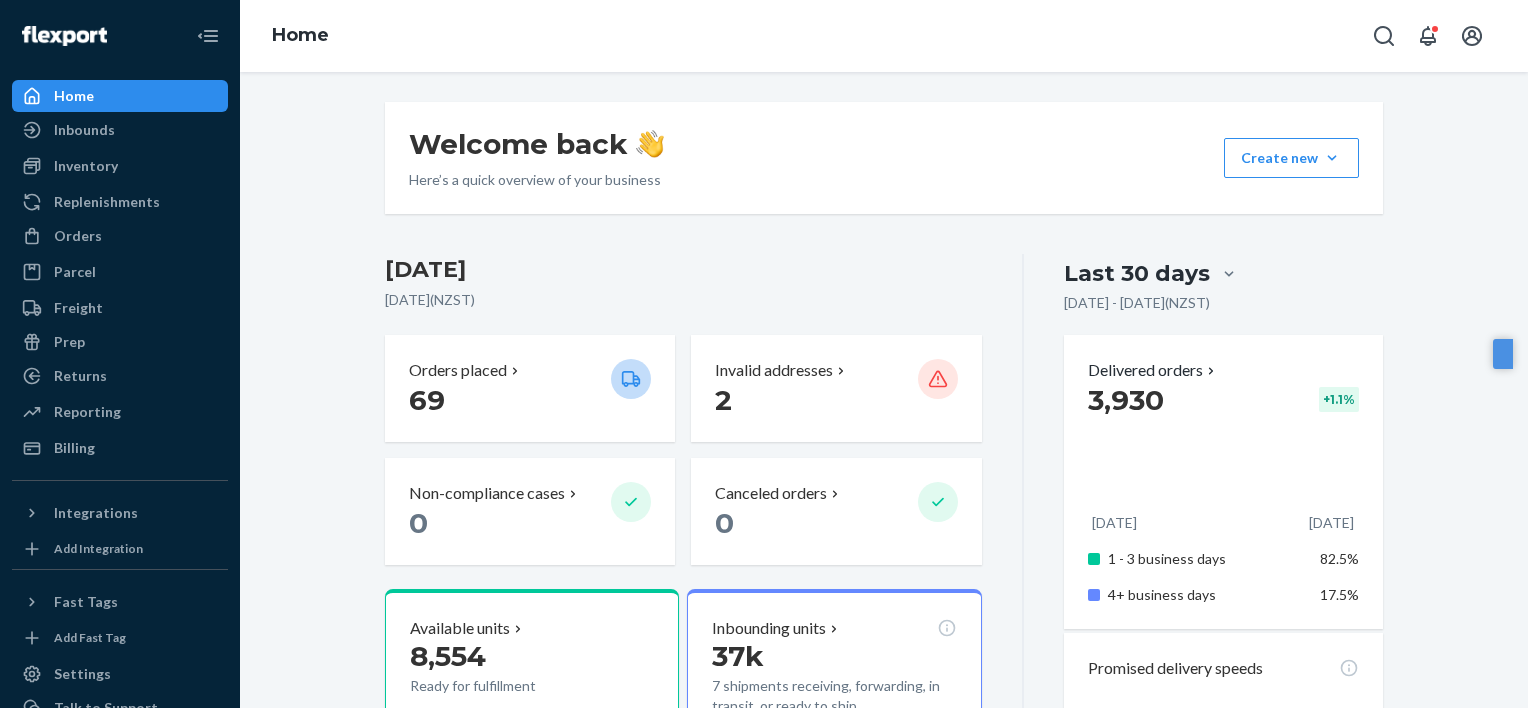 scroll, scrollTop: 0, scrollLeft: 0, axis: both 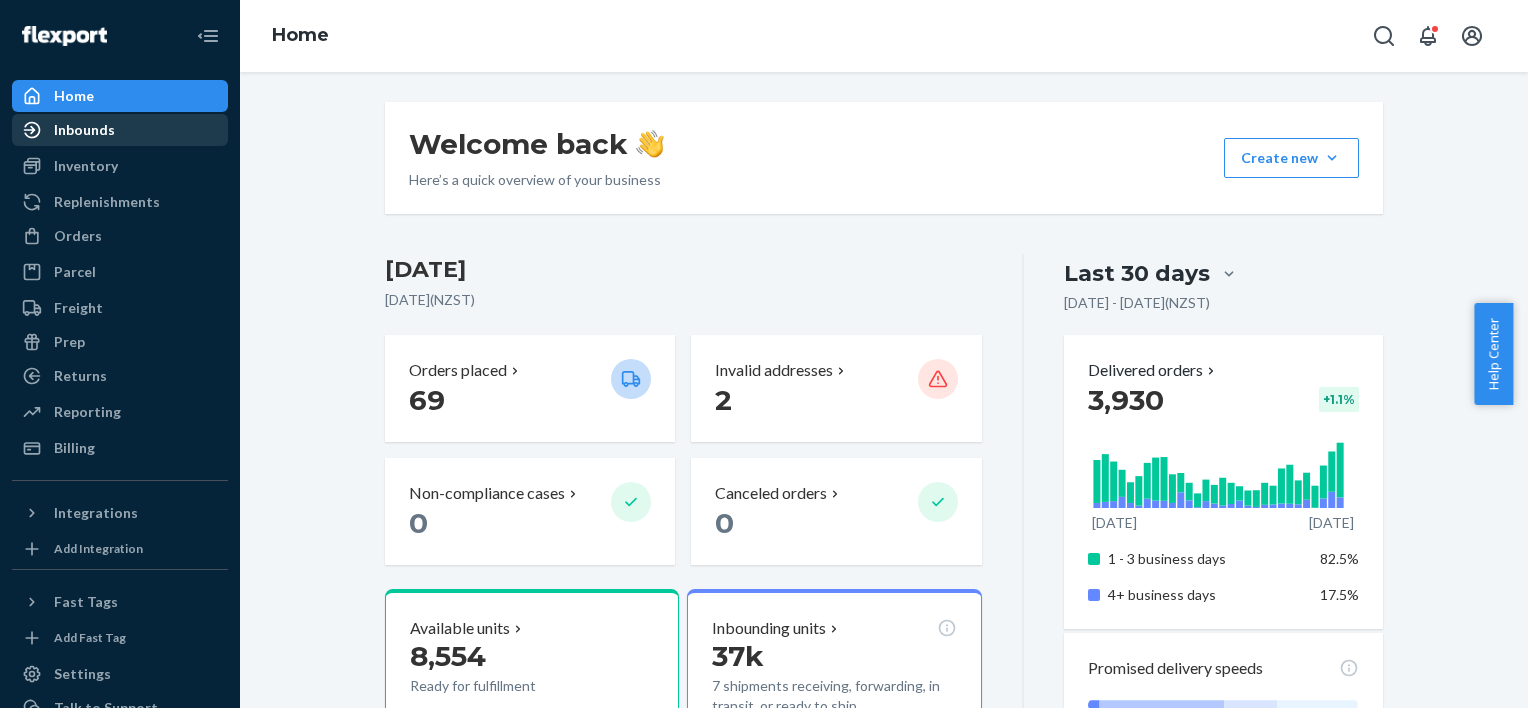 click on "Inbounds" at bounding box center [84, 130] 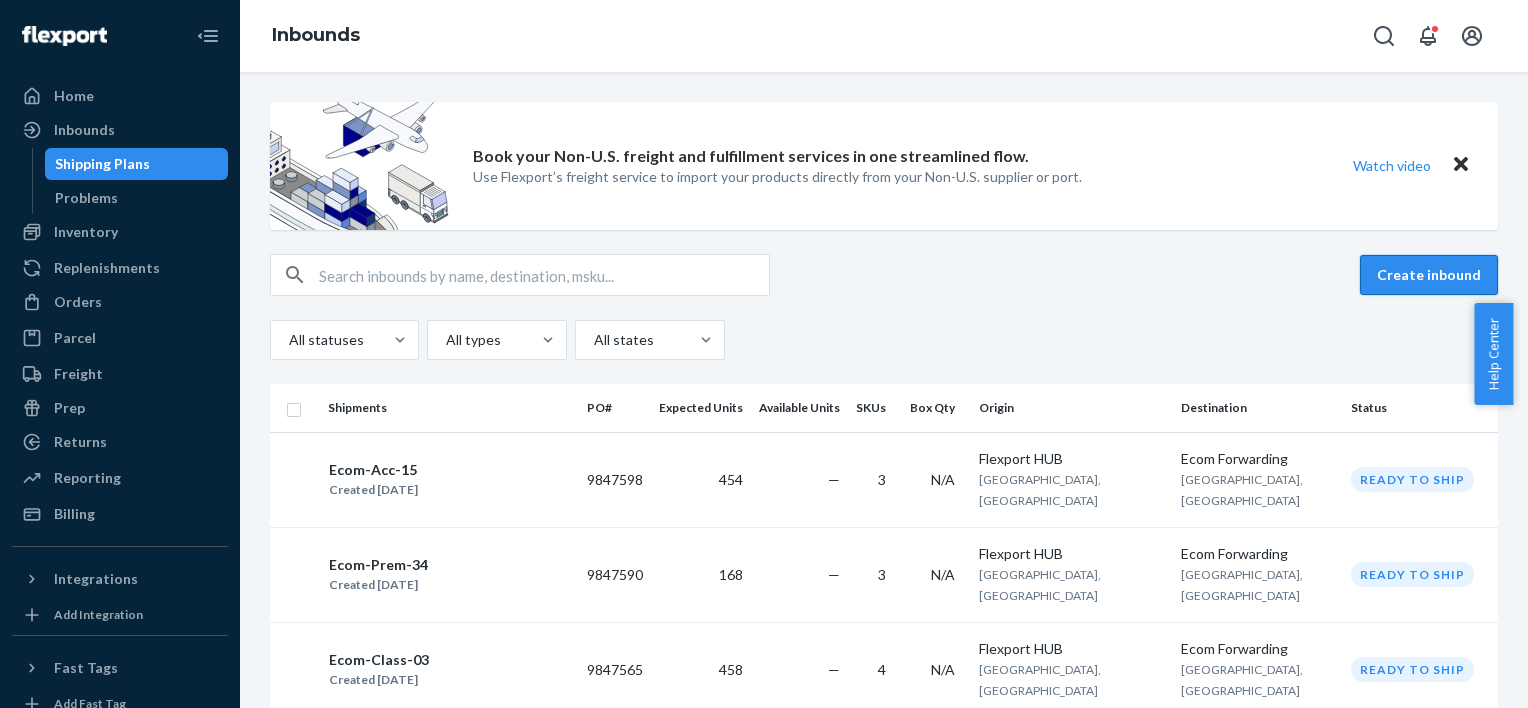 click on "Create inbound" at bounding box center [1429, 275] 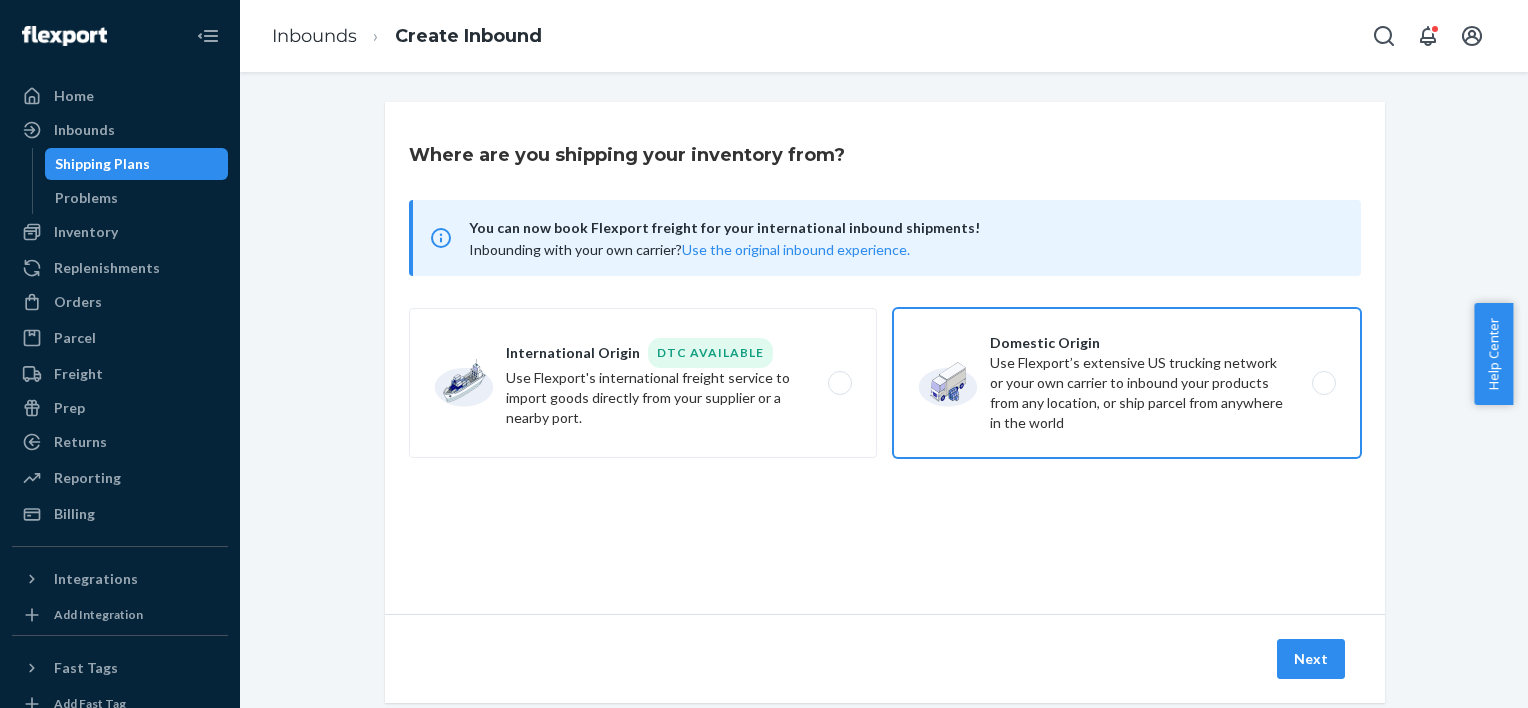 click on "Domestic Origin Use Flexport’s extensive US trucking network or your own carrier to inbound your products from any location, or ship parcel from anywhere in the world" at bounding box center [1127, 383] 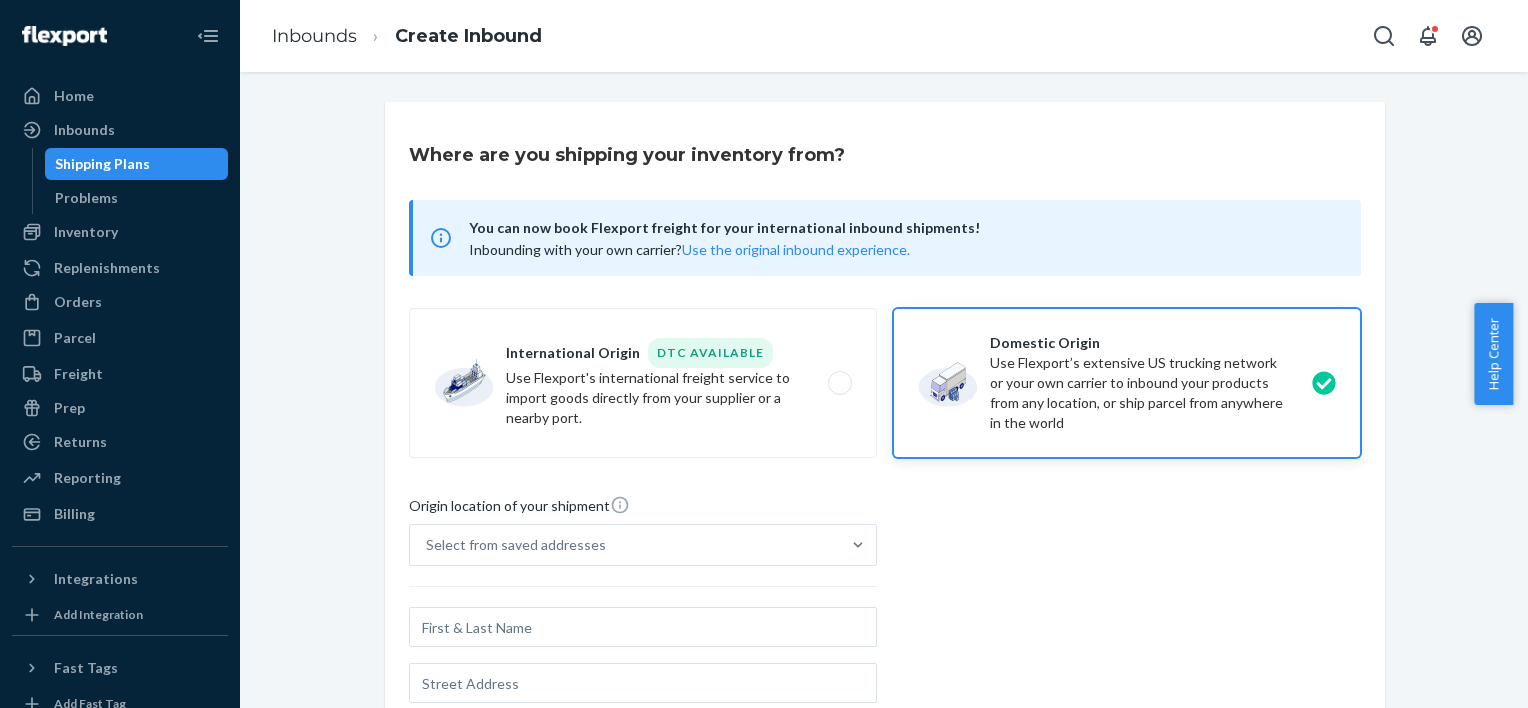 click on "Select from saved addresses" at bounding box center (643, 545) 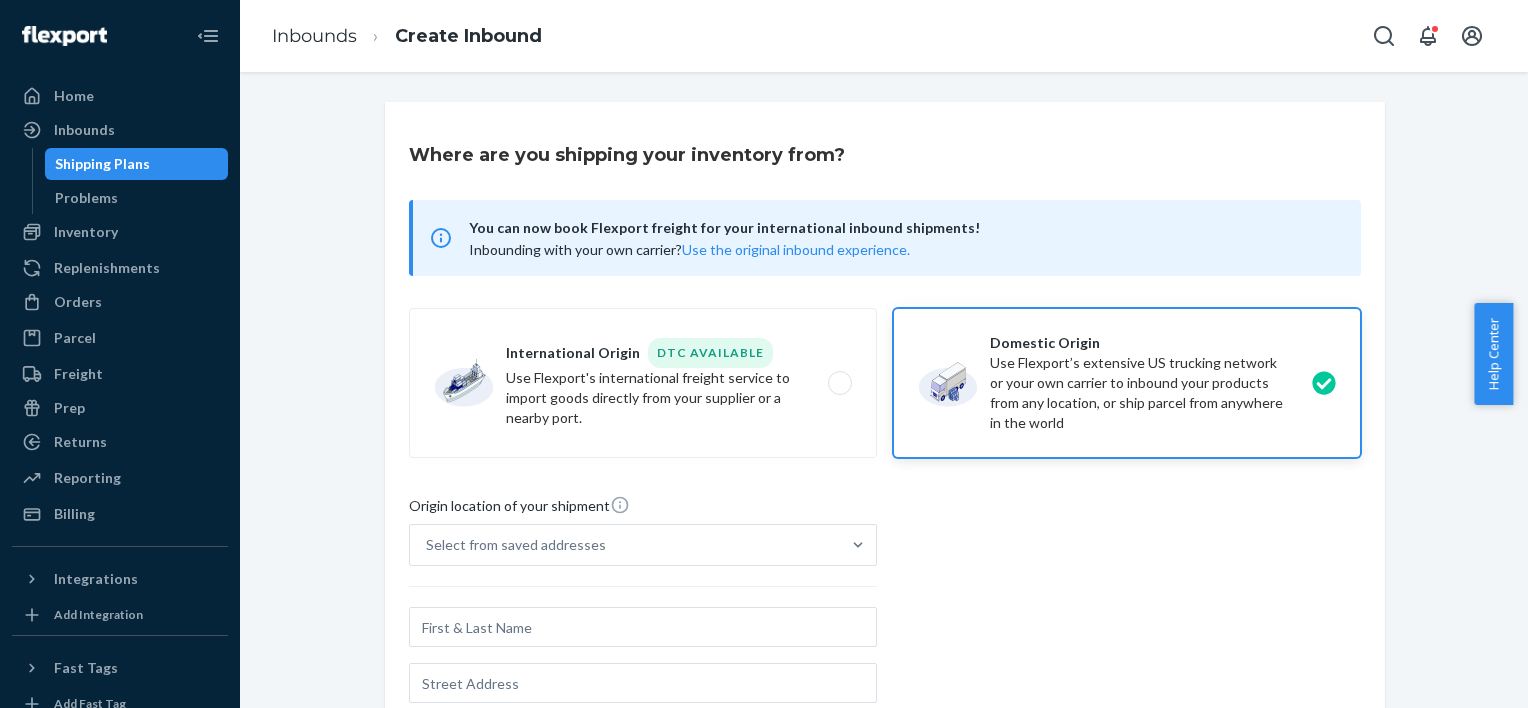 click on "Select from saved addresses" at bounding box center (427, 545) 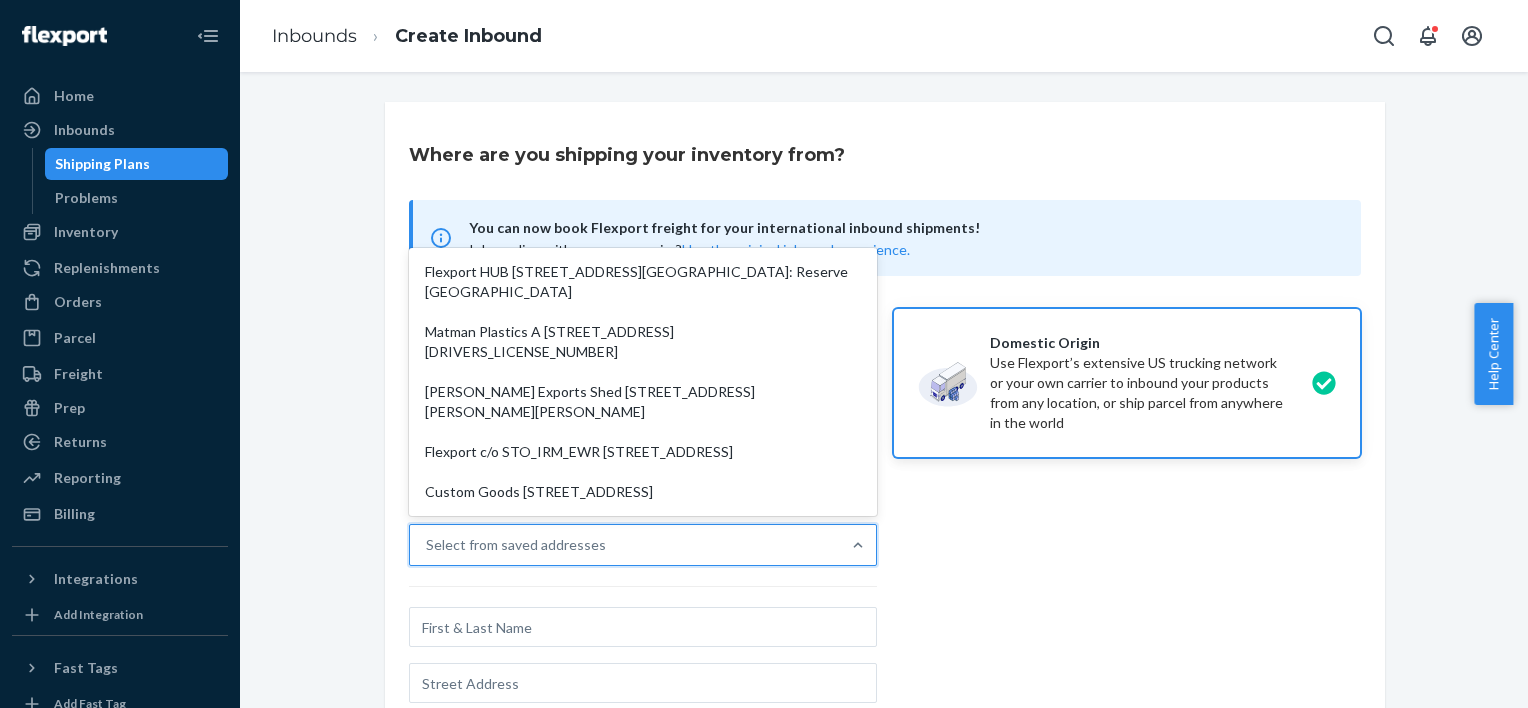 click on "Select from saved addresses" at bounding box center (625, 545) 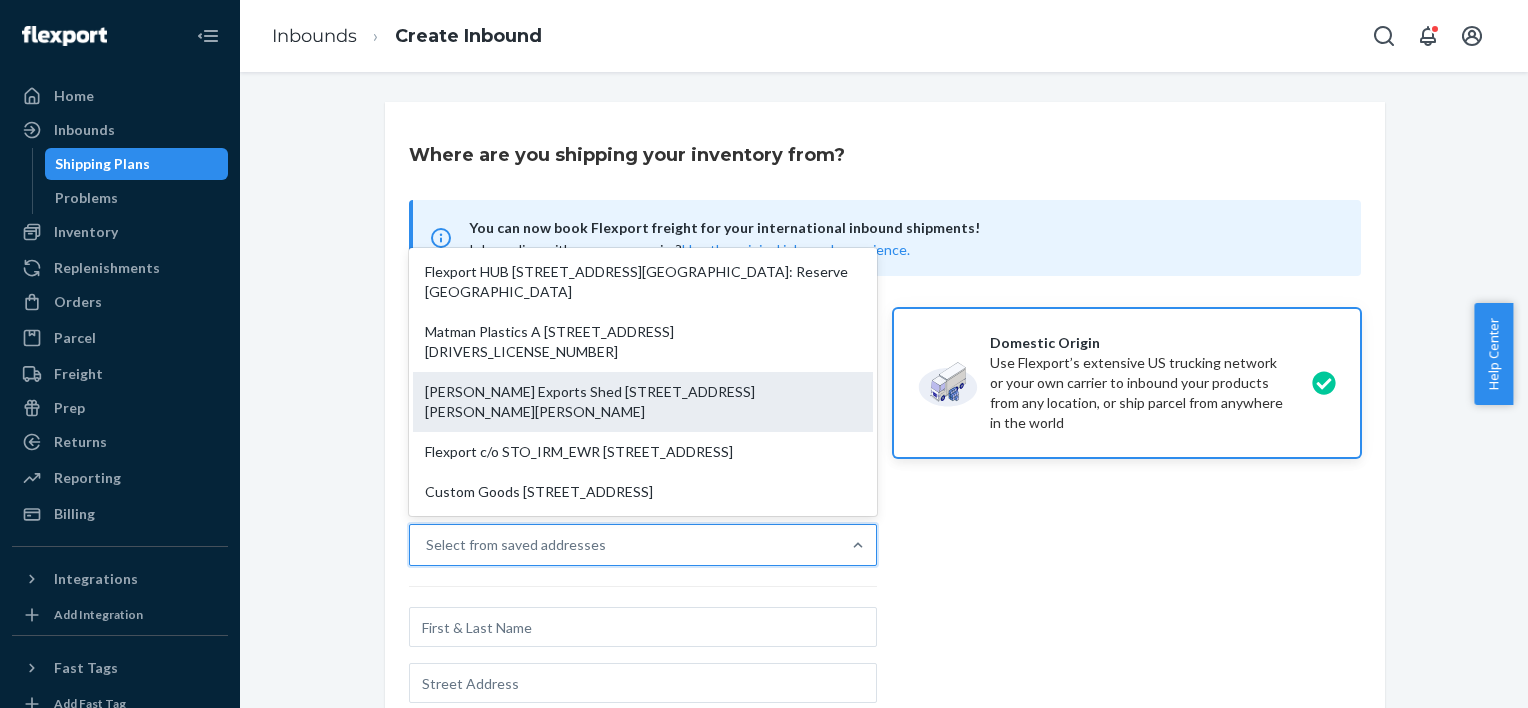 click on "[PERSON_NAME] Exports
Shed [STREET_ADDRESS][PERSON_NAME][PERSON_NAME]" at bounding box center [643, 402] 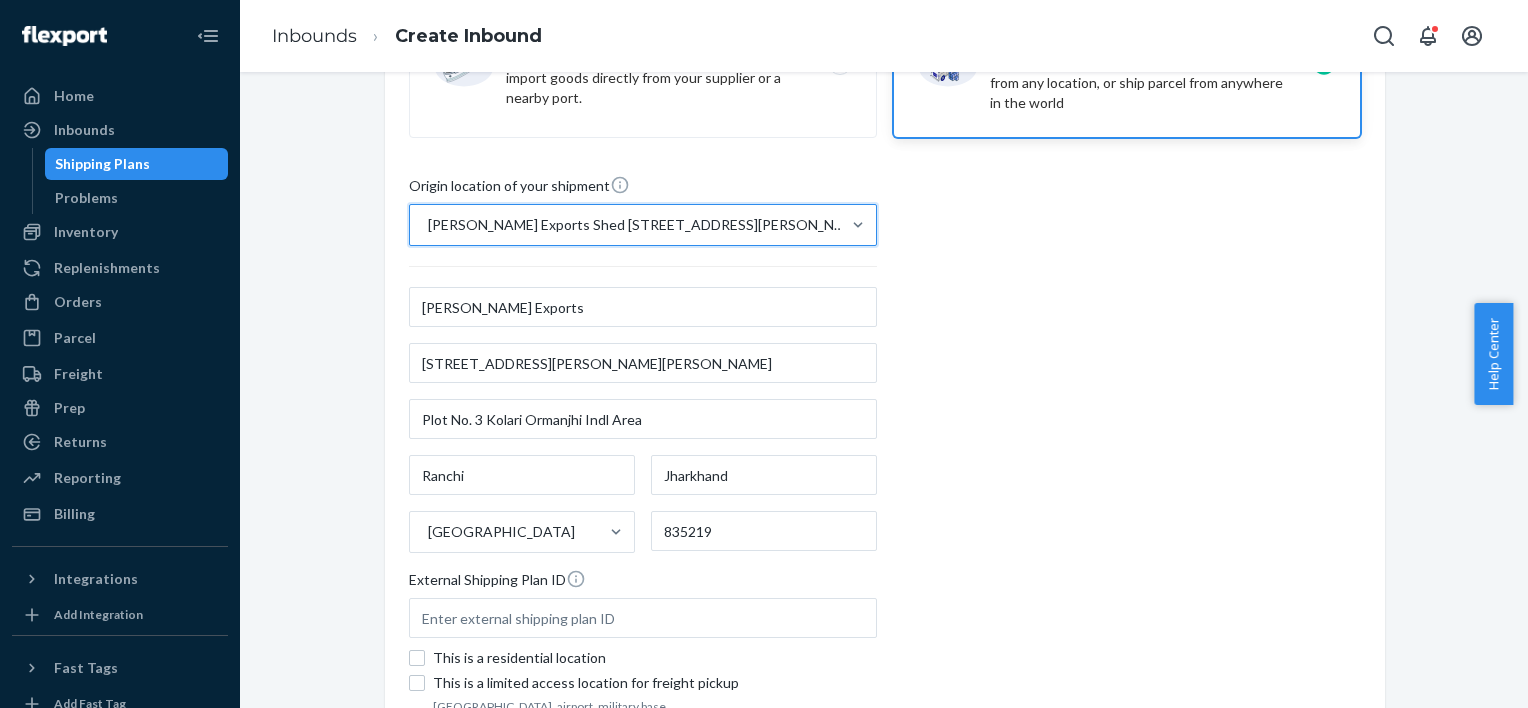 scroll, scrollTop: 459, scrollLeft: 0, axis: vertical 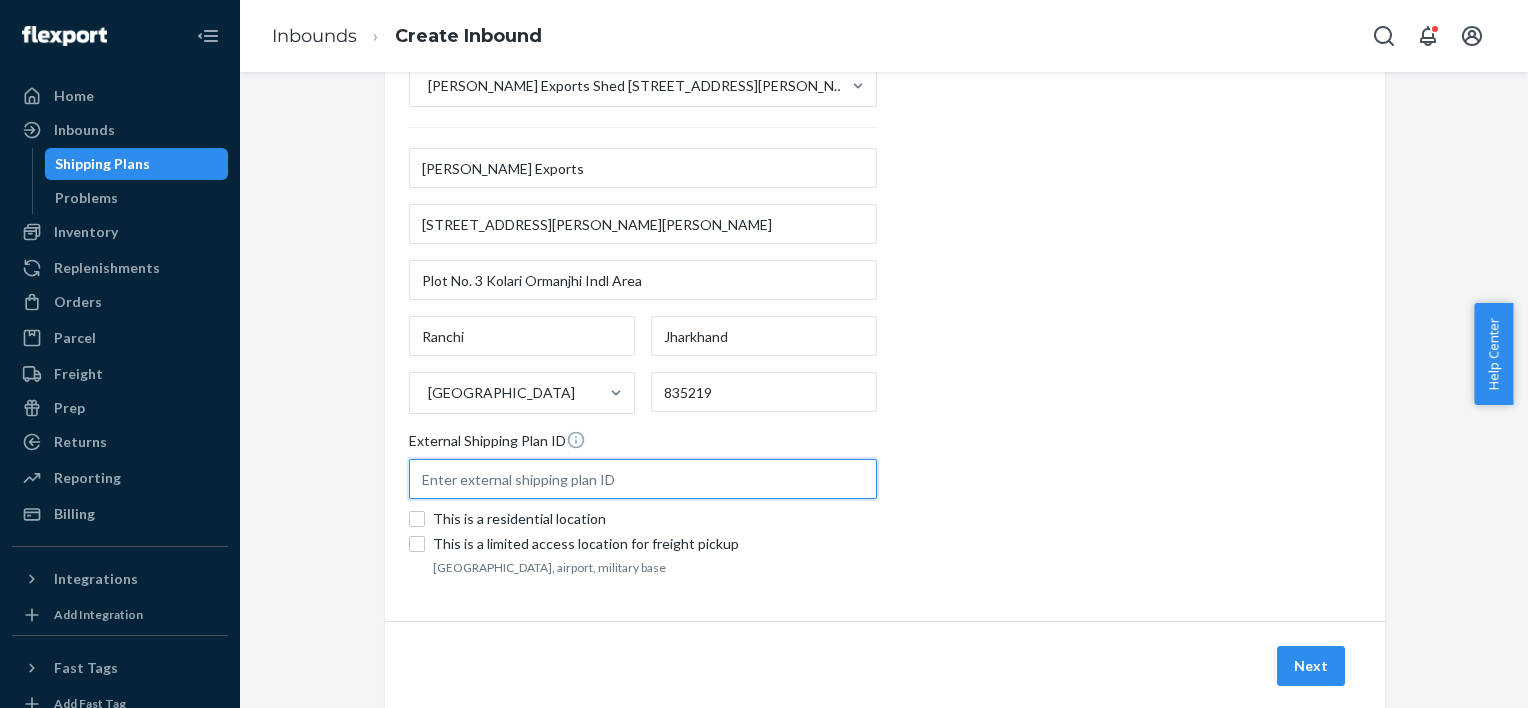 click at bounding box center (643, 479) 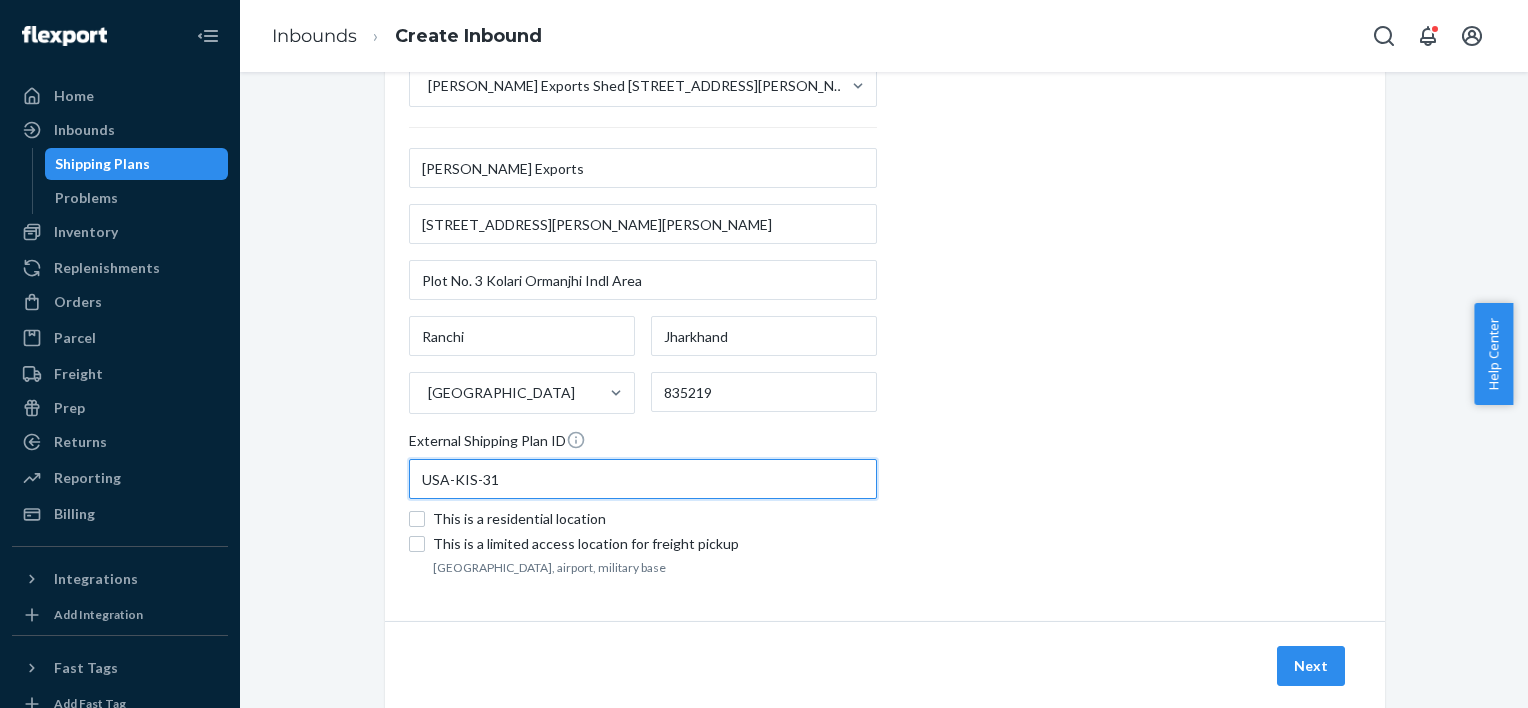 type on "USA-KIS-31" 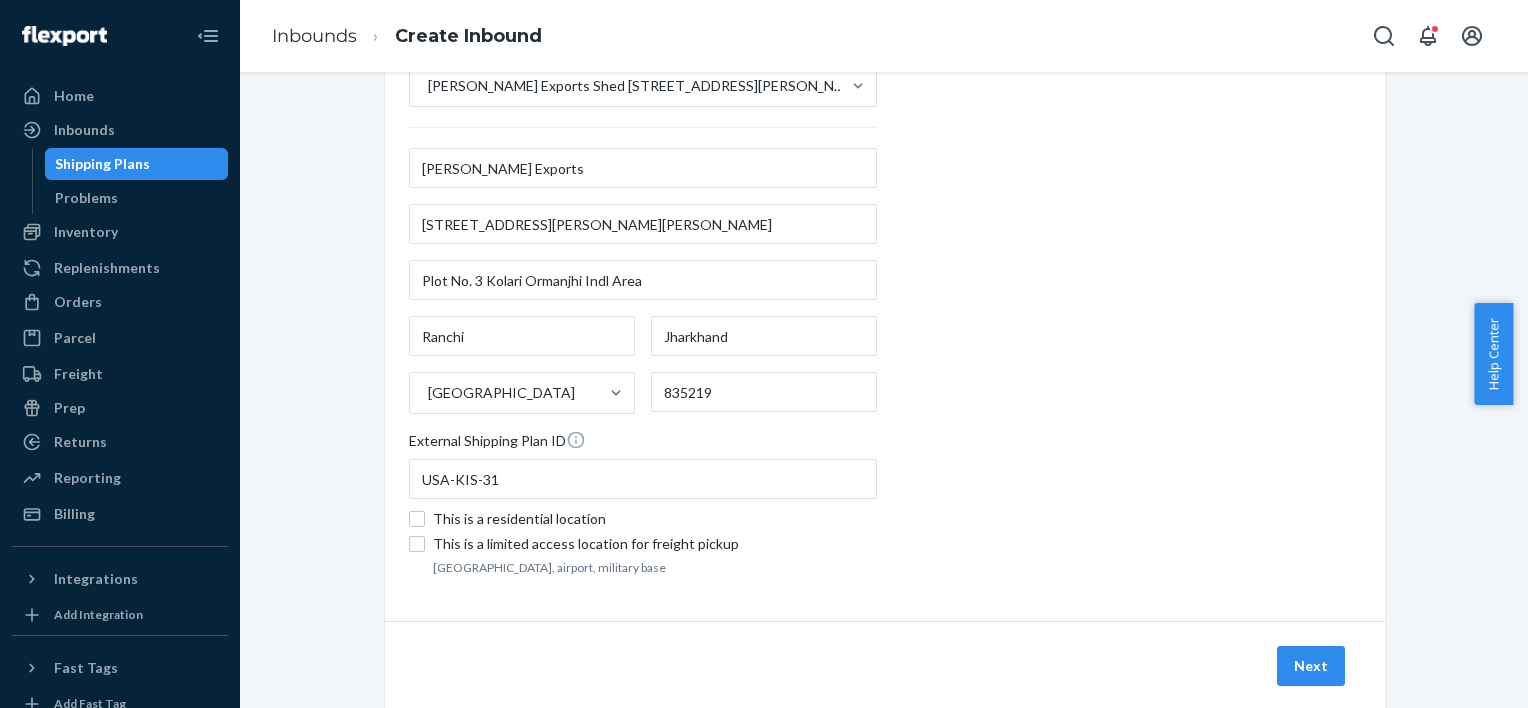 click on "Origin location of your shipment [PERSON_NAME] Exports
[STREET_ADDRESS][PERSON_NAME][PERSON_NAME] [PERSON_NAME] Exports Shed No. 1 [PERSON_NAME][STREET_ADDRESS][PERSON_NAME] 835219 External Shipping Plan ID [GEOGRAPHIC_DATA]-KIS-31 This is a residential location This is a limited access location for freight pickup Maritime port, airport, military base" at bounding box center (885, 308) 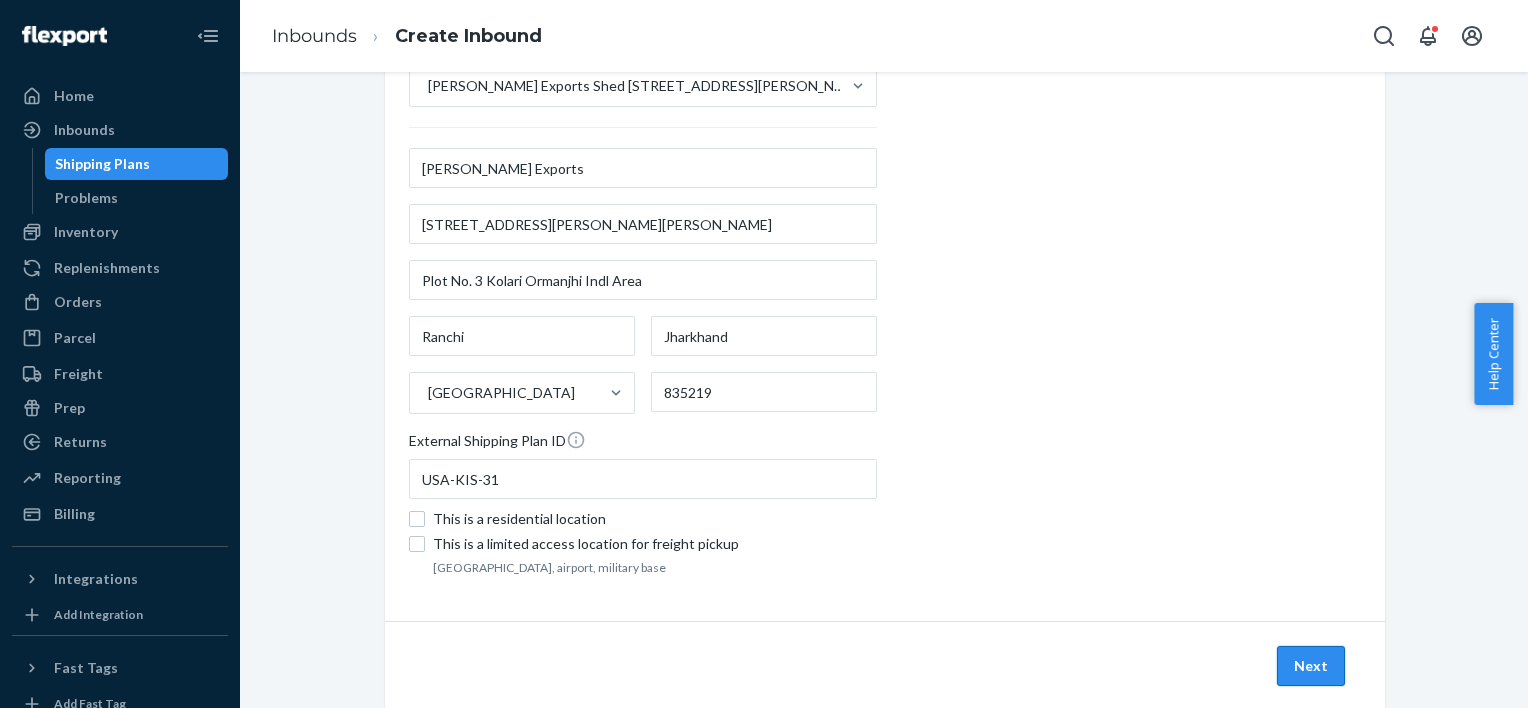 click on "Next" at bounding box center [1311, 666] 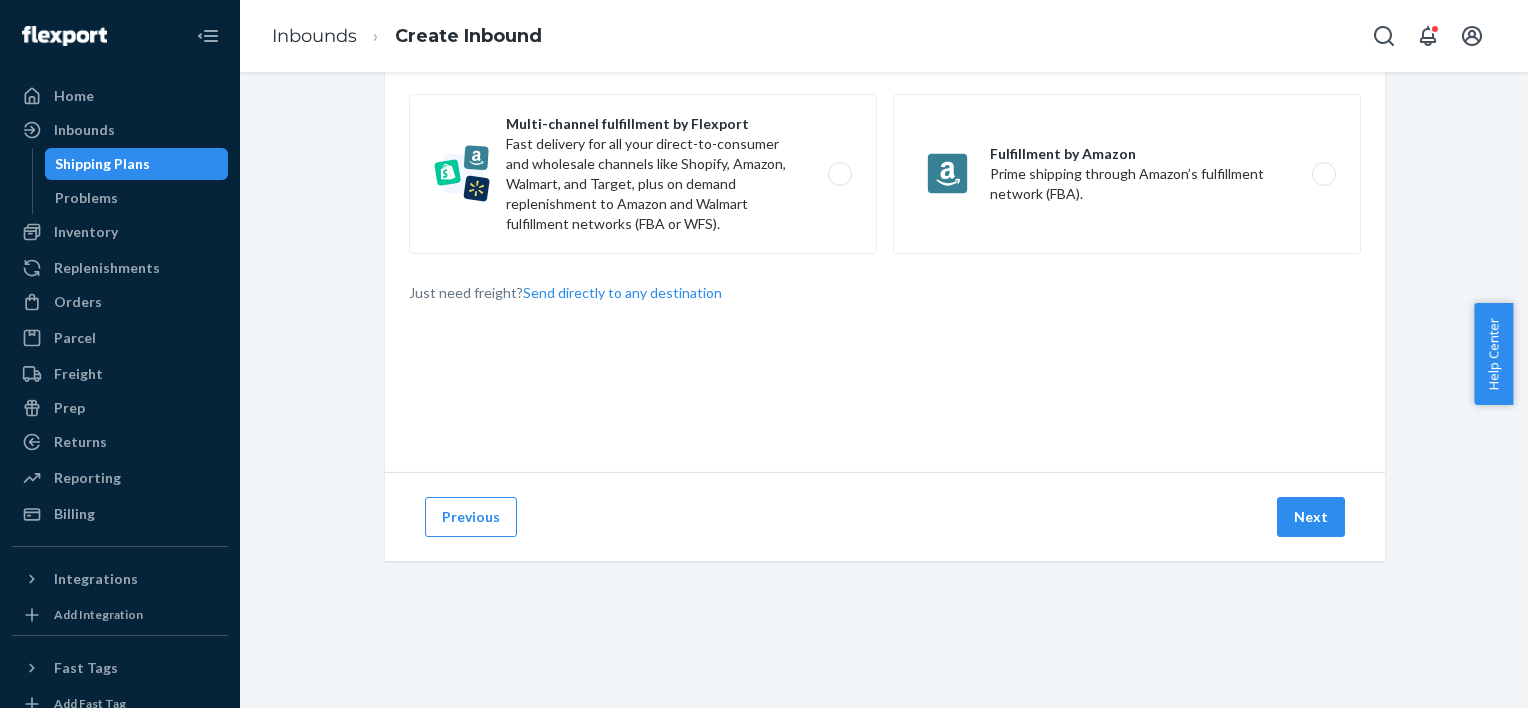 scroll, scrollTop: 0, scrollLeft: 0, axis: both 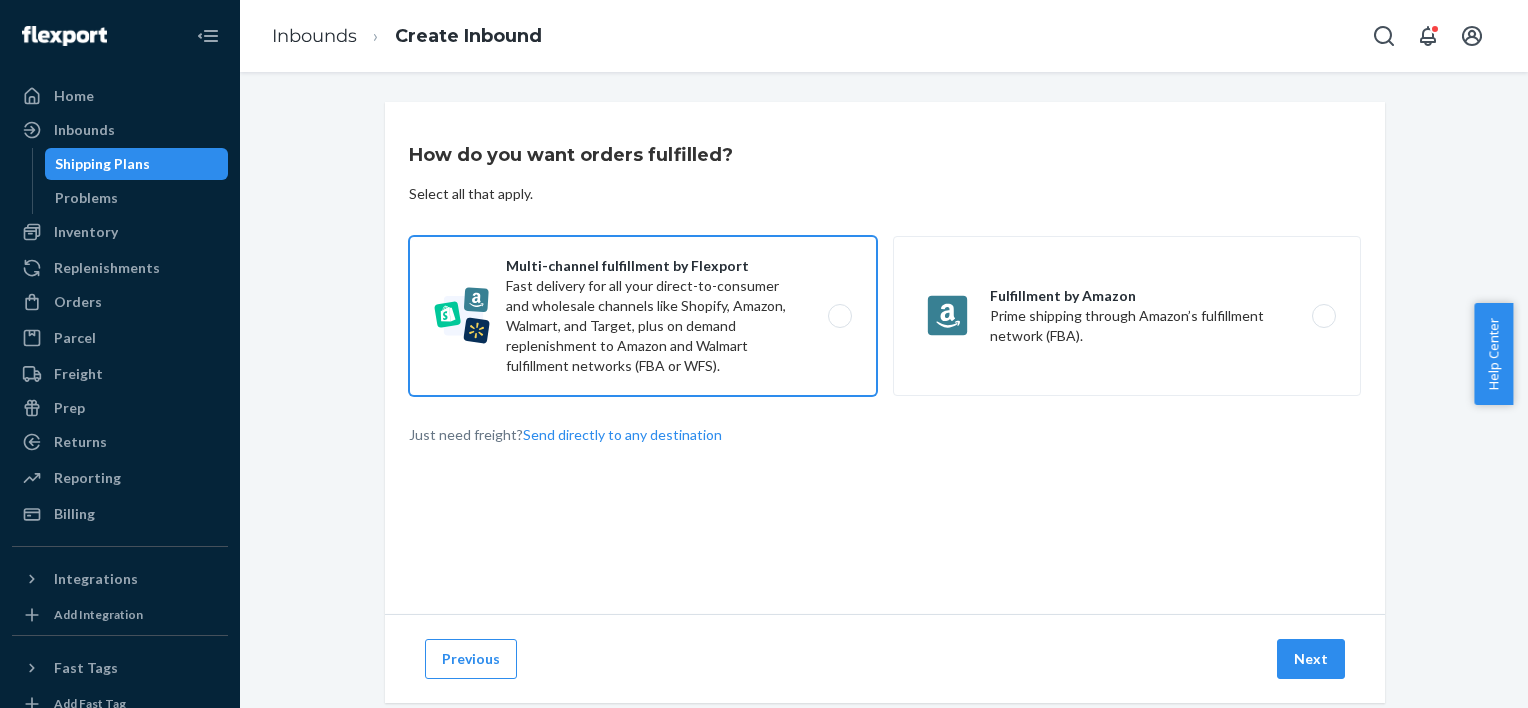 click on "Multi-channel fulfillment by Flexport Fast delivery for all your direct-to-consumer and wholesale channels like Shopify, Amazon, Walmart, and Target, plus on demand replenishment to Amazon and Walmart fulfillment networks (FBA or WFS)." at bounding box center (643, 316) 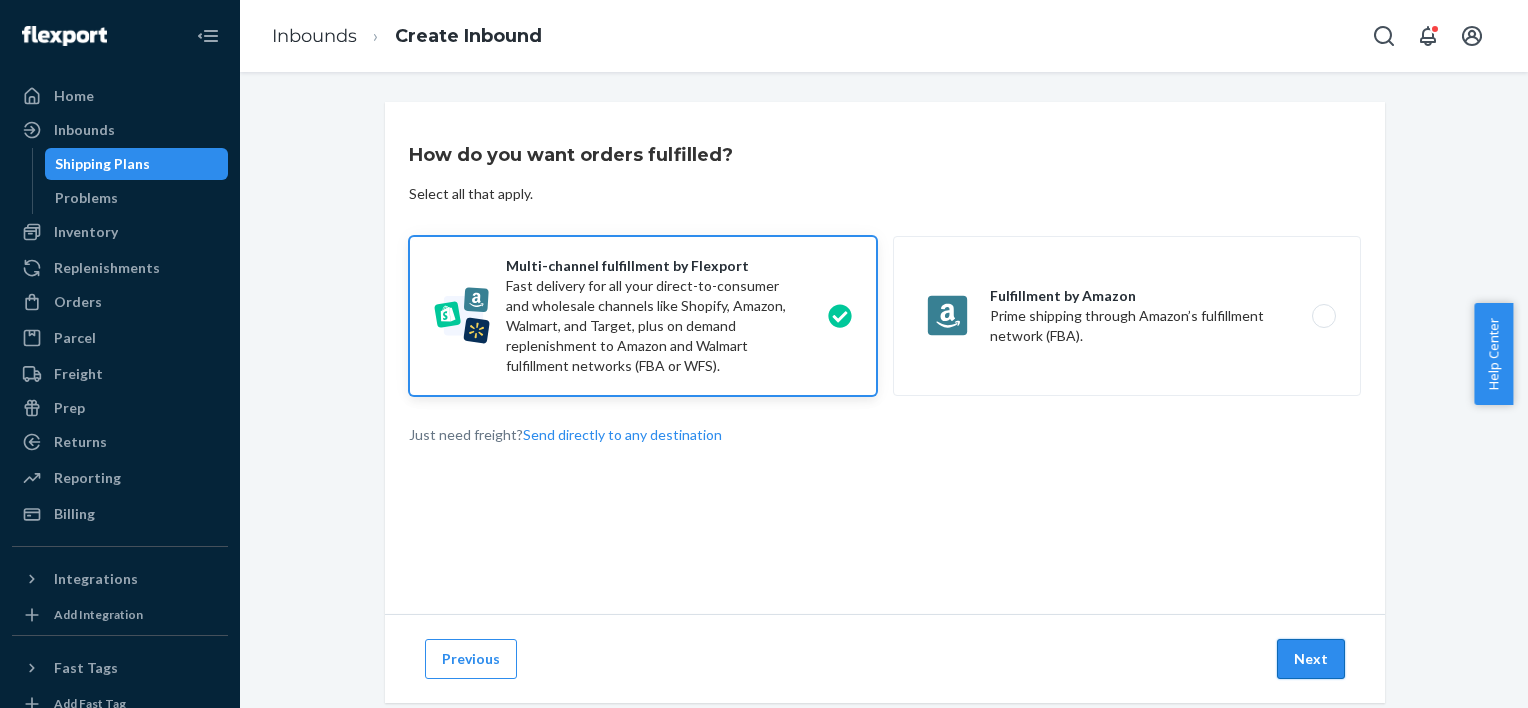 click on "Next" at bounding box center [1311, 659] 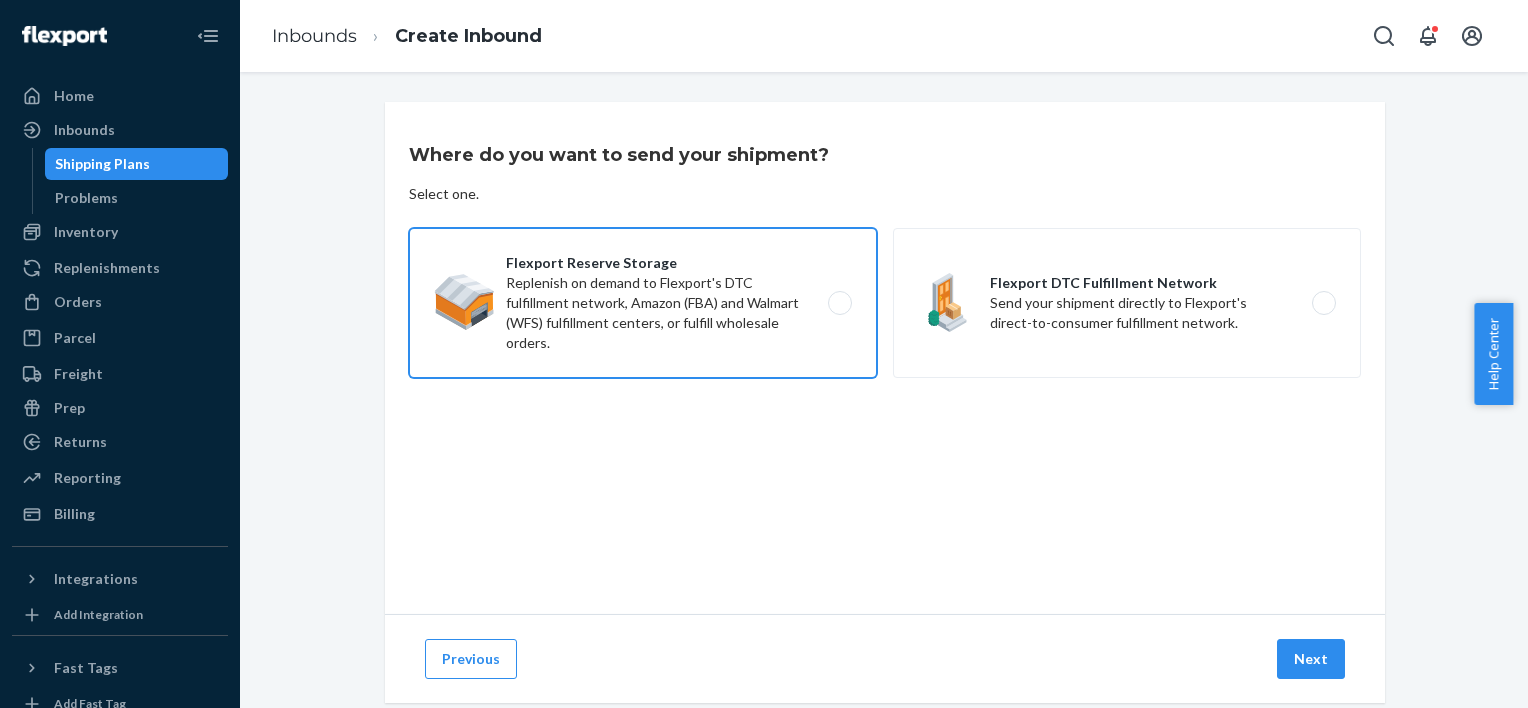 click on "Flexport Reserve Storage Replenish on demand to Flexport's DTC fulfillment network, Amazon (FBA) and Walmart (WFS) fulfillment centers, or fulfill wholesale orders." at bounding box center (643, 303) 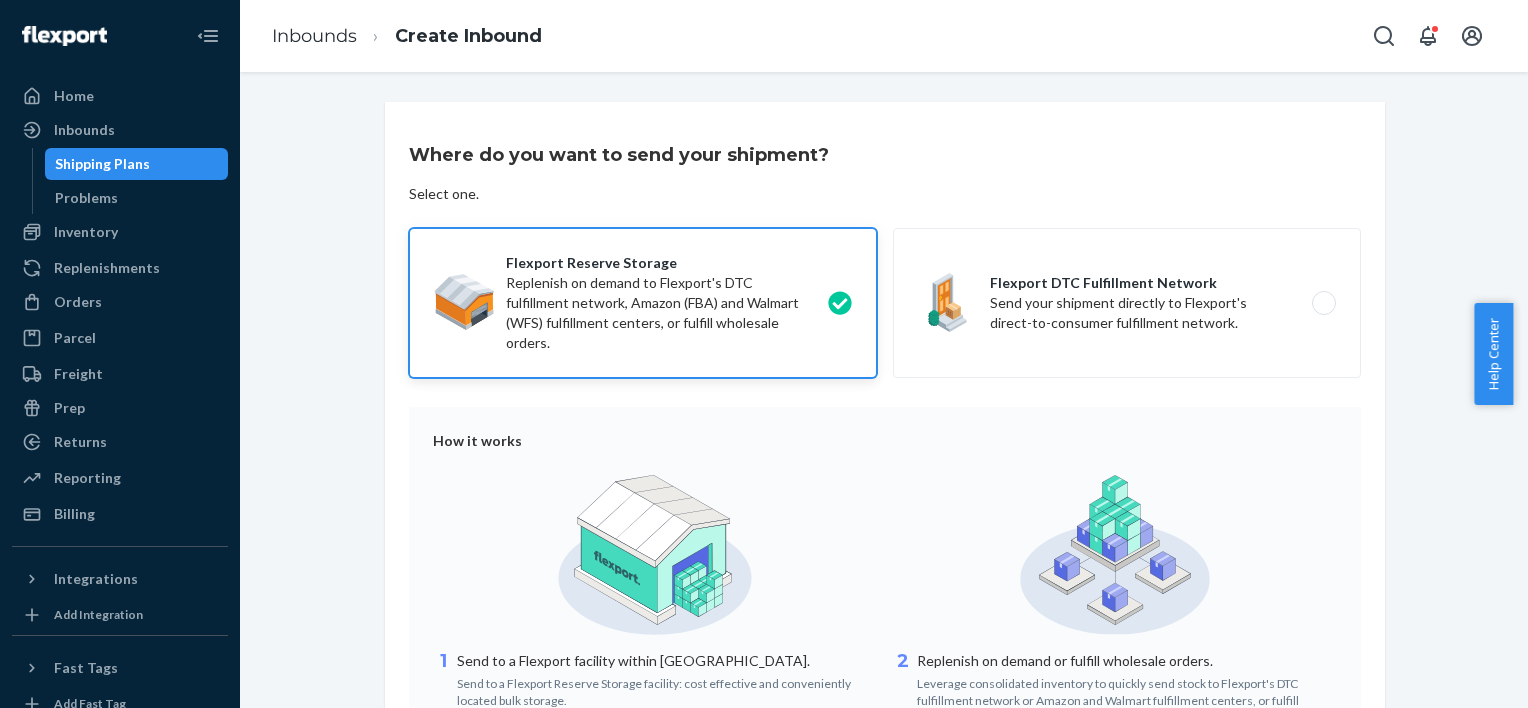 scroll, scrollTop: 171, scrollLeft: 0, axis: vertical 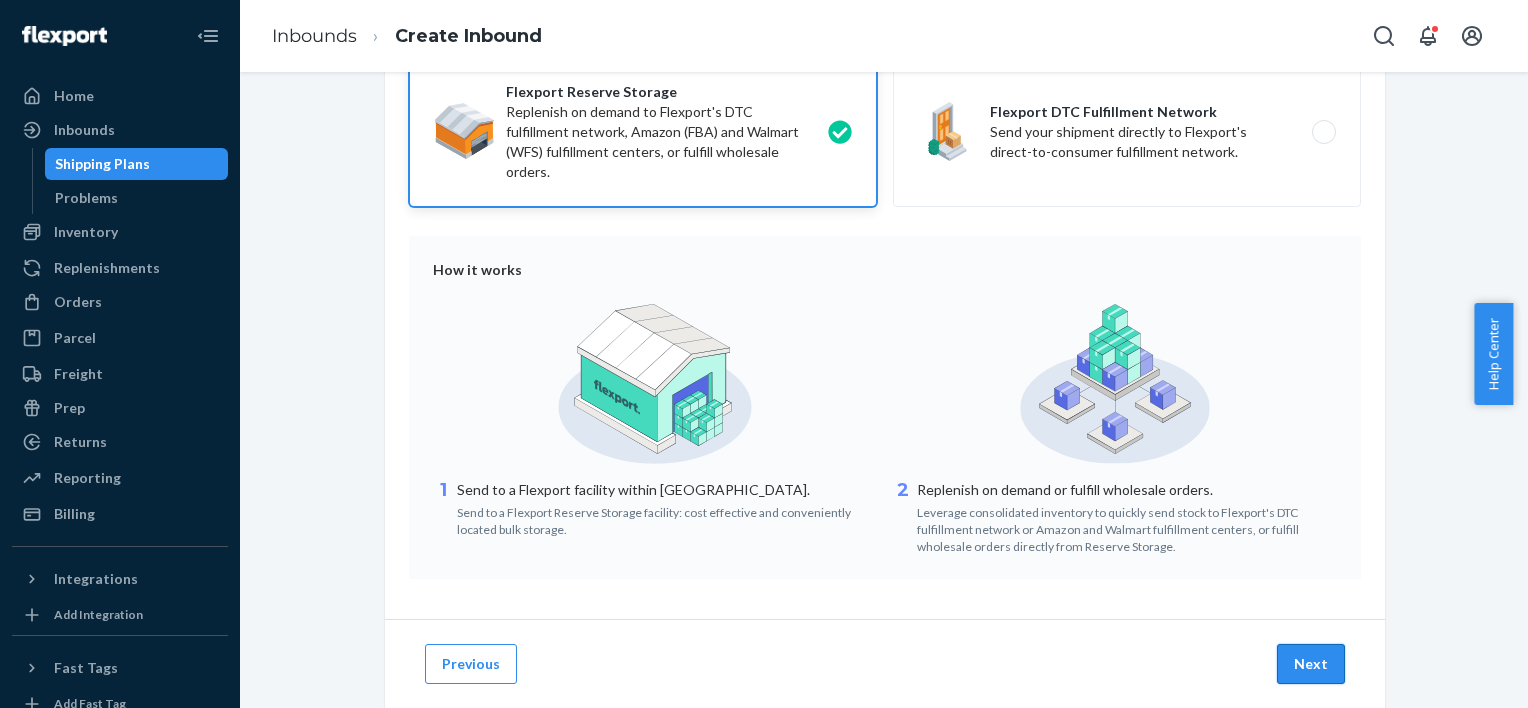 click on "Next" at bounding box center (1311, 664) 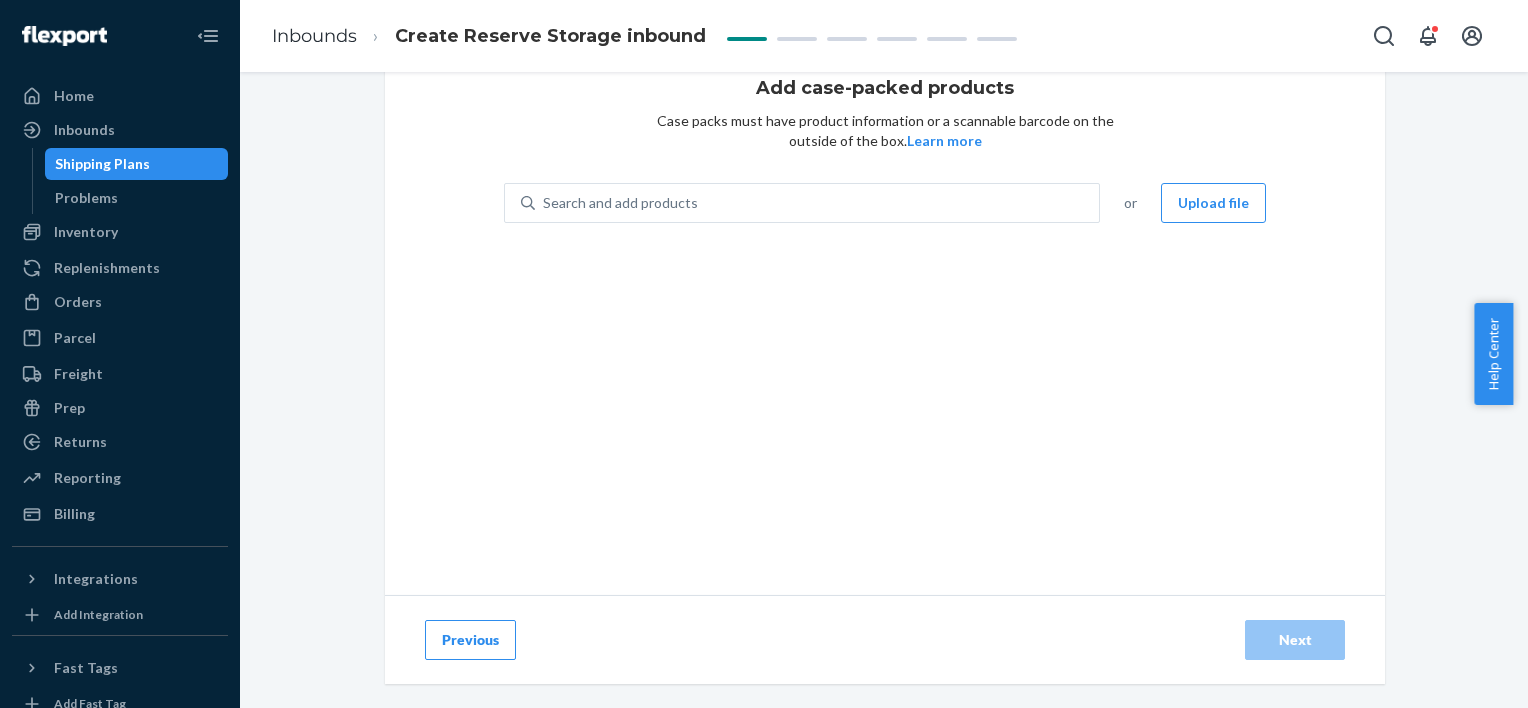 scroll, scrollTop: 0, scrollLeft: 0, axis: both 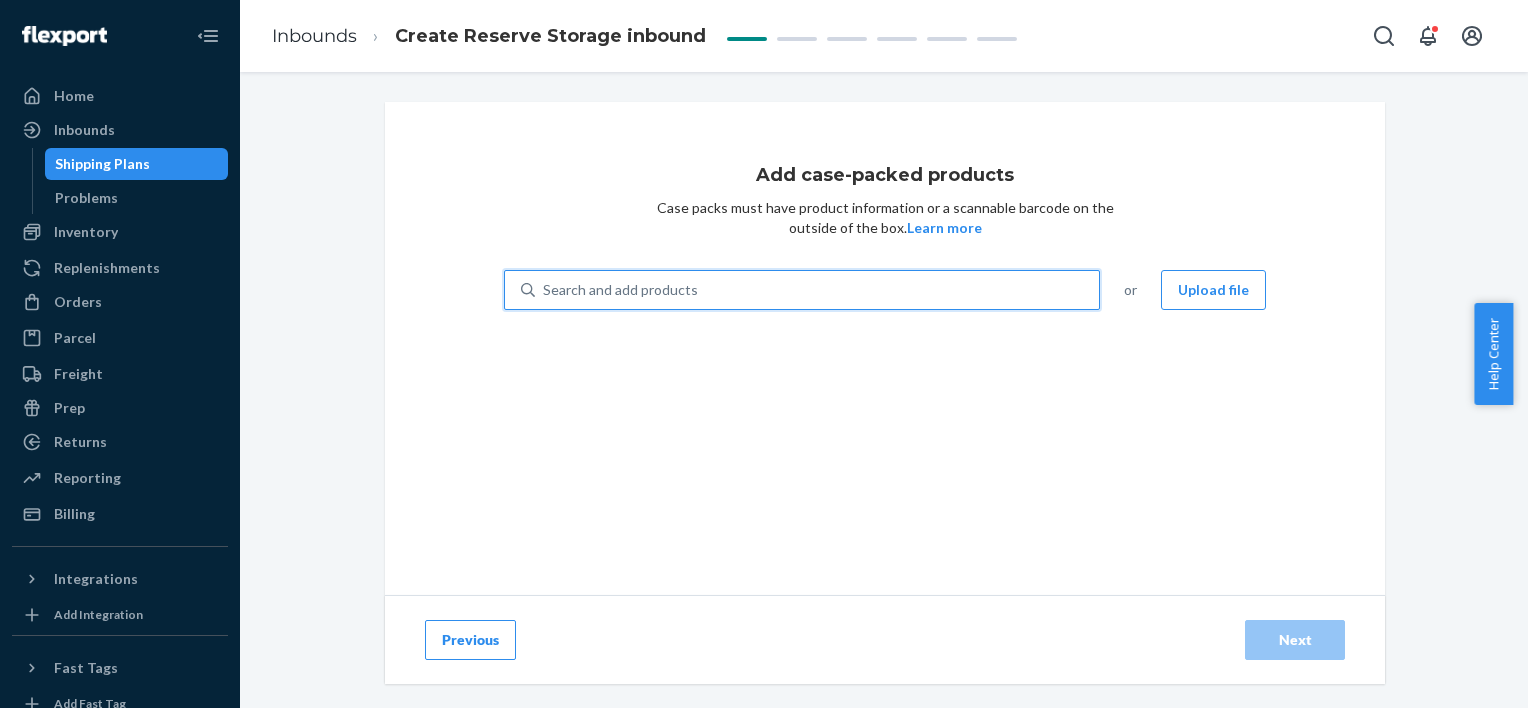 click on "Search and add products" at bounding box center [817, 290] 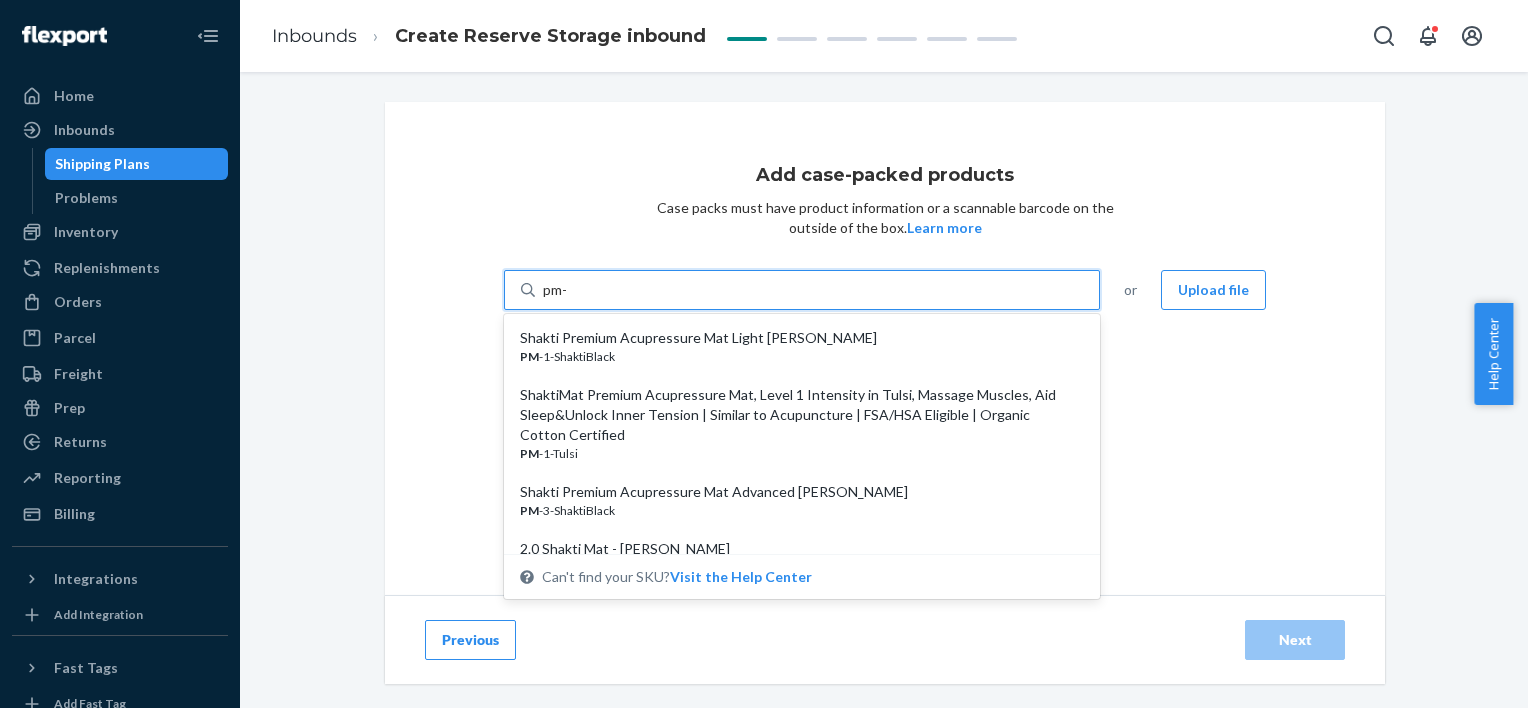 type on "pm-1" 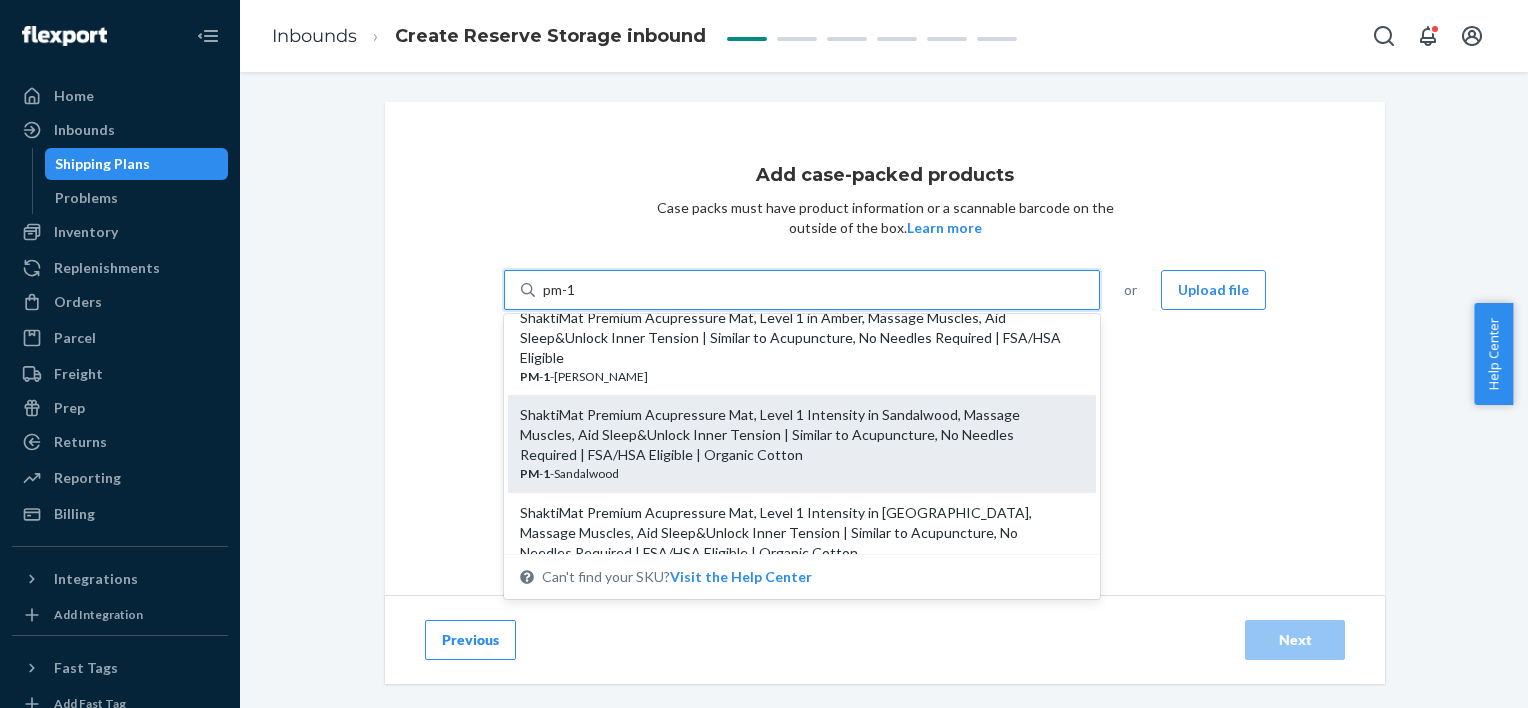 scroll, scrollTop: 331, scrollLeft: 0, axis: vertical 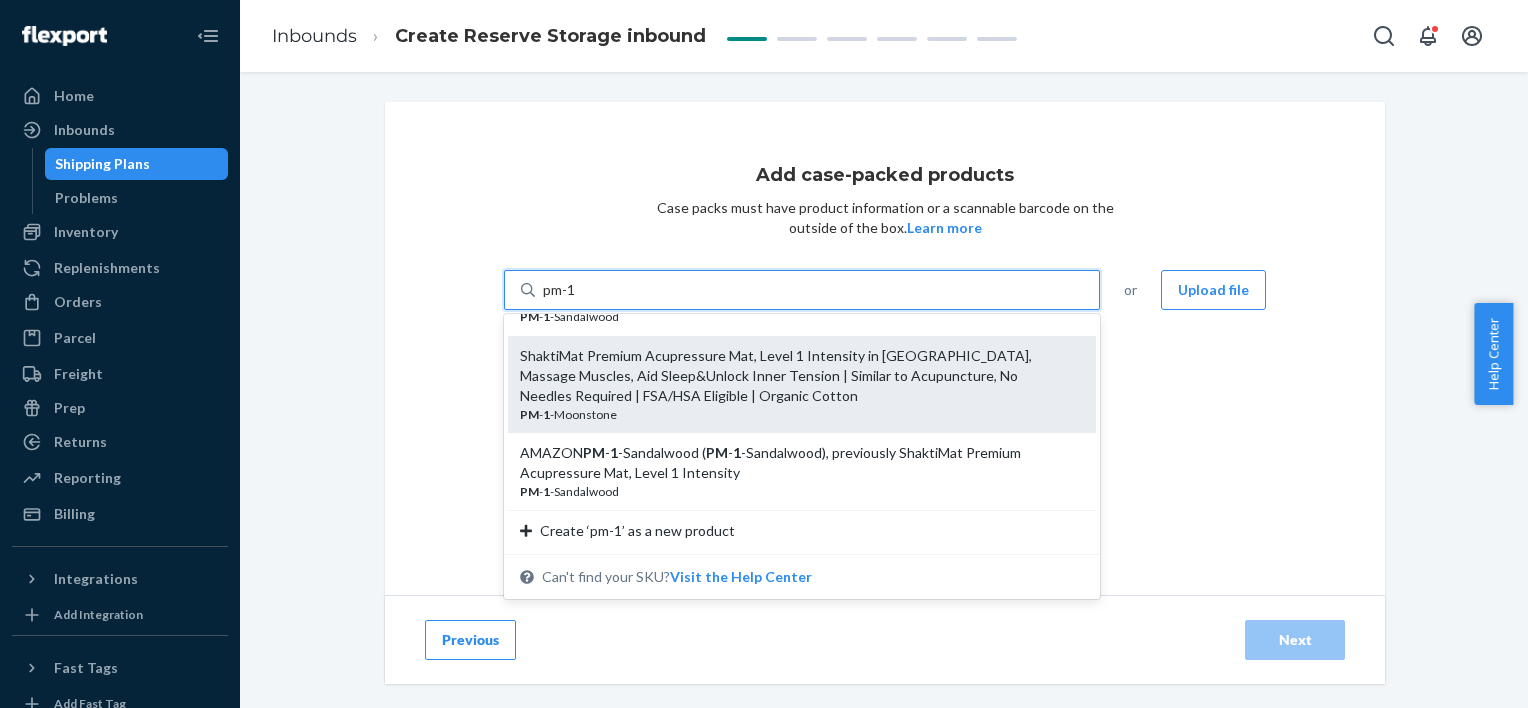 click on "ShaktiMat Premium Acupressure Mat, Level 1 Intensity in [GEOGRAPHIC_DATA], Massage Muscles, Aid Sleep&Unlock Inner Tension | Similar to Acupuncture, No Needles Required | FSA/HSA Eligible | Organic Cotton" at bounding box center (794, 376) 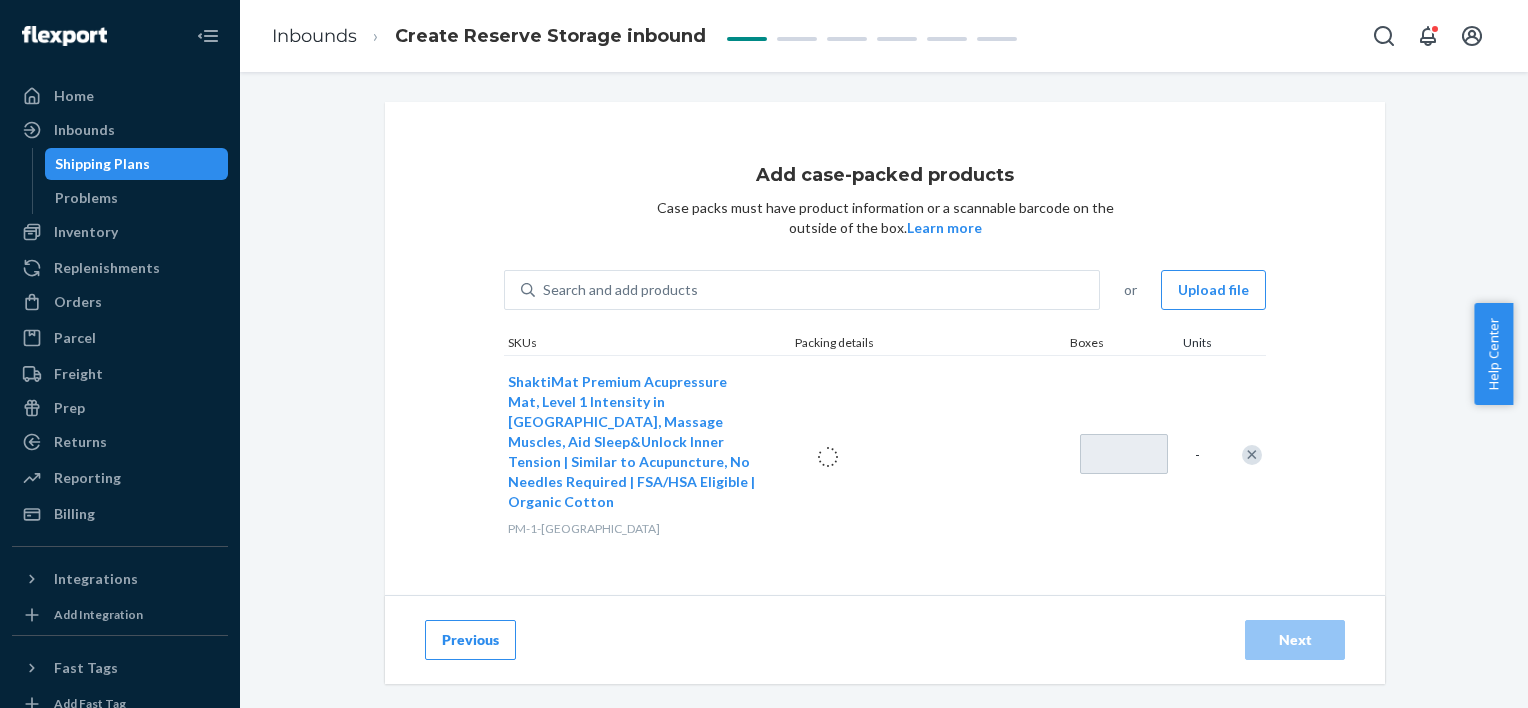 type on "1" 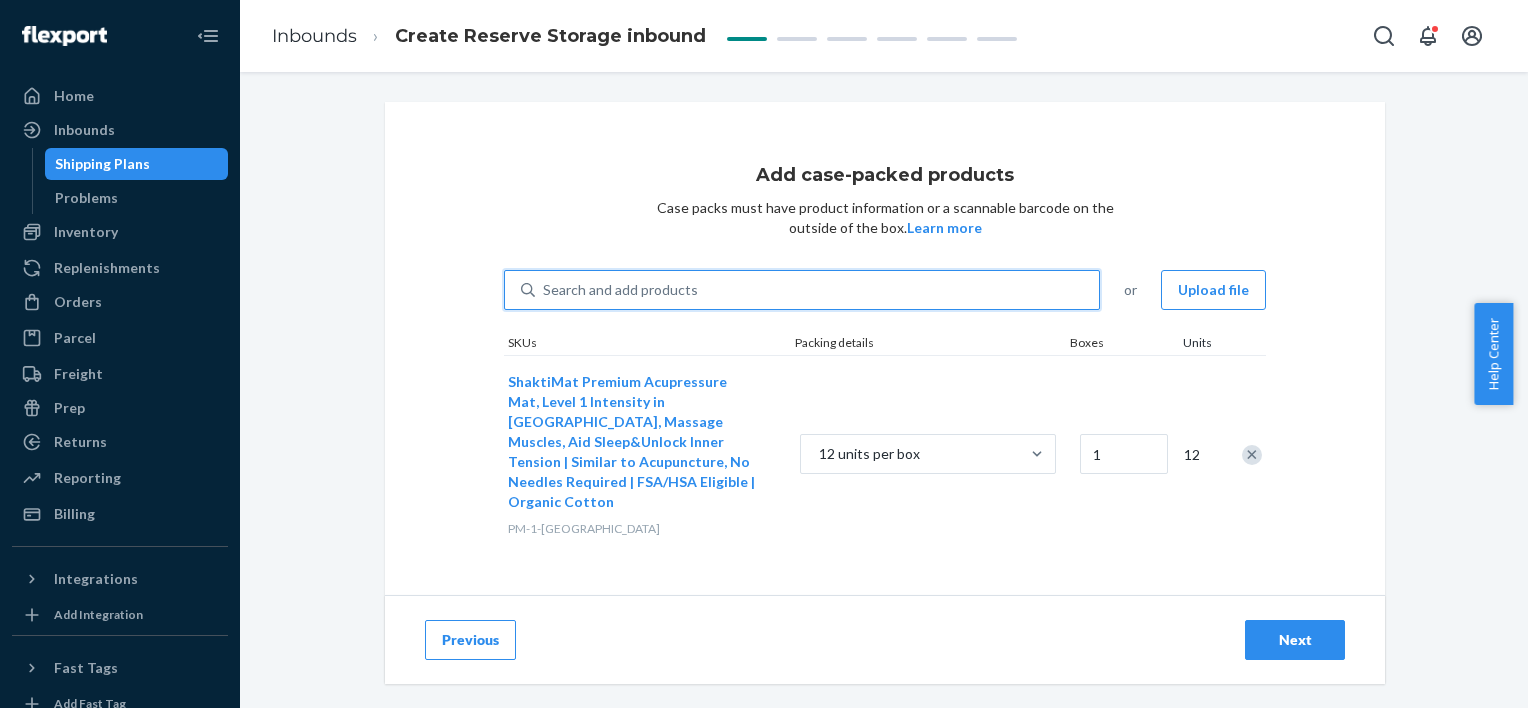 click on "Search and add products" at bounding box center (817, 290) 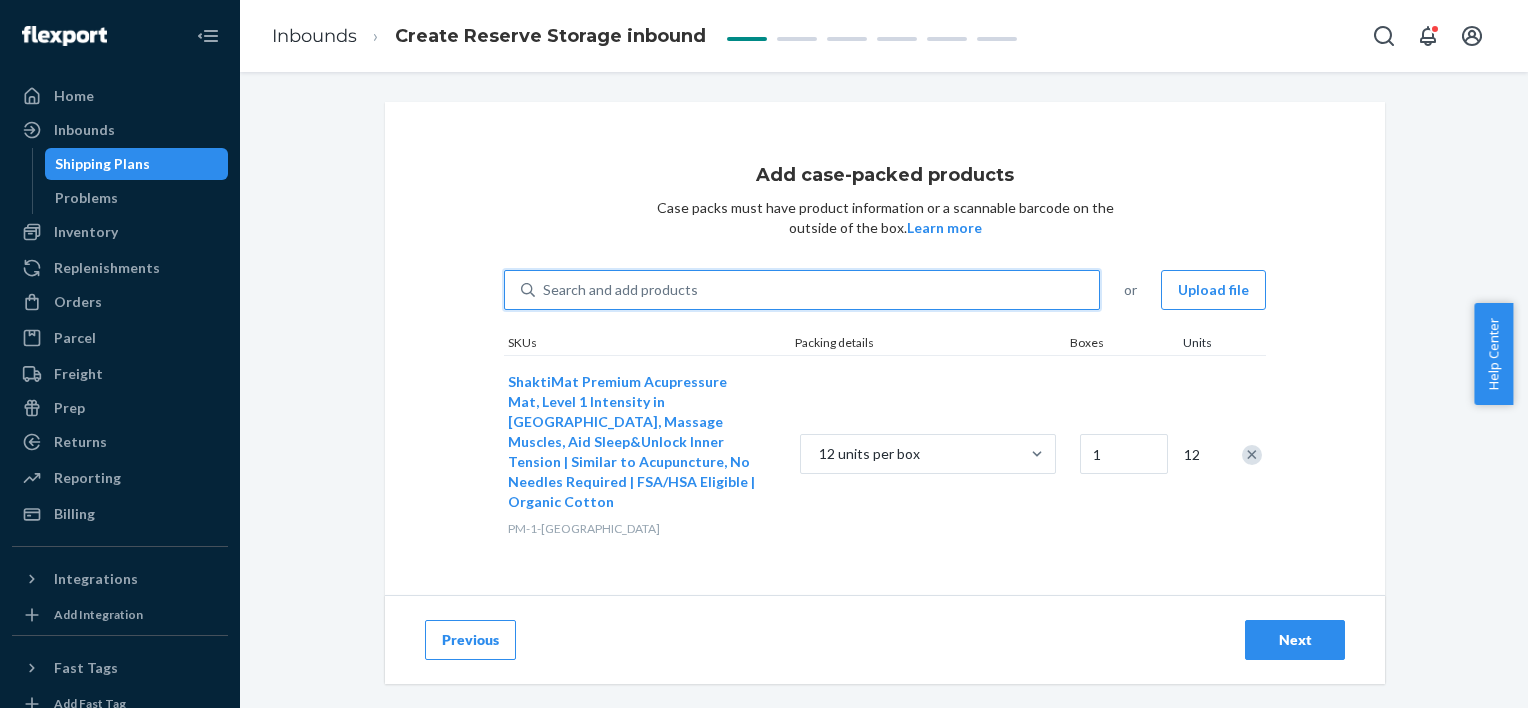 click on "0 results available. Use Up and Down to choose options, press Enter to select the currently focused option, press Escape to exit the menu, press Tab to select the option and exit the menu. Search and add products" at bounding box center [544, 290] 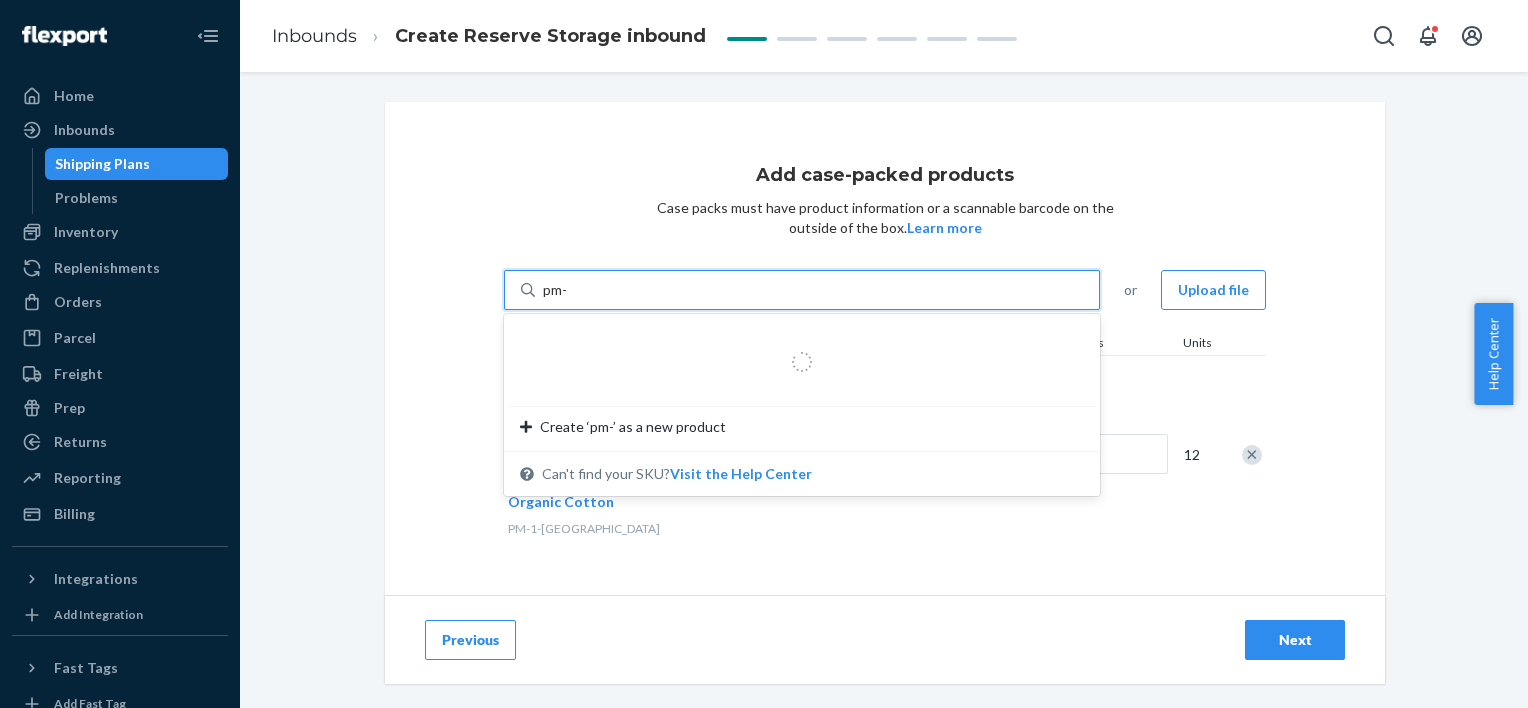 type on "pm-1" 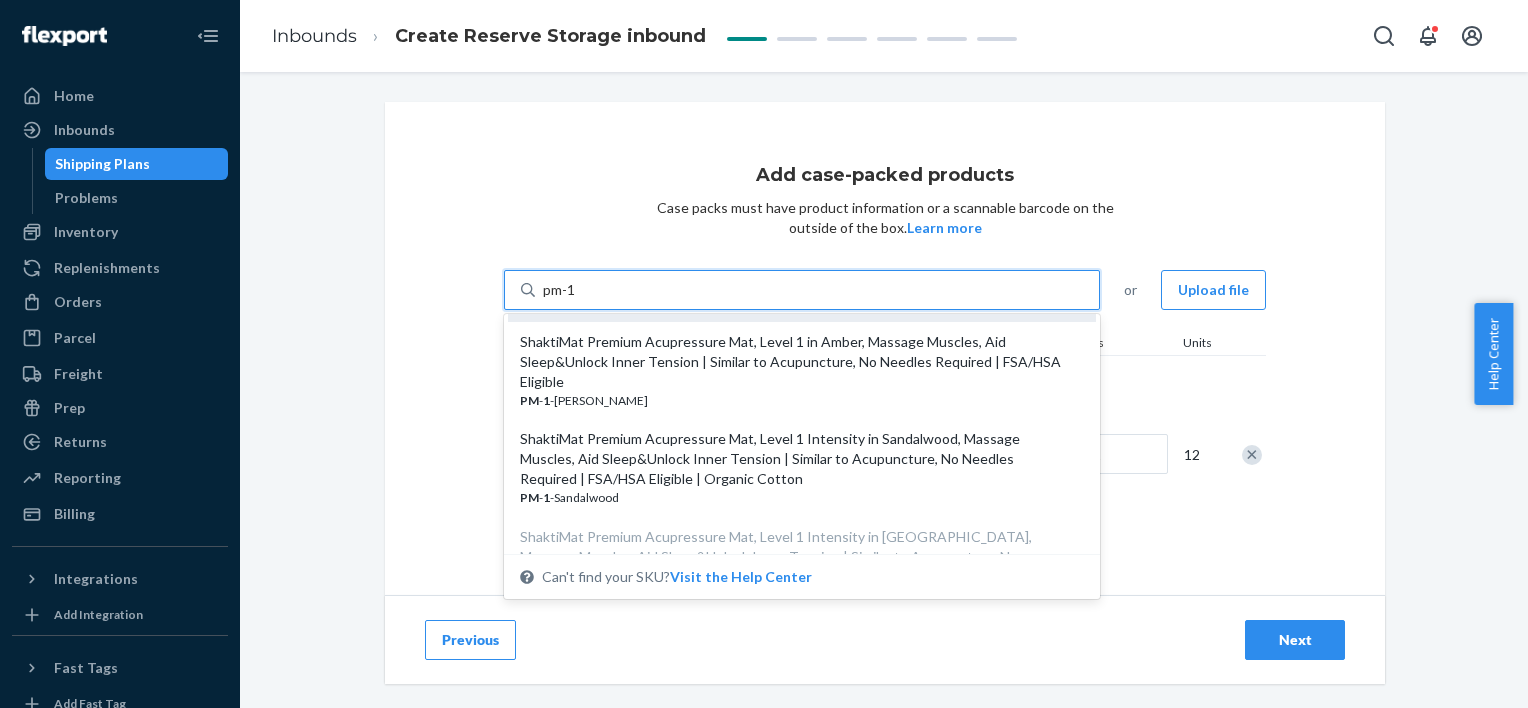 scroll, scrollTop: 162, scrollLeft: 0, axis: vertical 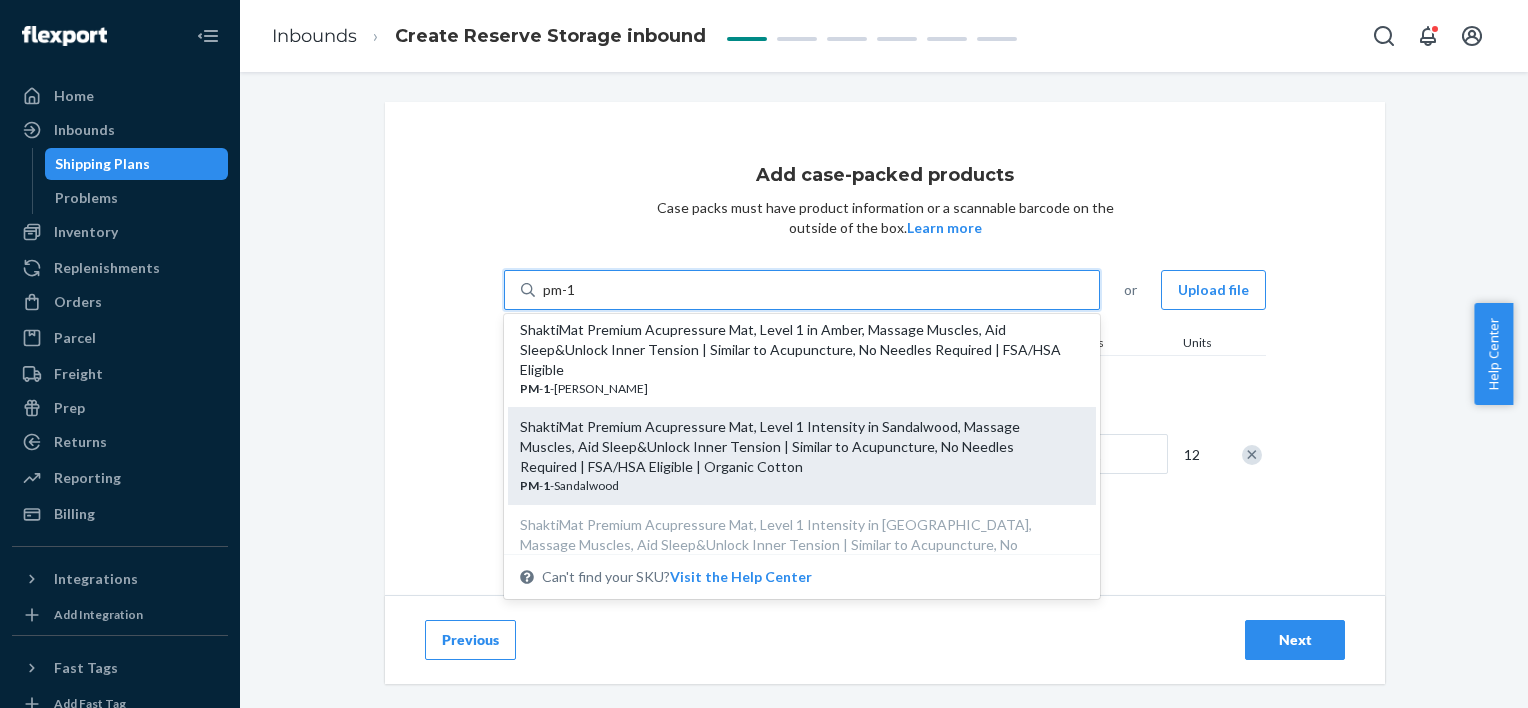 click on "PM - 1 -[GEOGRAPHIC_DATA]" at bounding box center (794, 485) 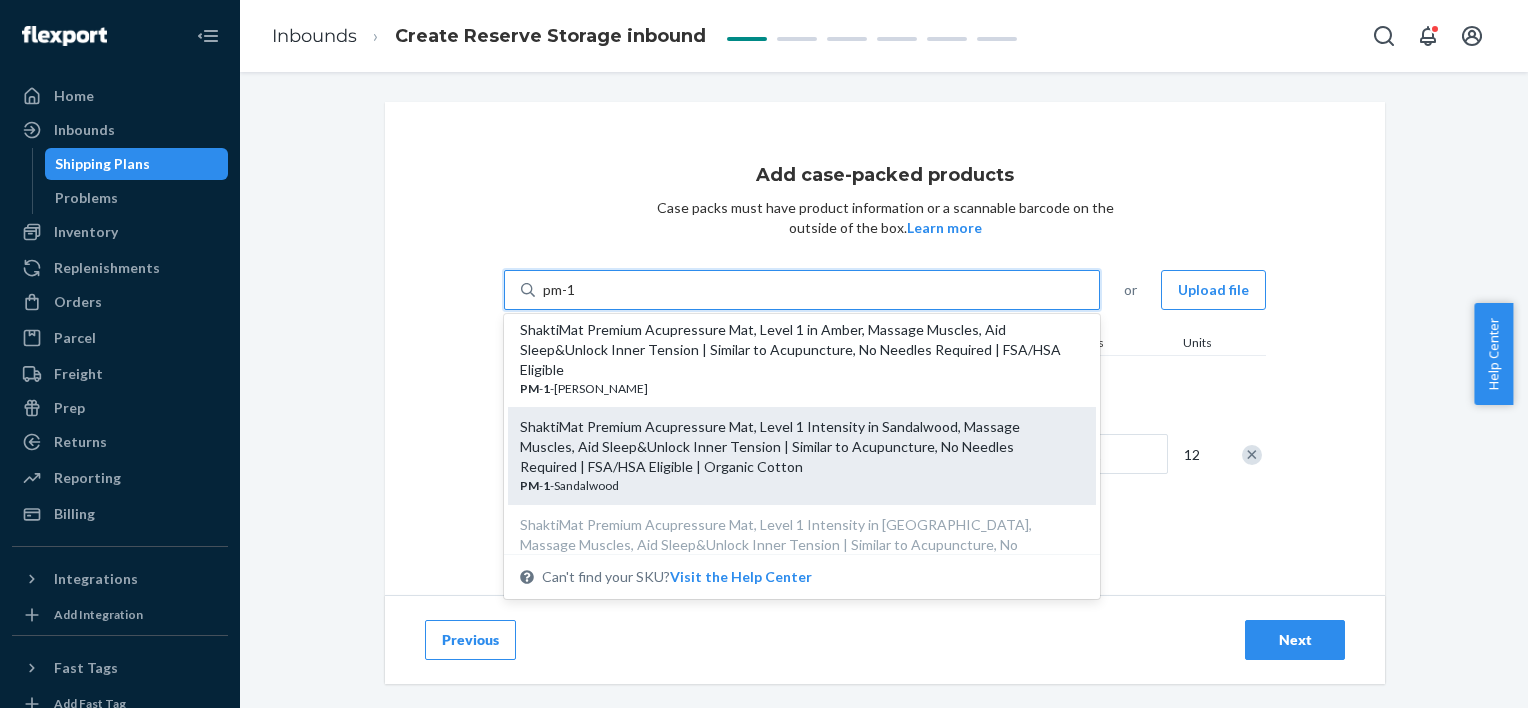 click on "pm-1" at bounding box center (560, 290) 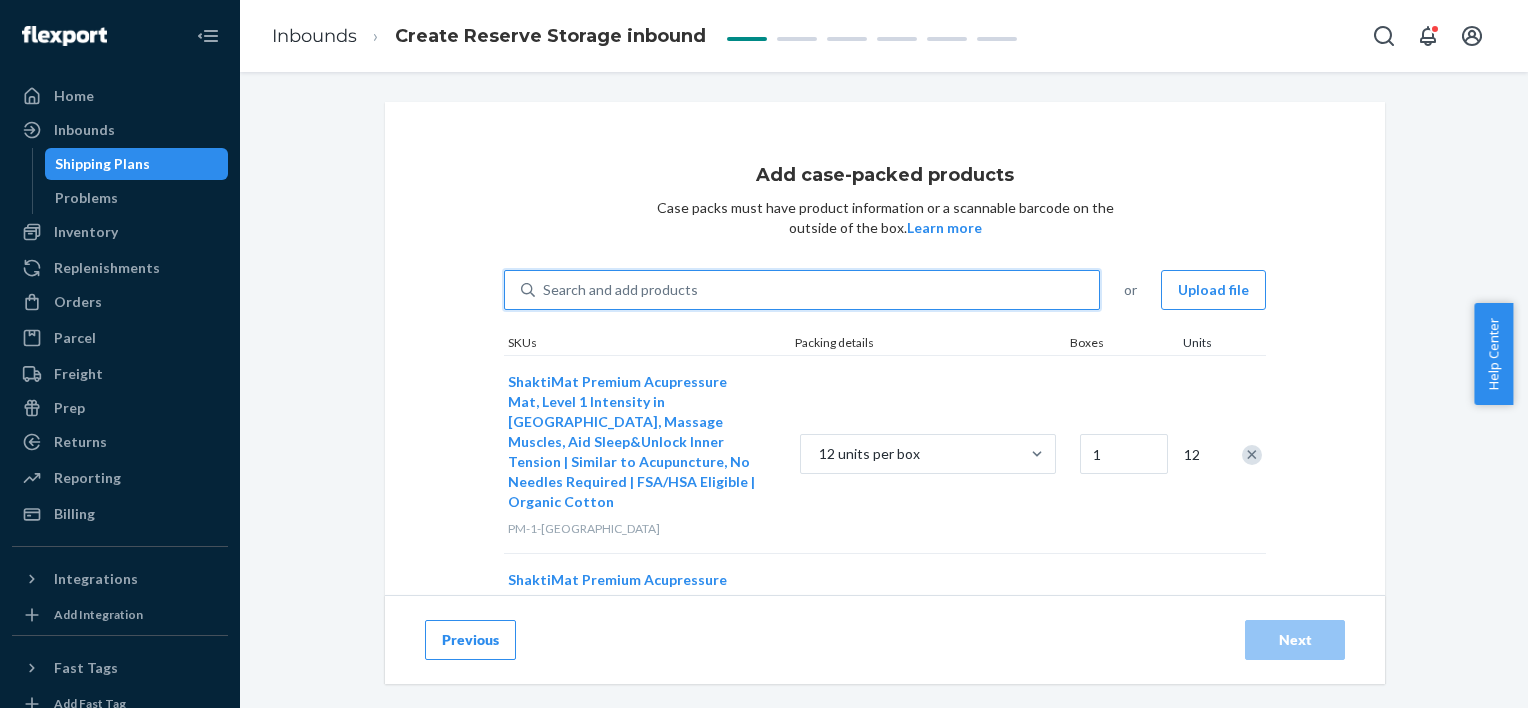 type on "1" 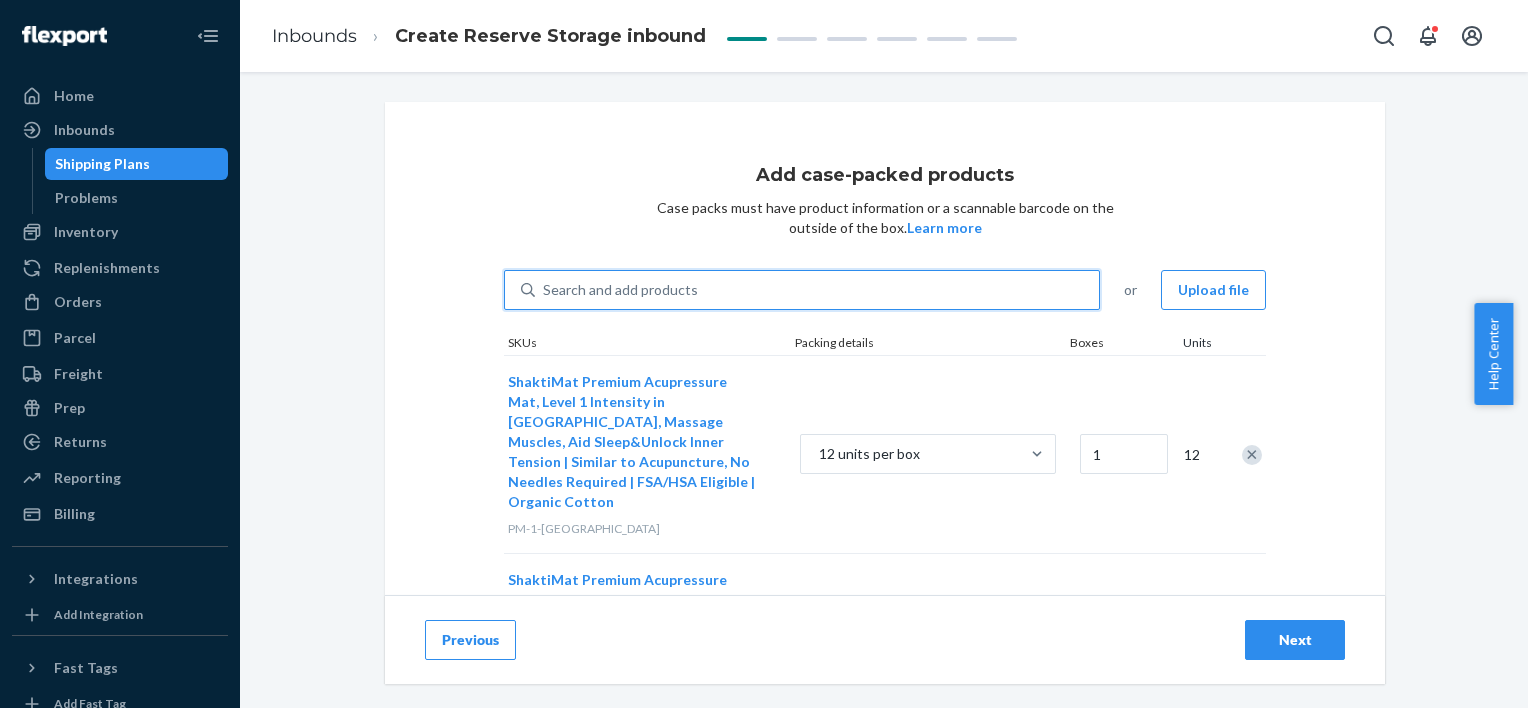 click on "Search and add products" at bounding box center (817, 290) 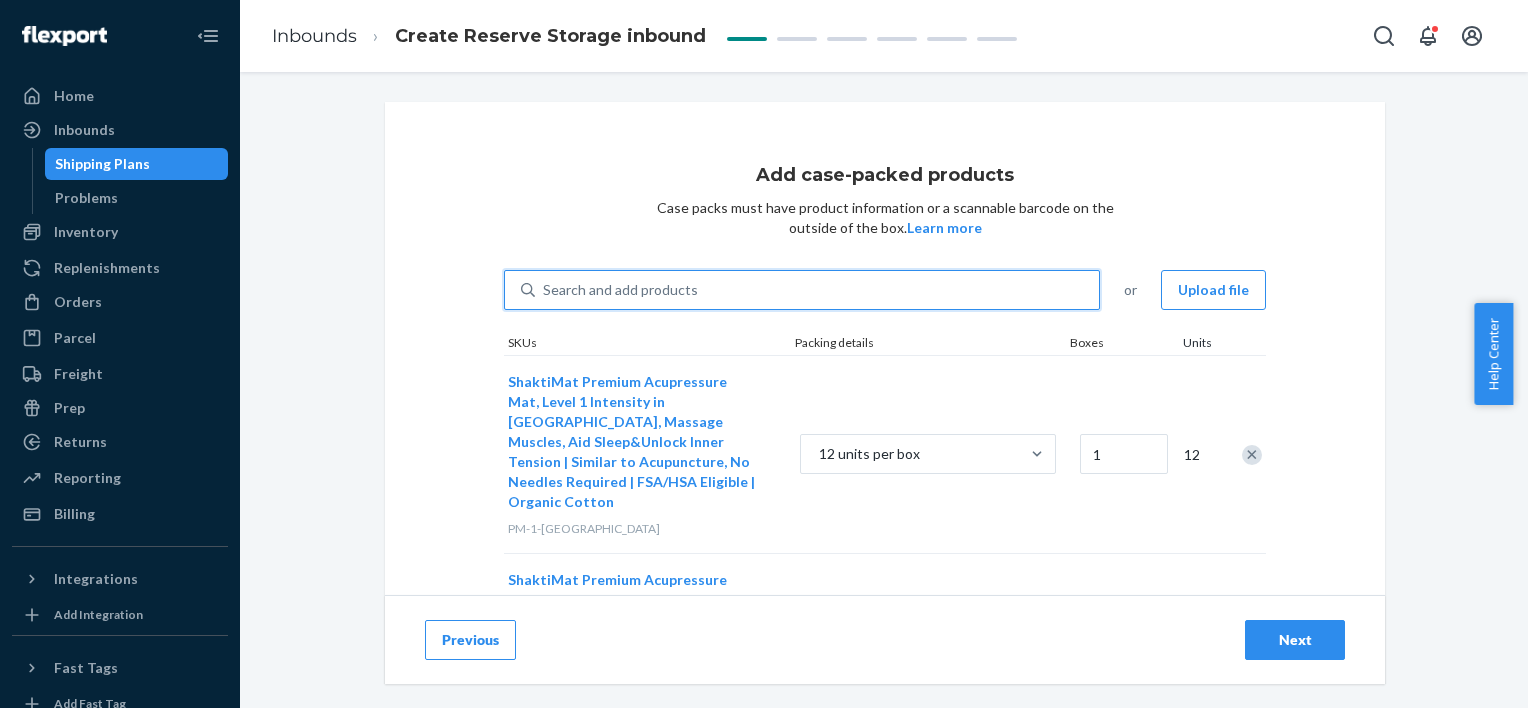 click on "0 results available. Use Up and Down to choose options, press Enter to select the currently focused option, press Escape to exit the menu, press Tab to select the option and exit the menu. Search and add products" at bounding box center [544, 290] 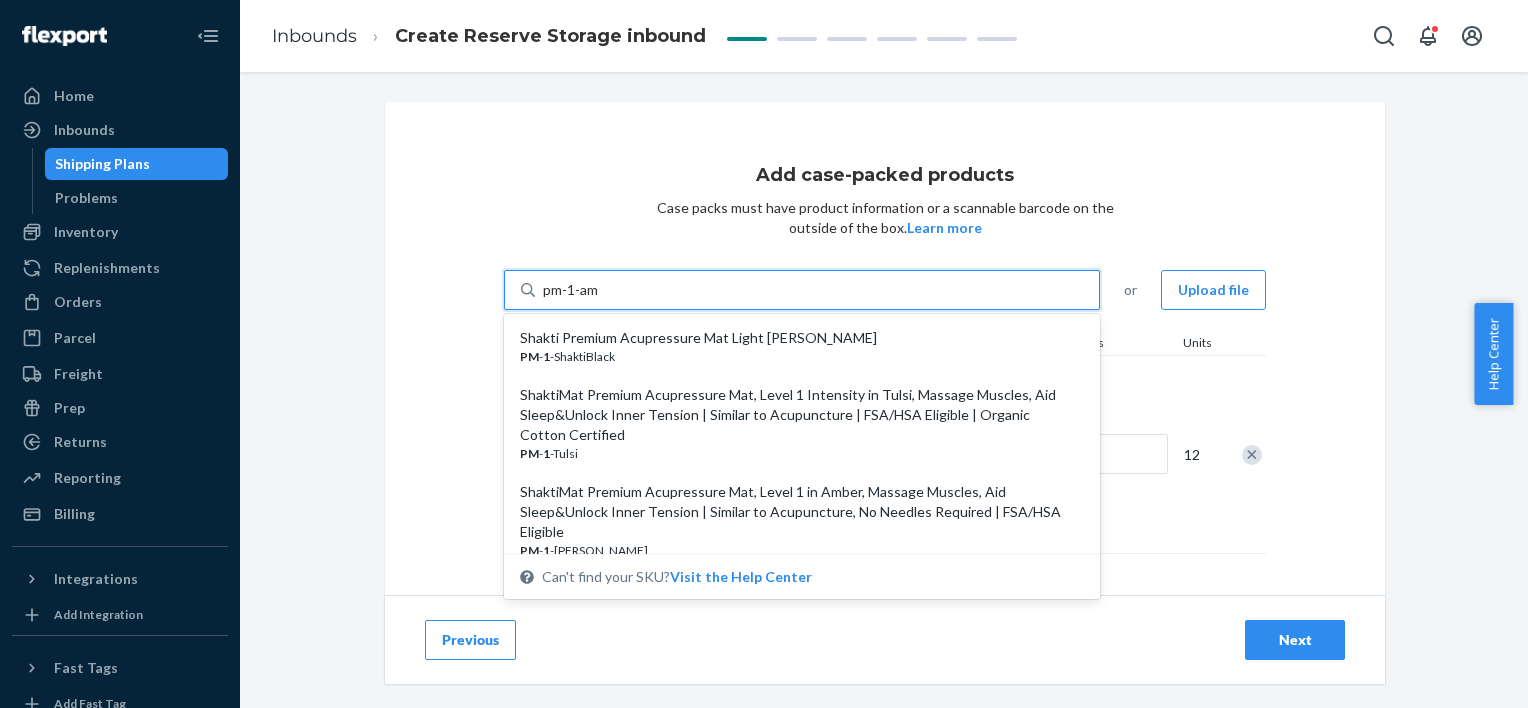type on "pm-1-amb" 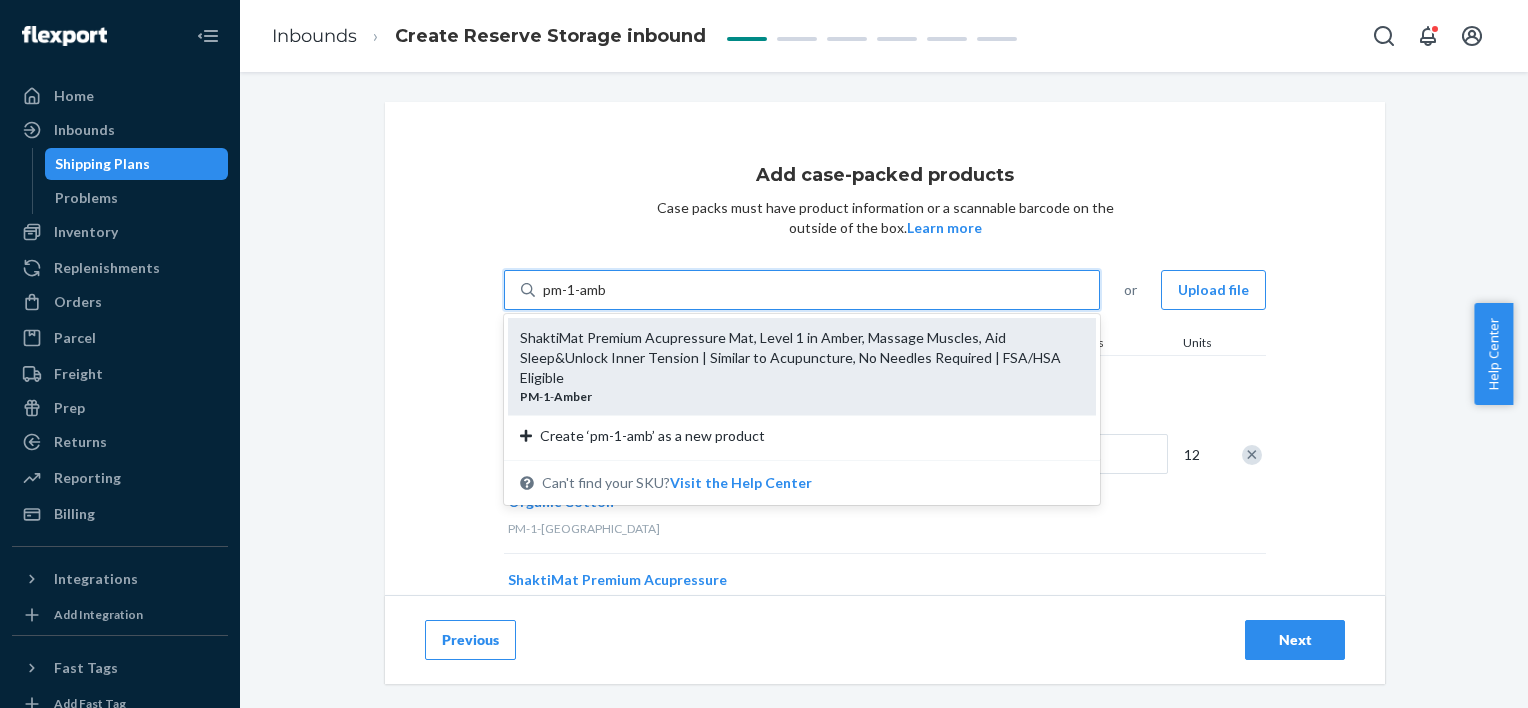 click on "ShaktiMat Premium Acupressure Mat, Level 1 in Amber, Massage Muscles, Aid Sleep&Unlock Inner Tension | Similar to Acupuncture, No Needles Required | FSA/HSA Eligible" at bounding box center [794, 358] 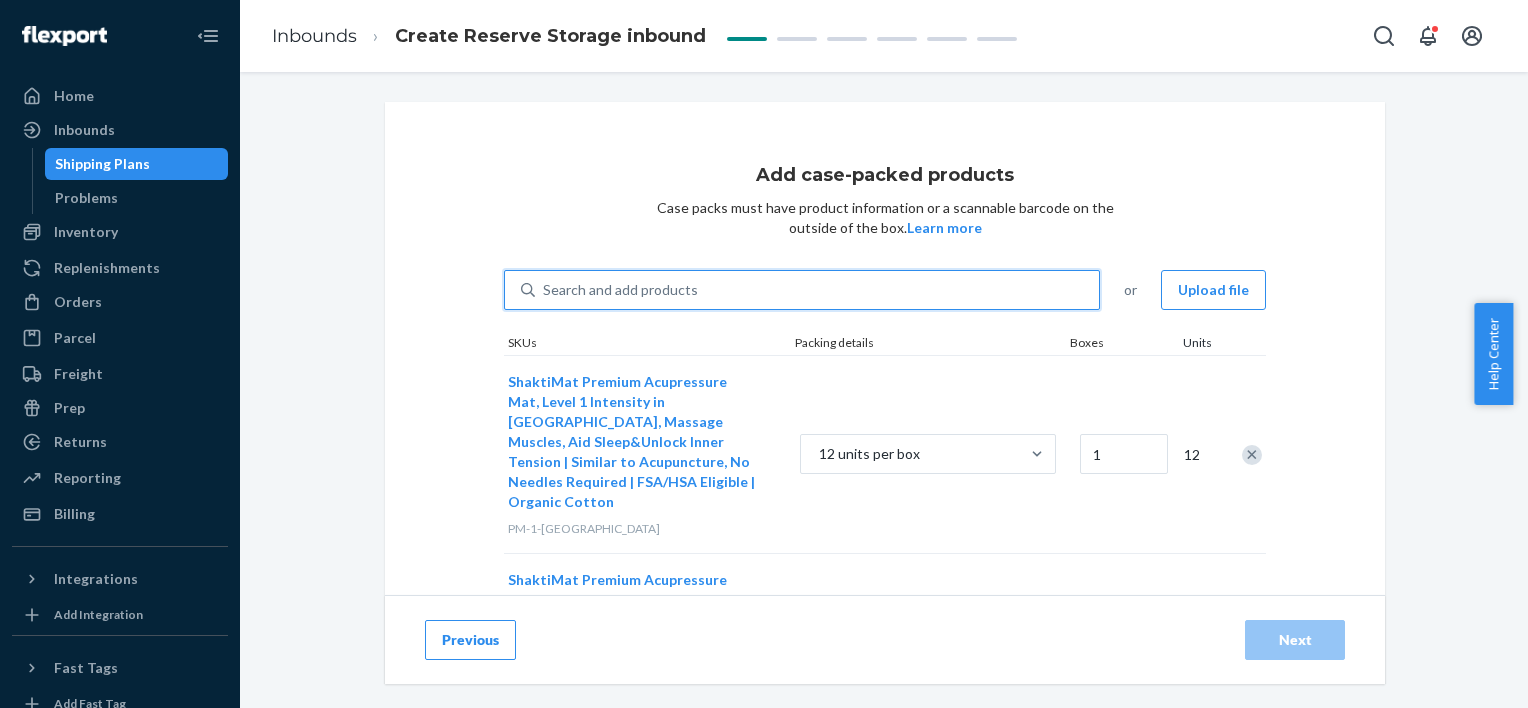 type on "1" 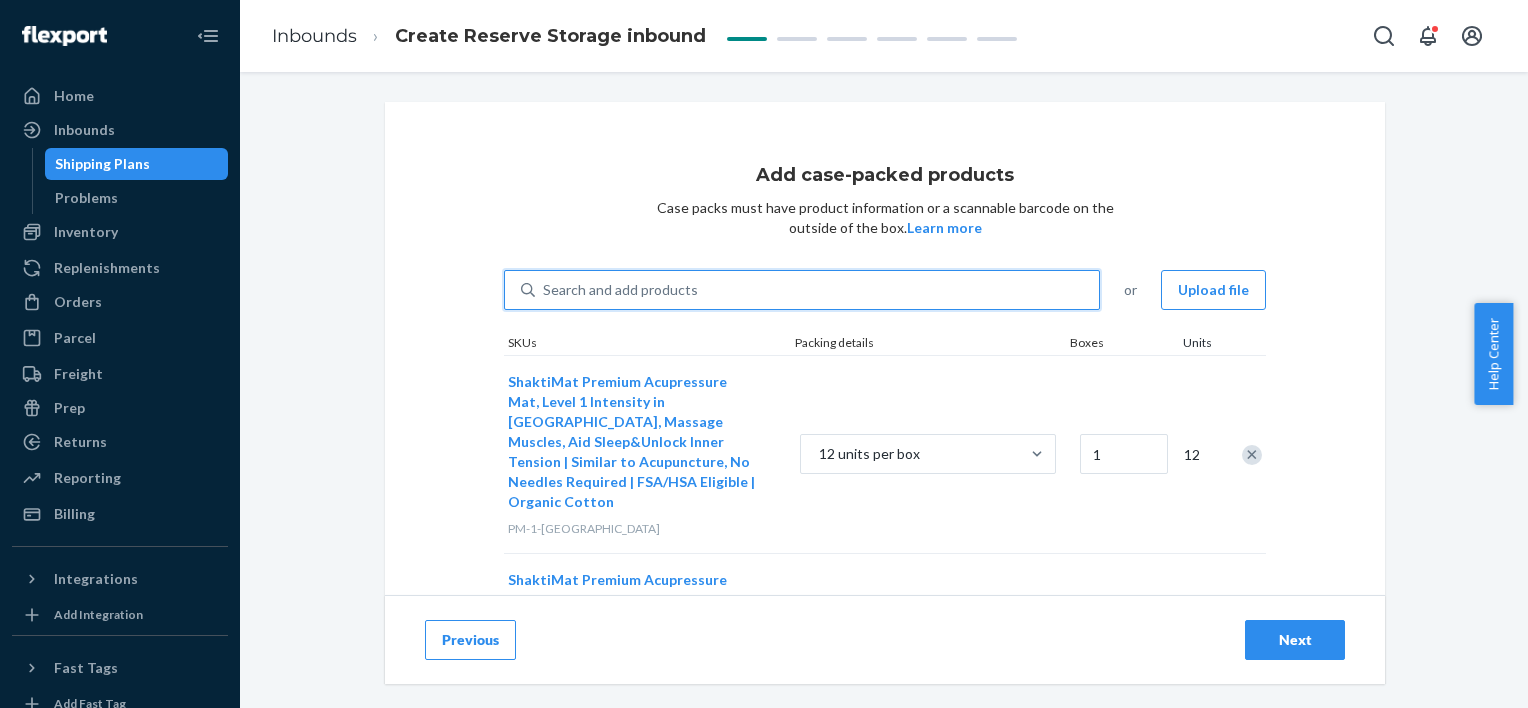 click on "Search and add products" at bounding box center (620, 290) 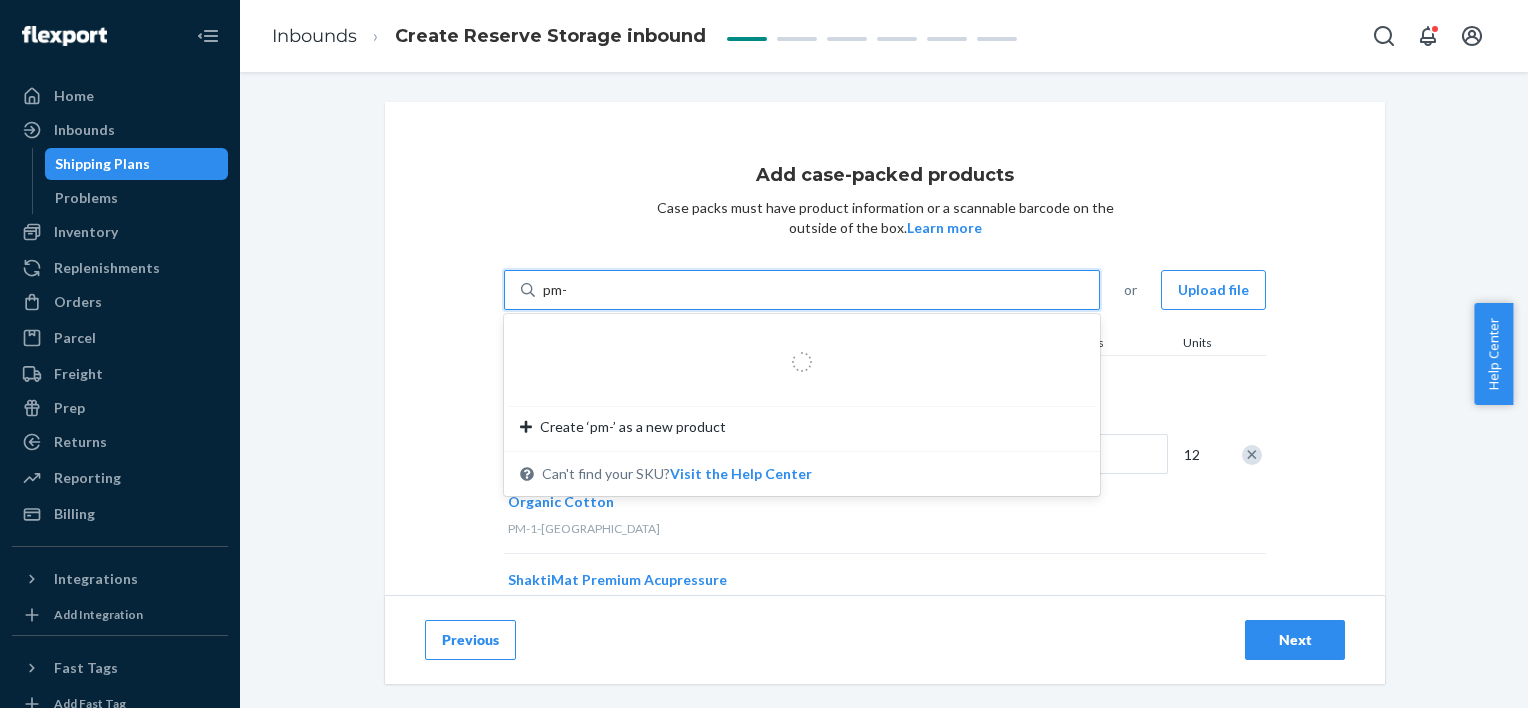 type on "pm-2" 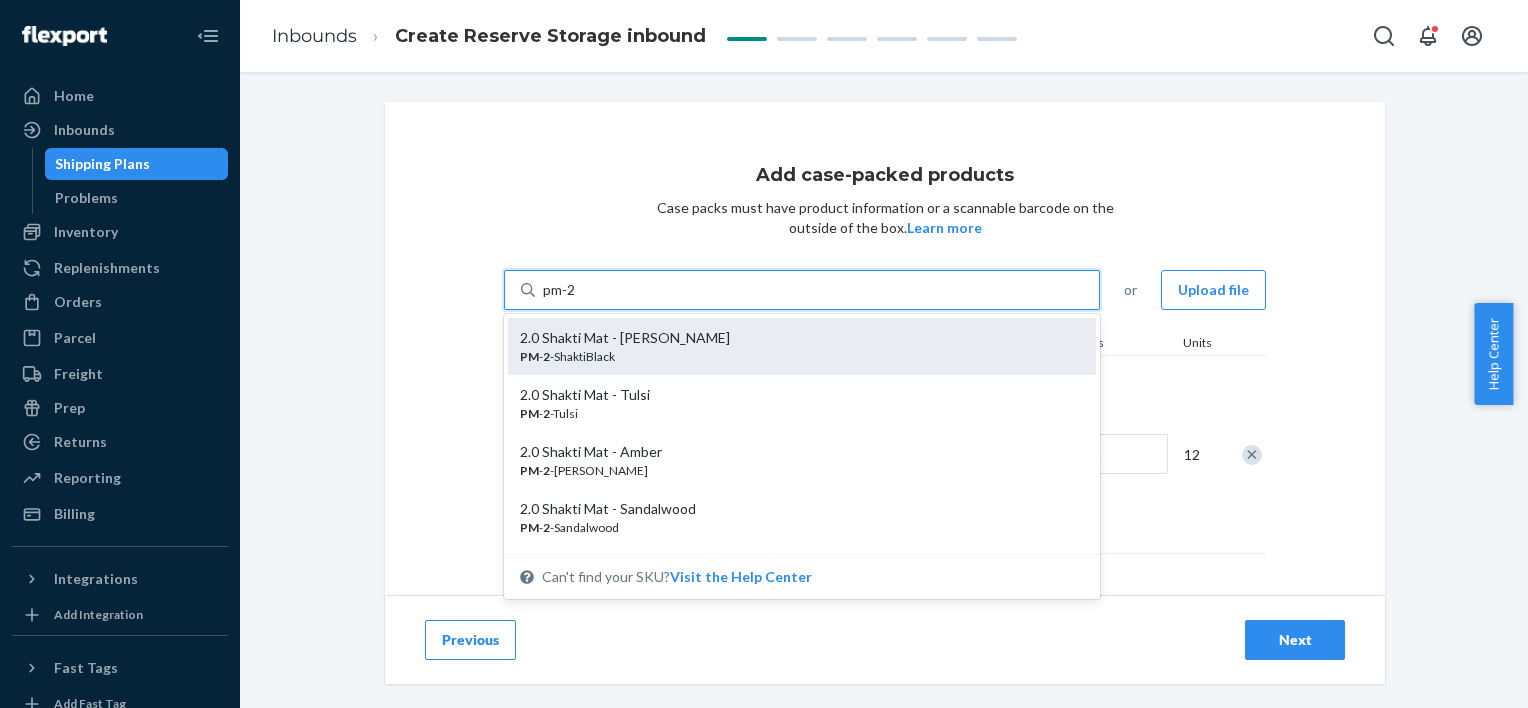 click on "PM - 2 -ShaktiBlack" at bounding box center (794, 356) 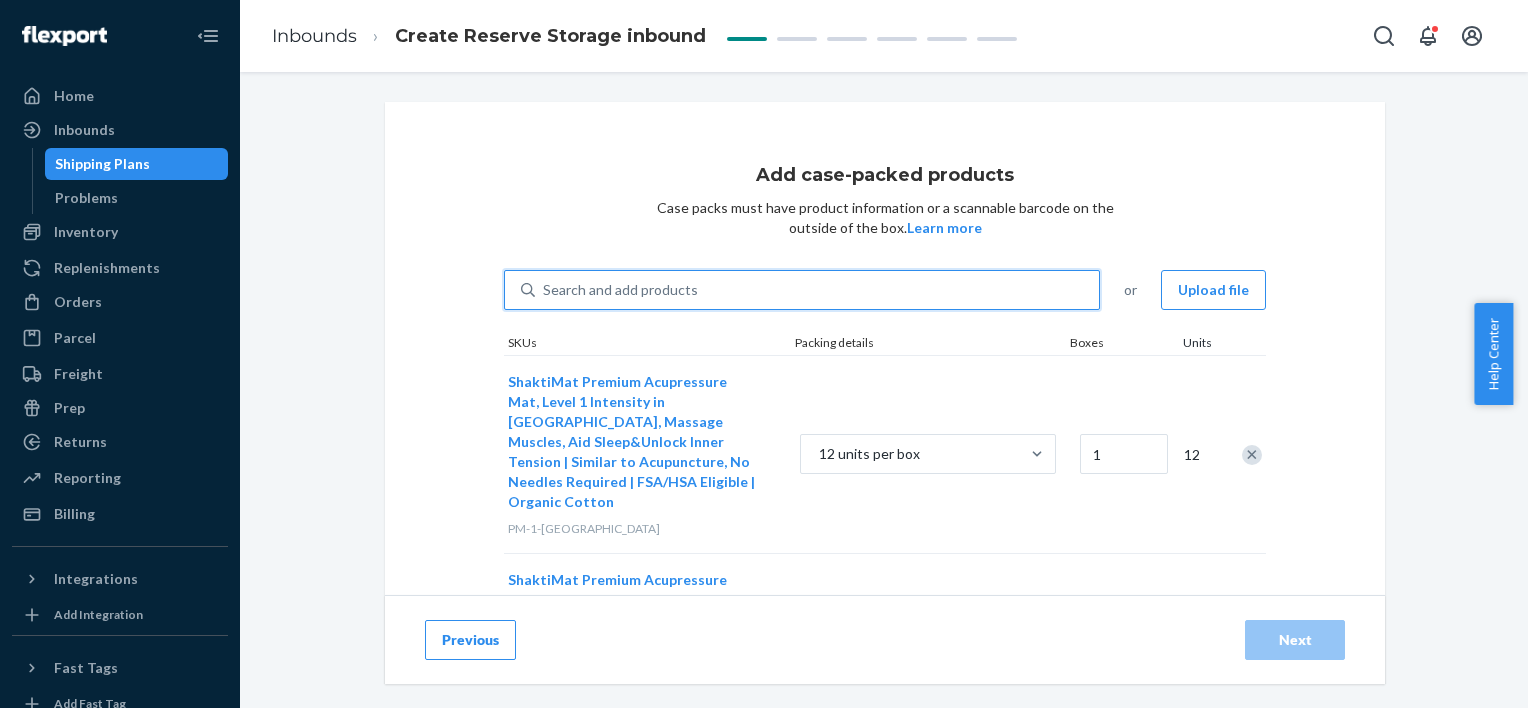 type on "1" 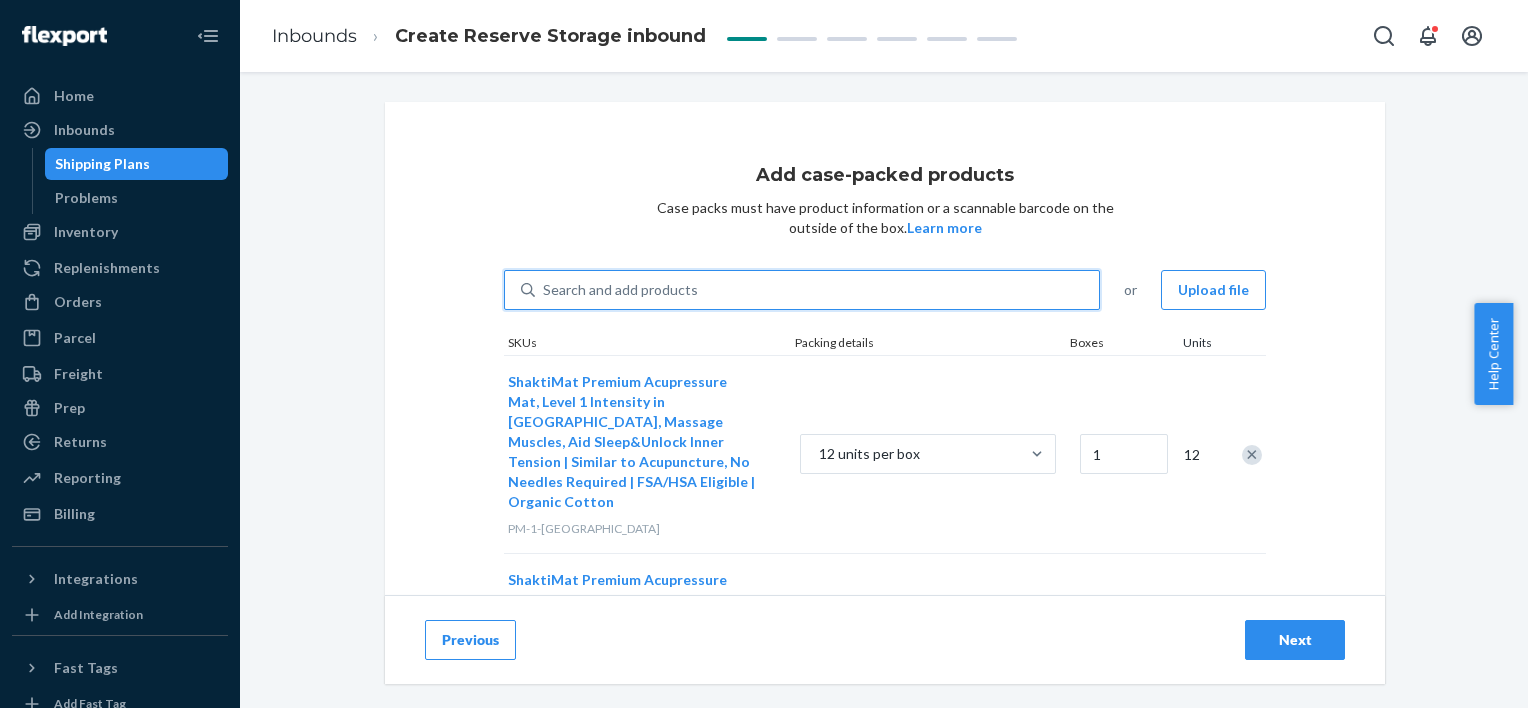 click on "Search and add products" at bounding box center (620, 290) 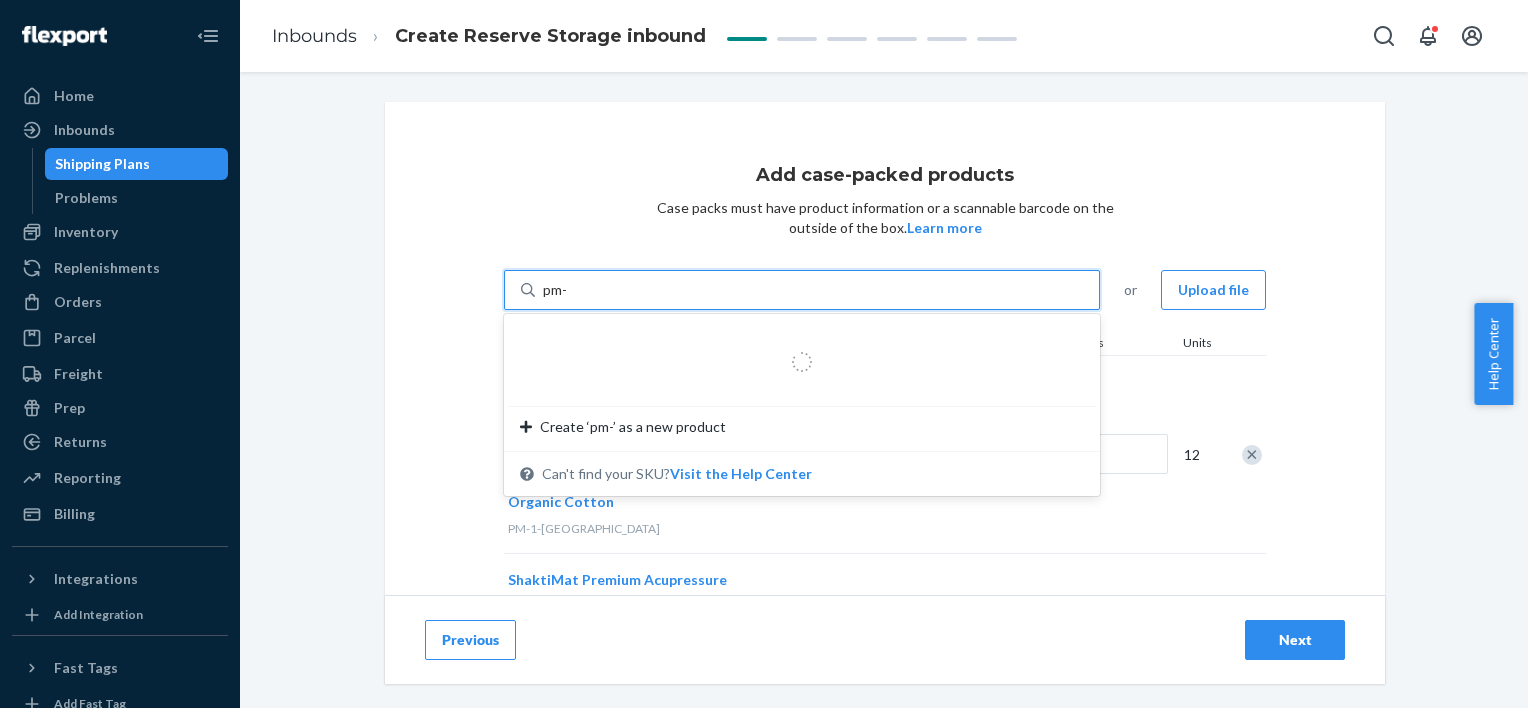 type on "pm-2" 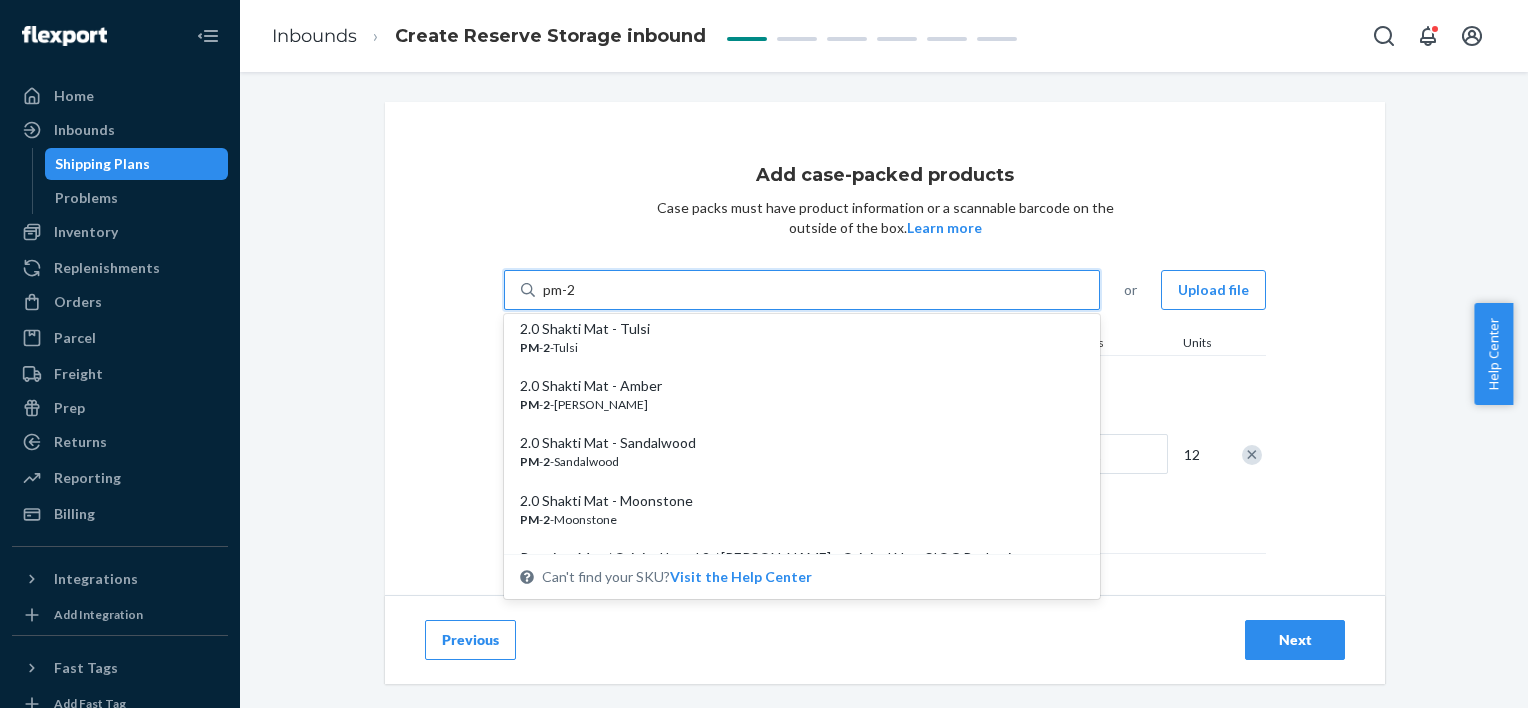 scroll, scrollTop: 67, scrollLeft: 0, axis: vertical 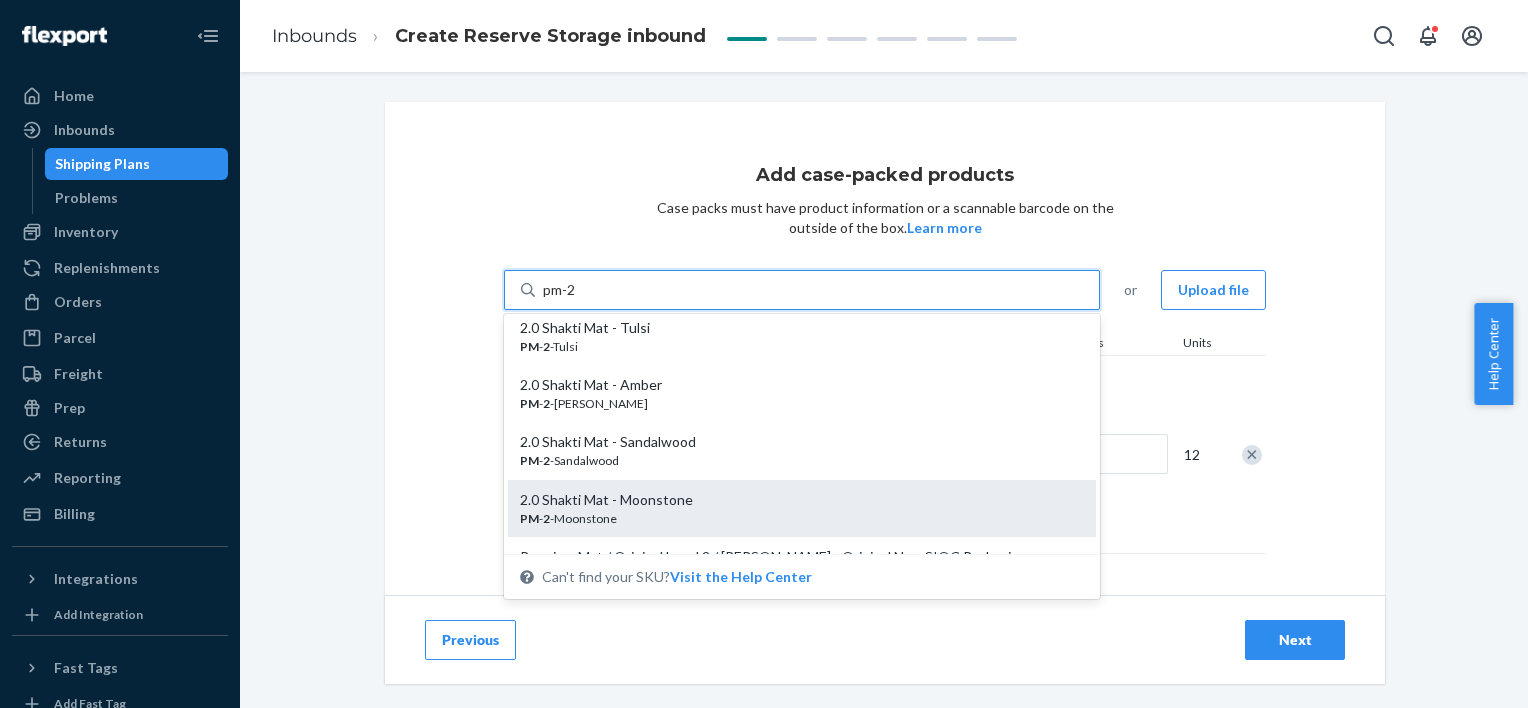 click on "2.0 Shakti Mat - Moonstone" at bounding box center [794, 500] 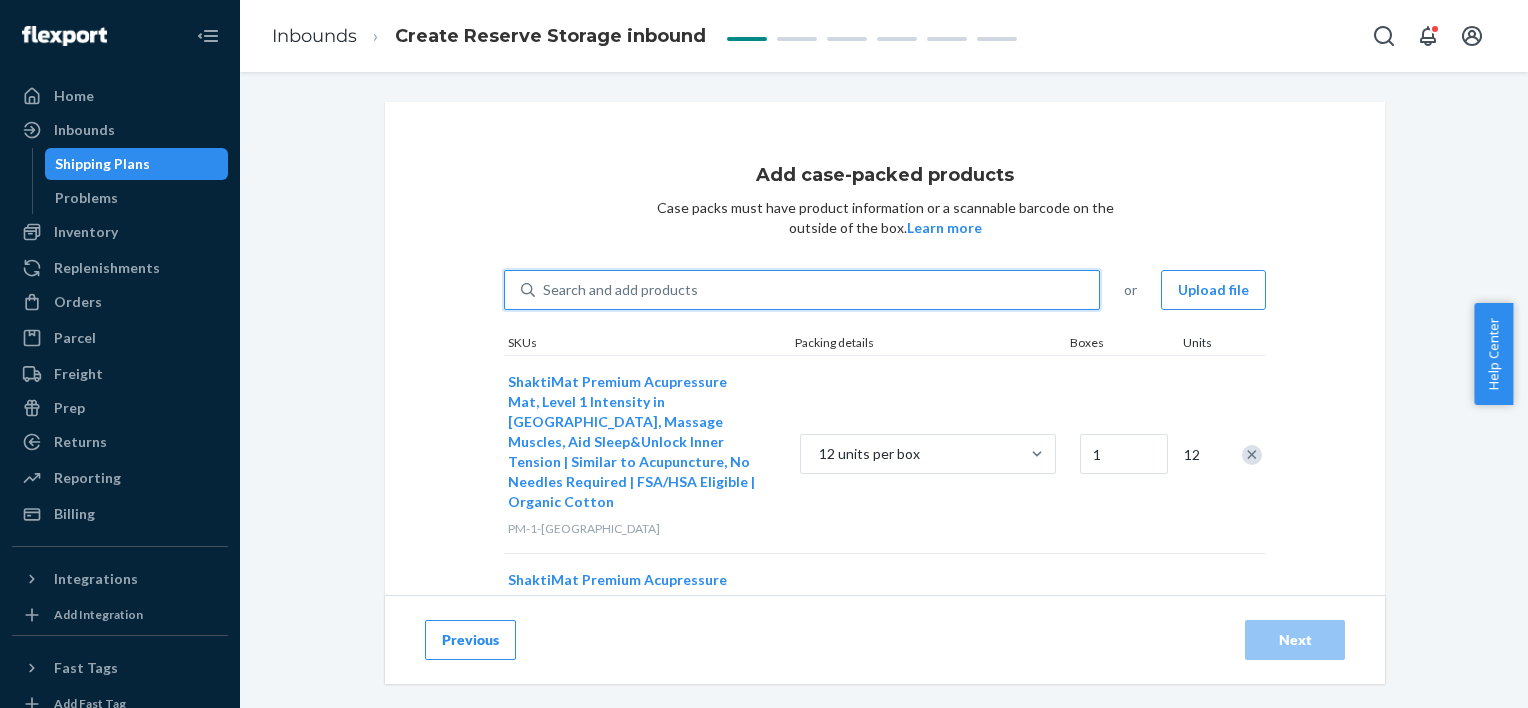 type on "1" 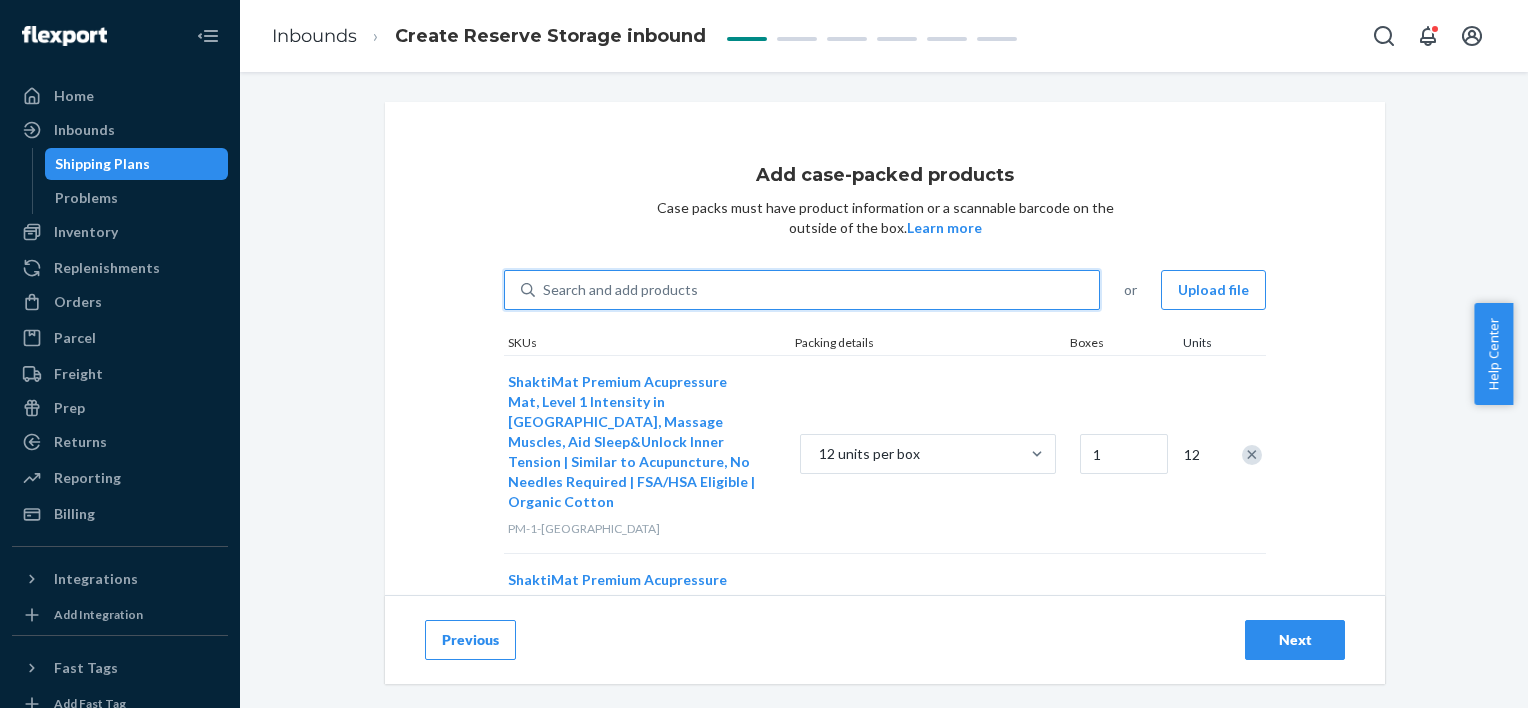 click on "Search and add products" at bounding box center [620, 290] 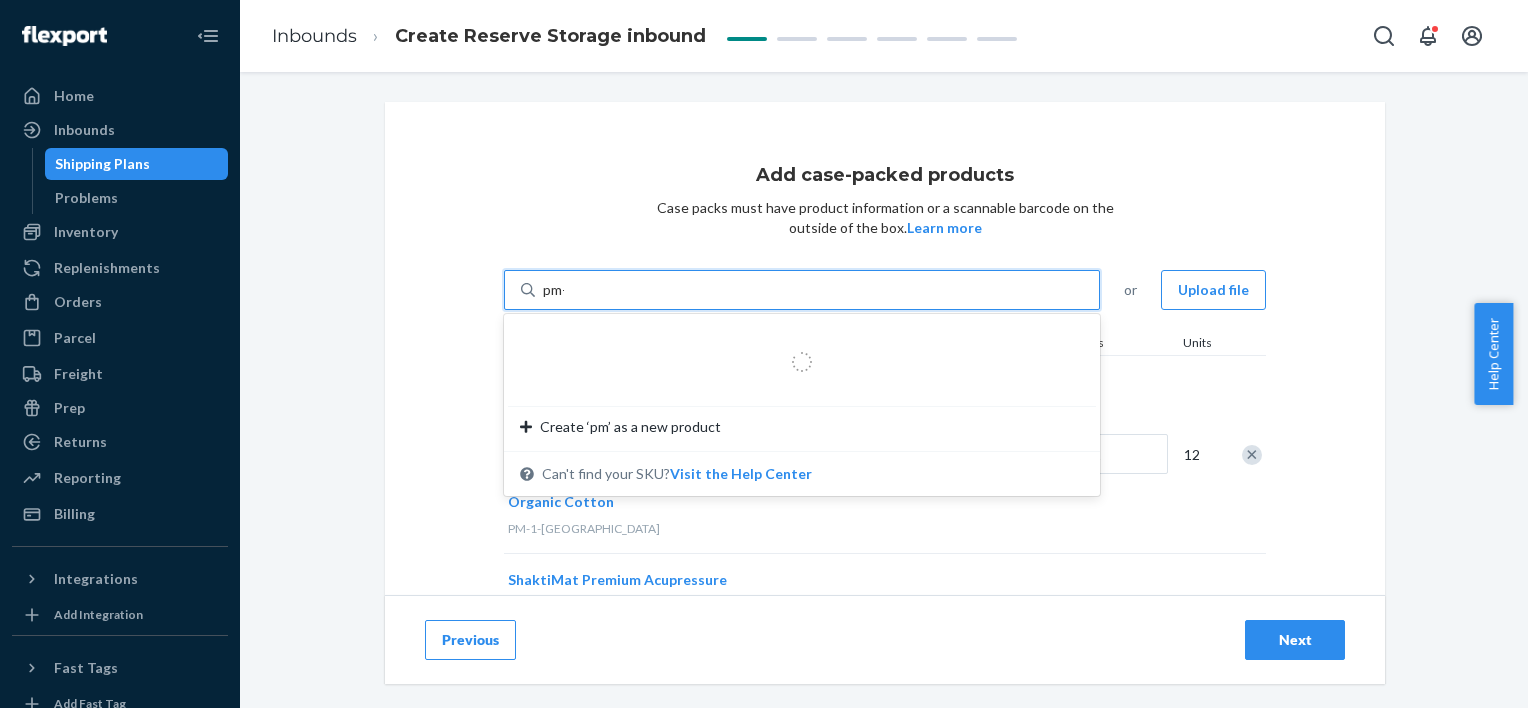 type on "pm-2" 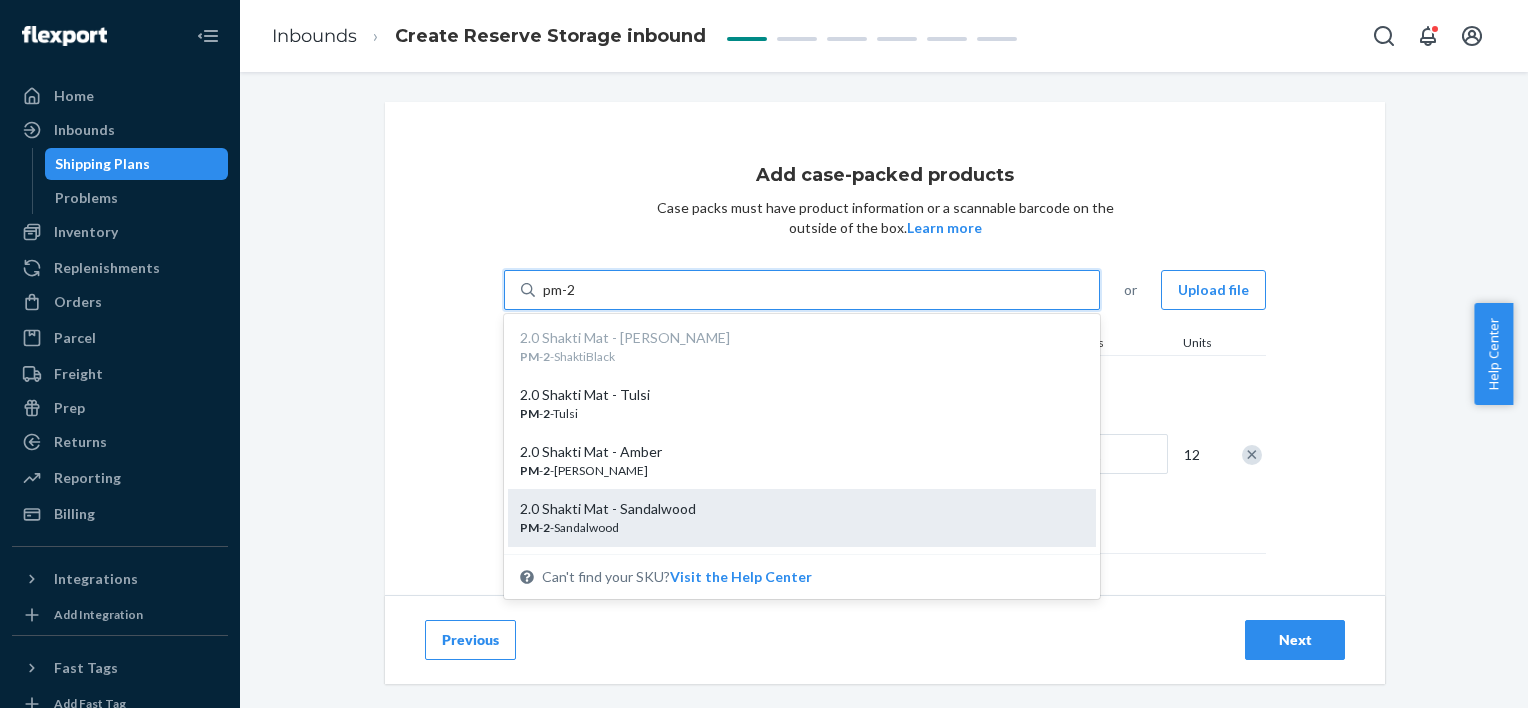 click on "2.0 Shakti Mat - Sandalwood" at bounding box center [794, 509] 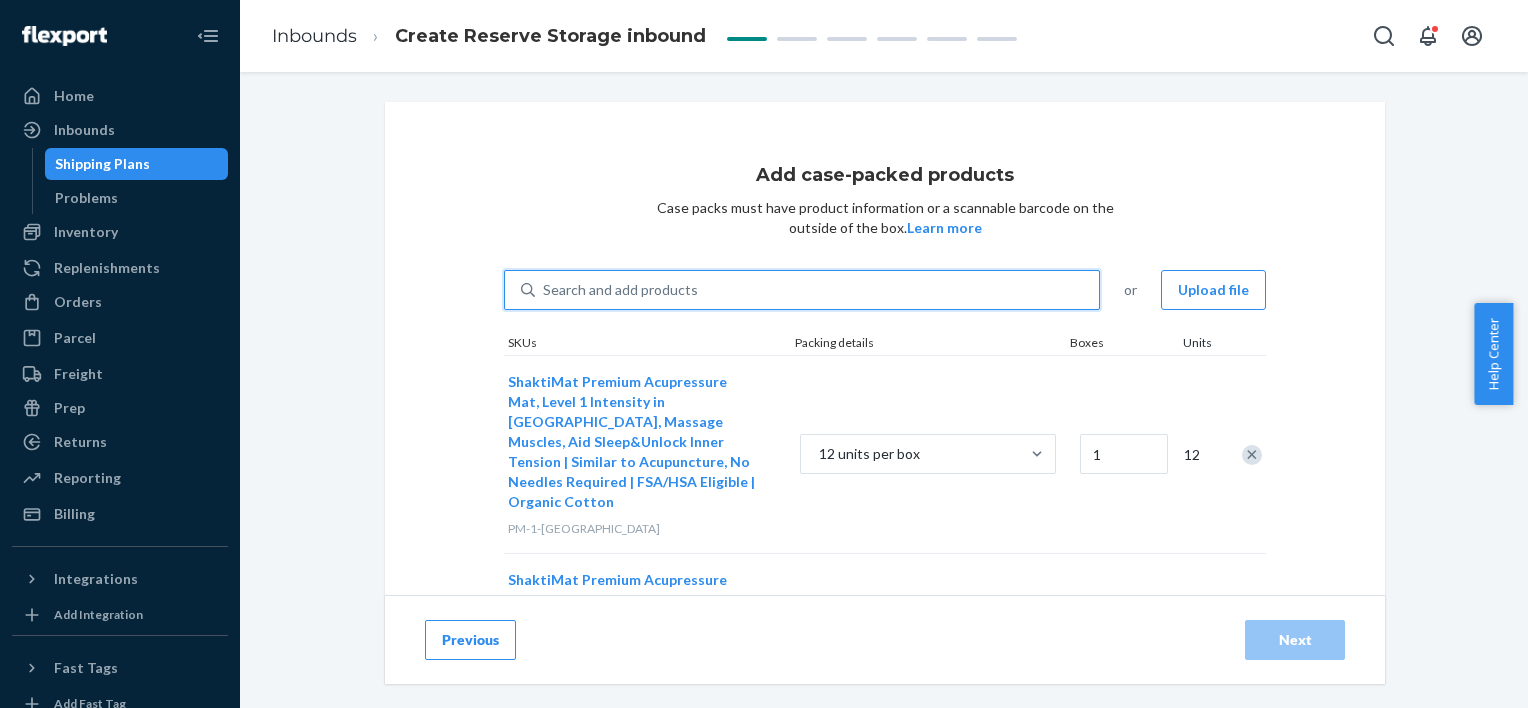 type on "1" 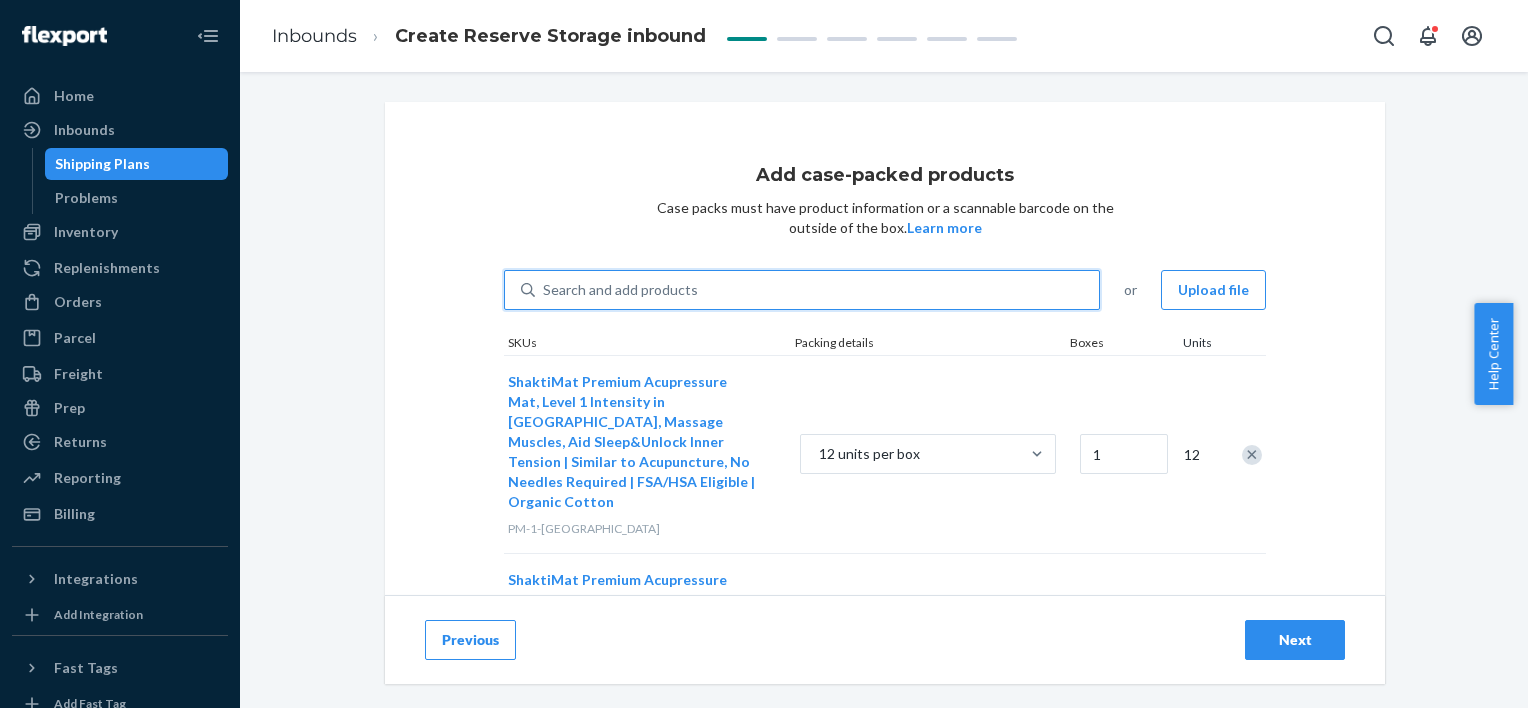 click on "Search and add products" at bounding box center (817, 290) 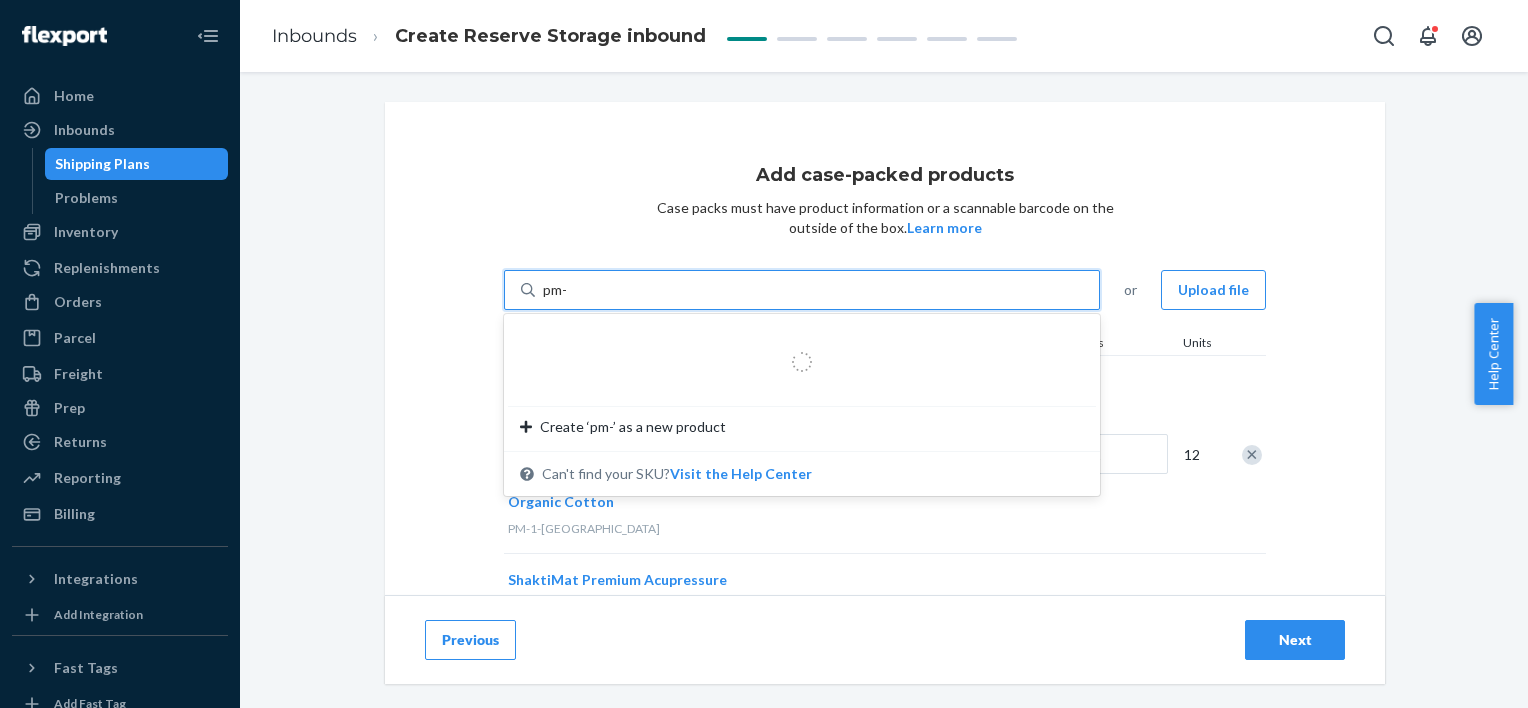 type on "pm-2" 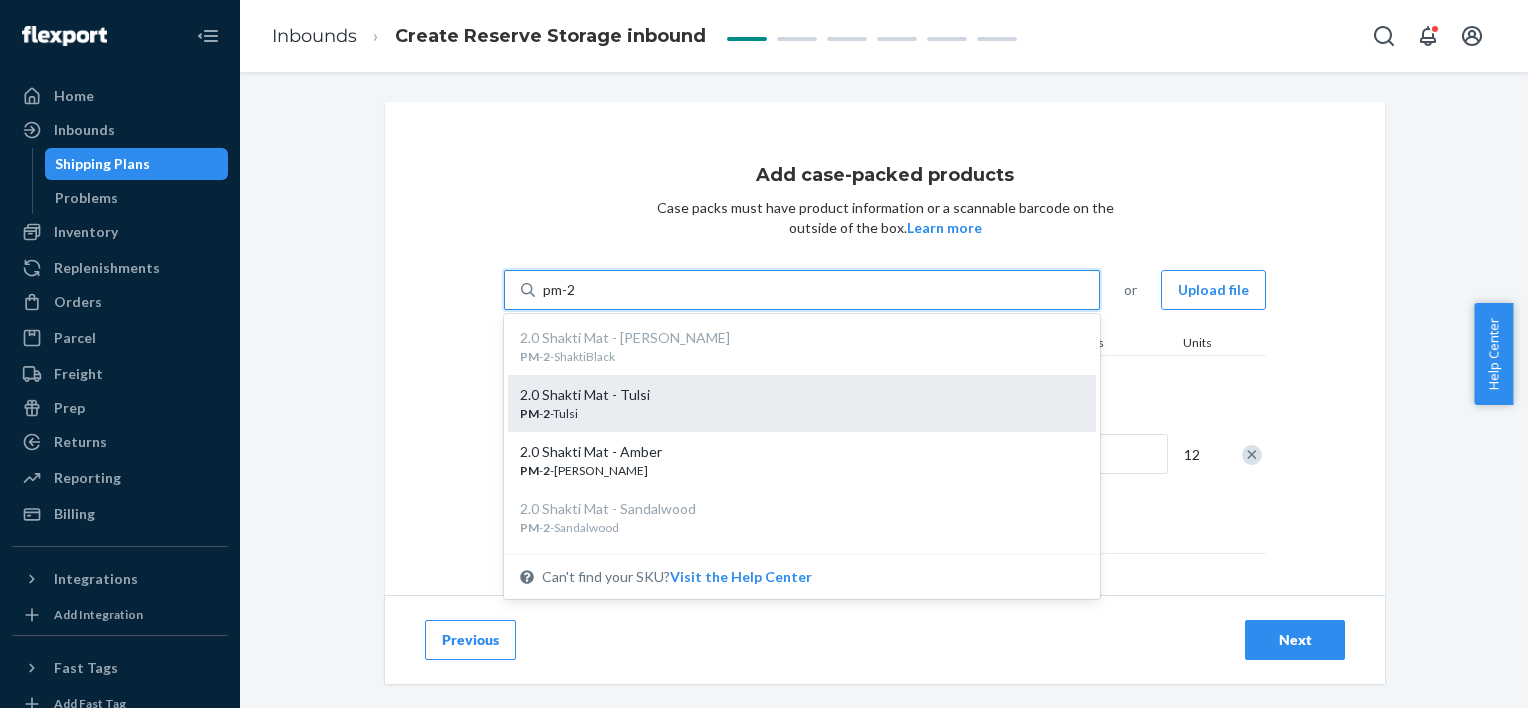 click on "PM - 2 -Tulsi" at bounding box center (794, 413) 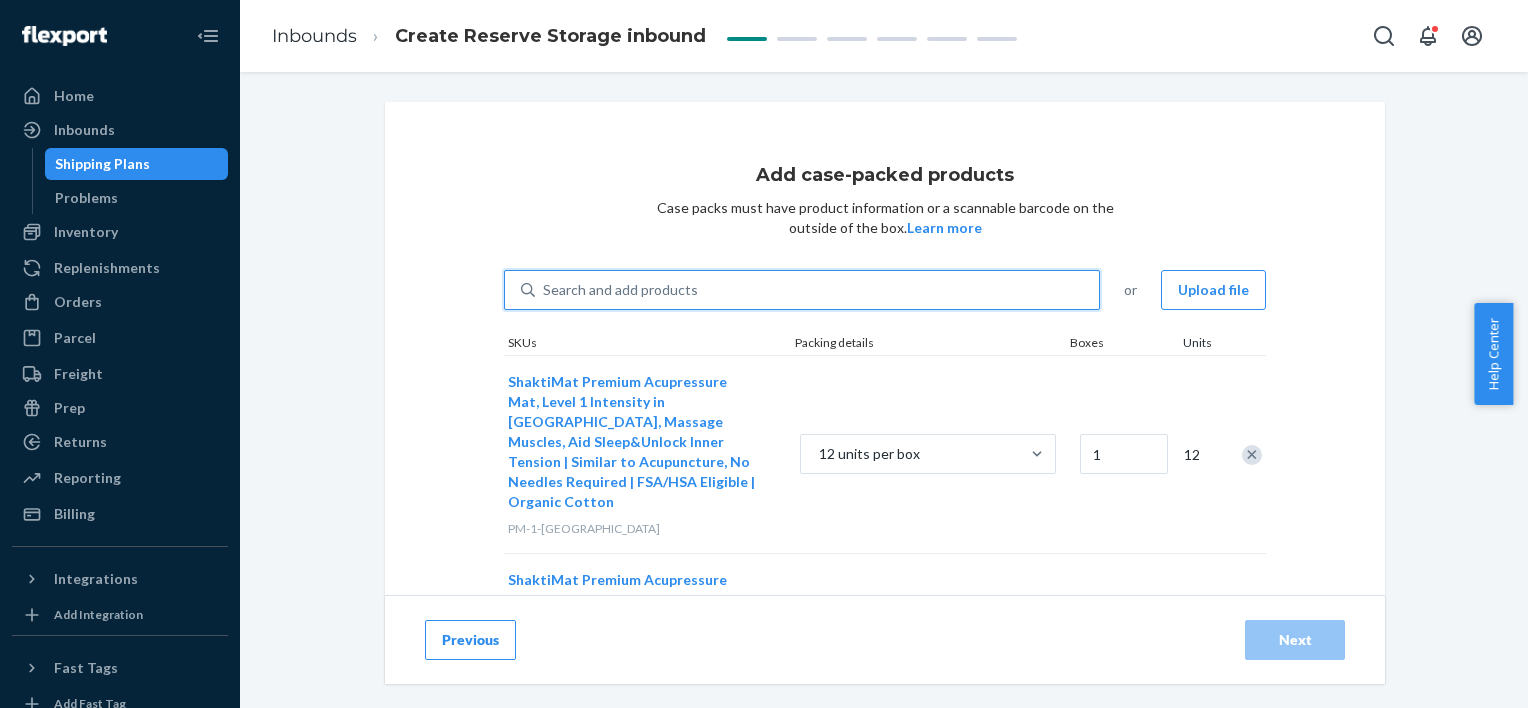type on "1" 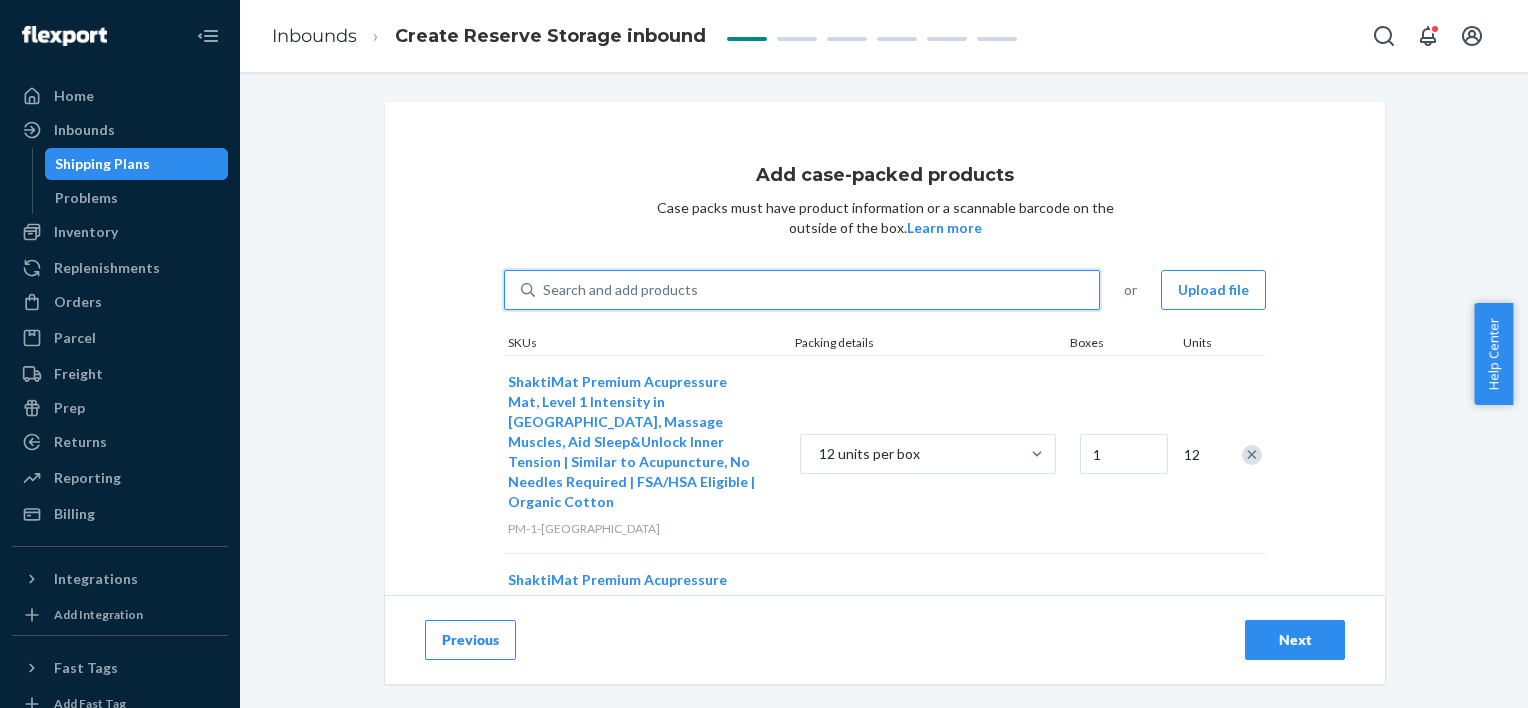 click on "Search and add products" at bounding box center [620, 290] 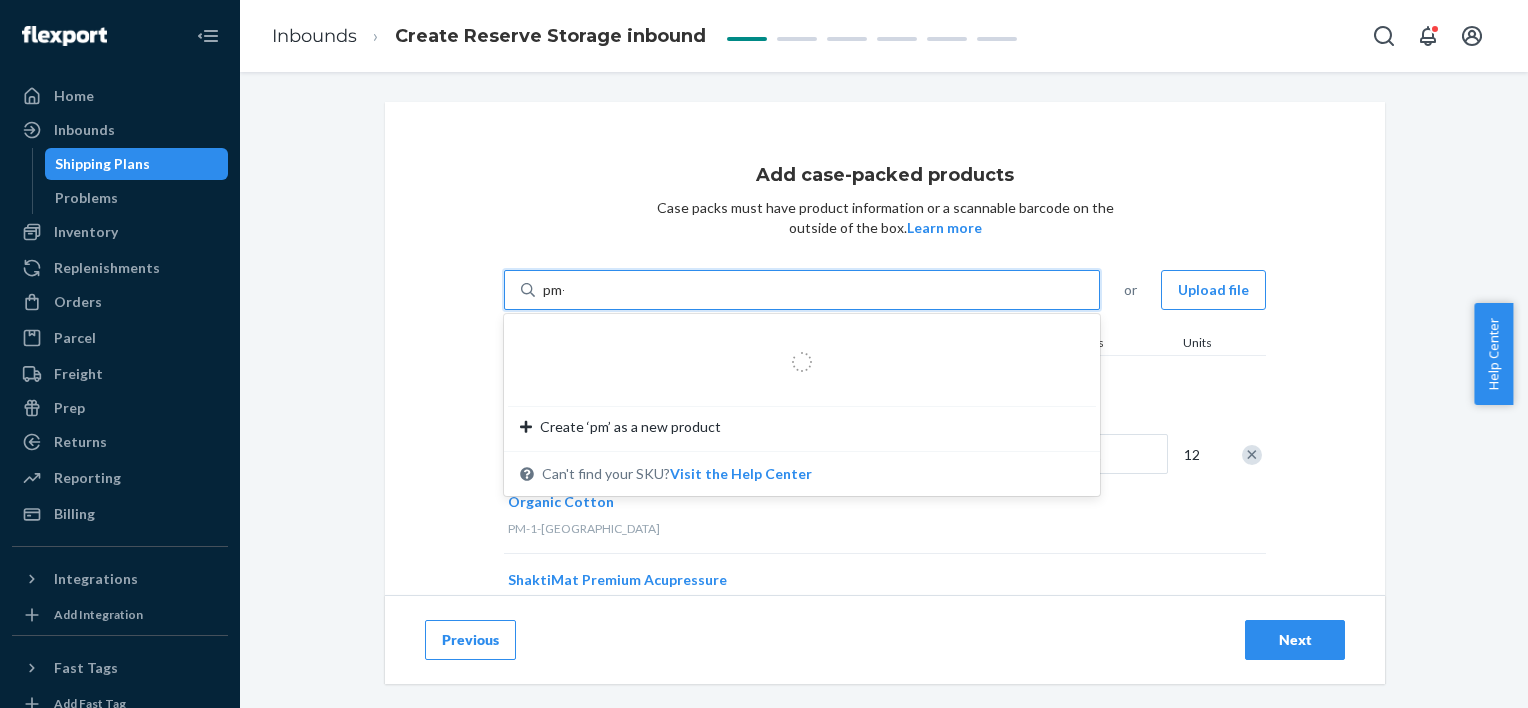 type on "pm-2" 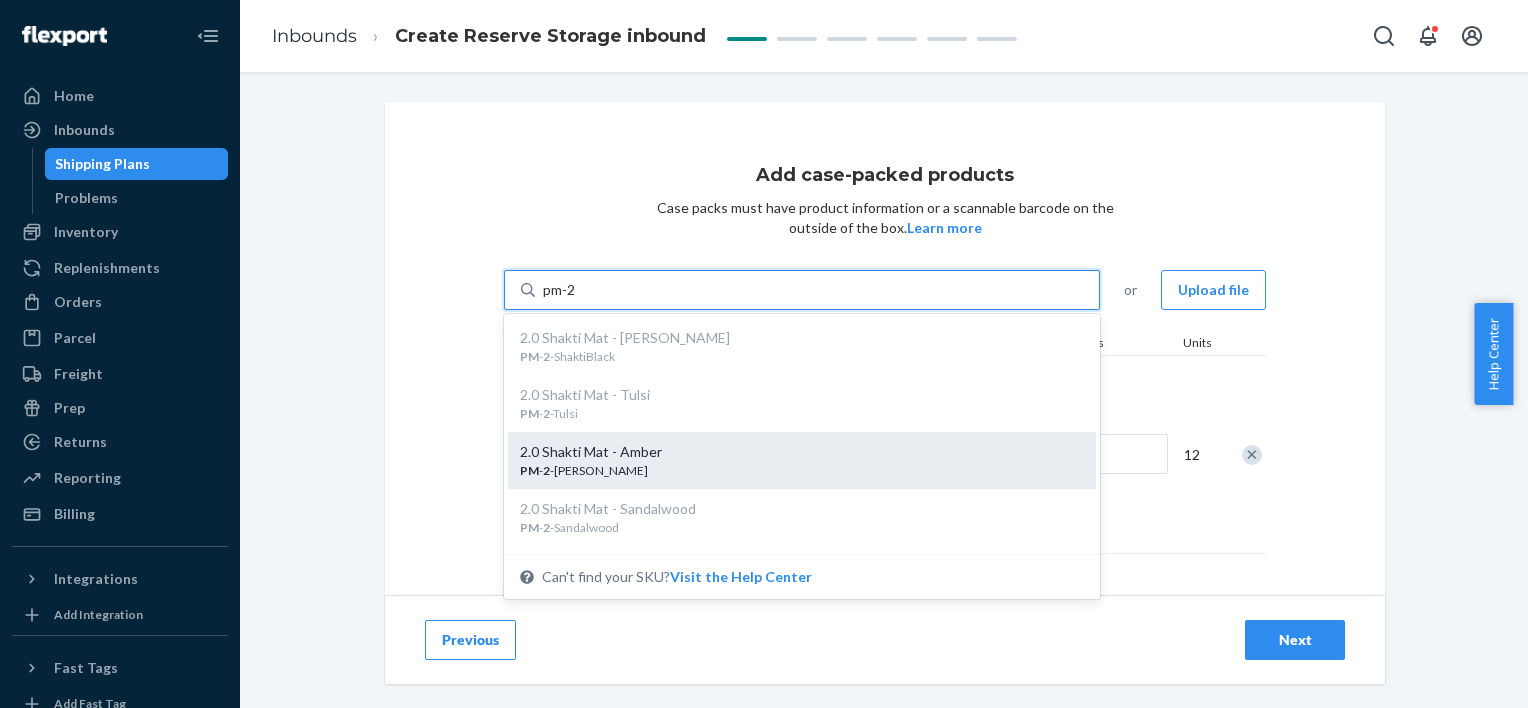 click on "2.0 Shakti Mat - Amber" at bounding box center [794, 452] 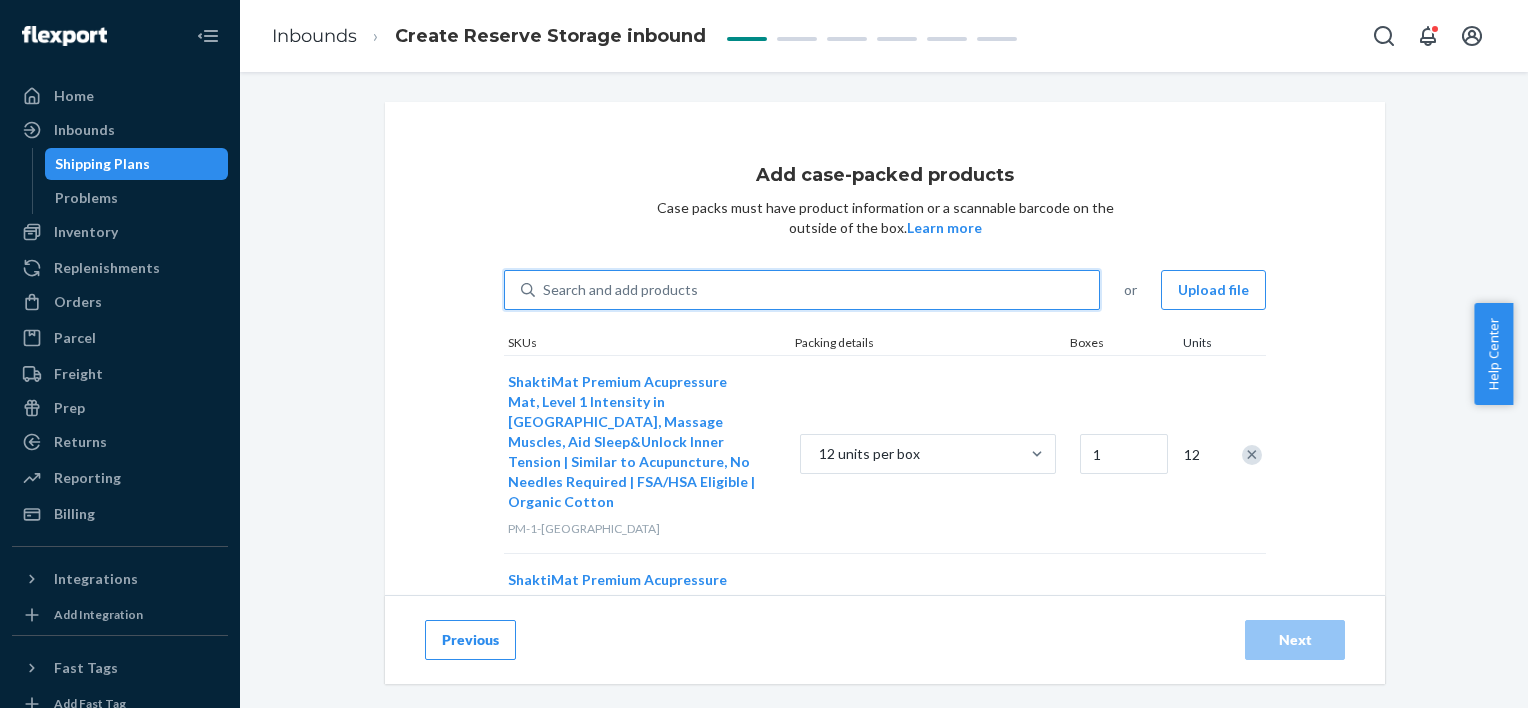 type on "1" 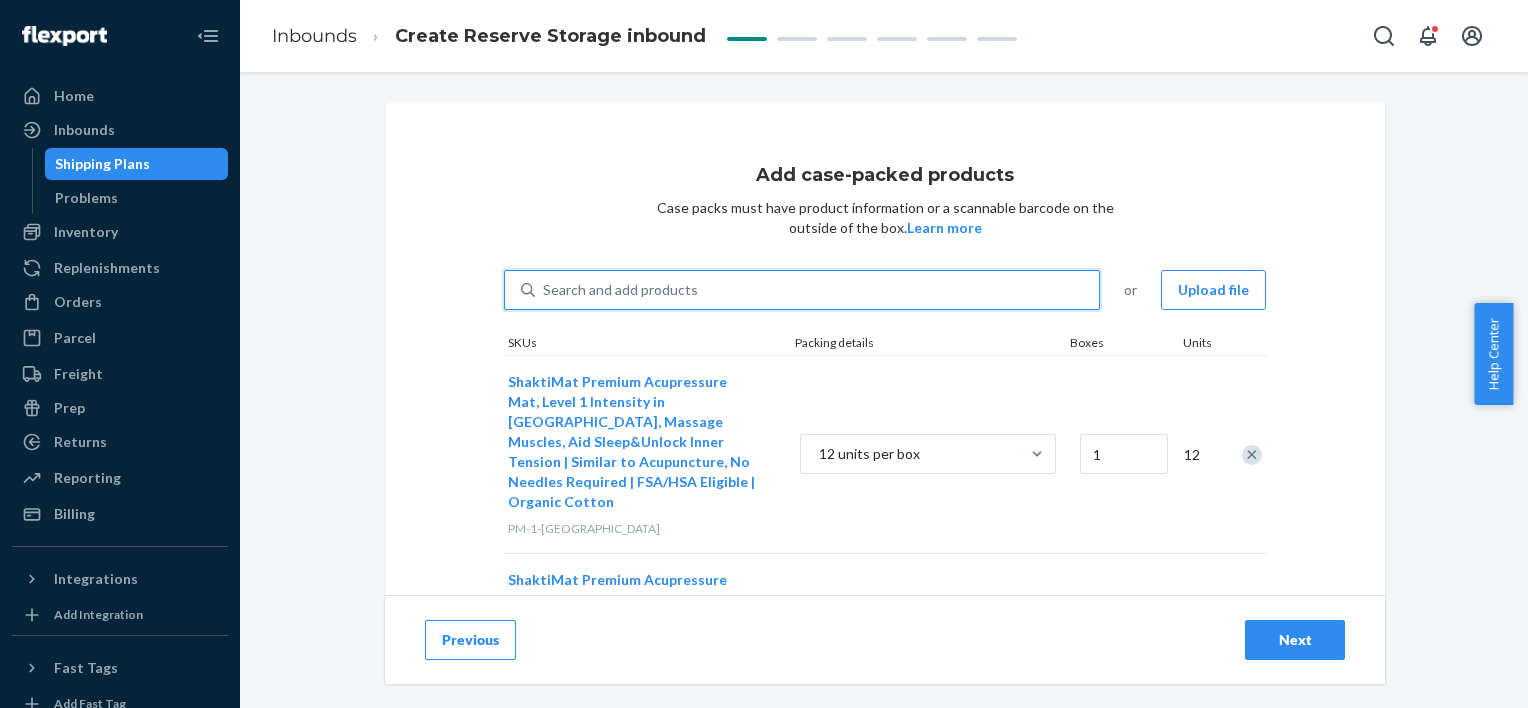 click on "Search and add products" at bounding box center (817, 290) 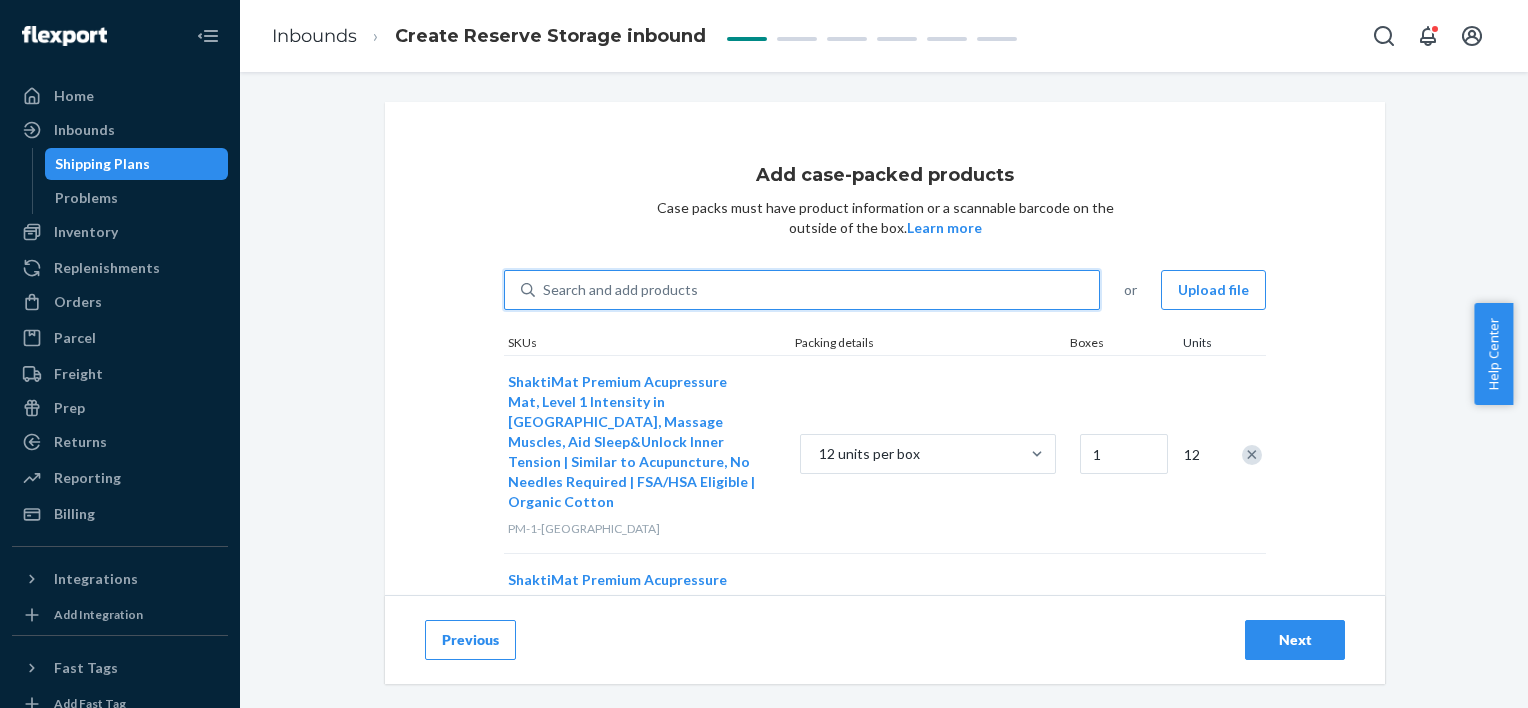 click on "0 results available. Use Up and Down to choose options, press Enter to select the currently focused option, press Escape to exit the menu, press Tab to select the option and exit the menu. Search and add products" at bounding box center [544, 290] 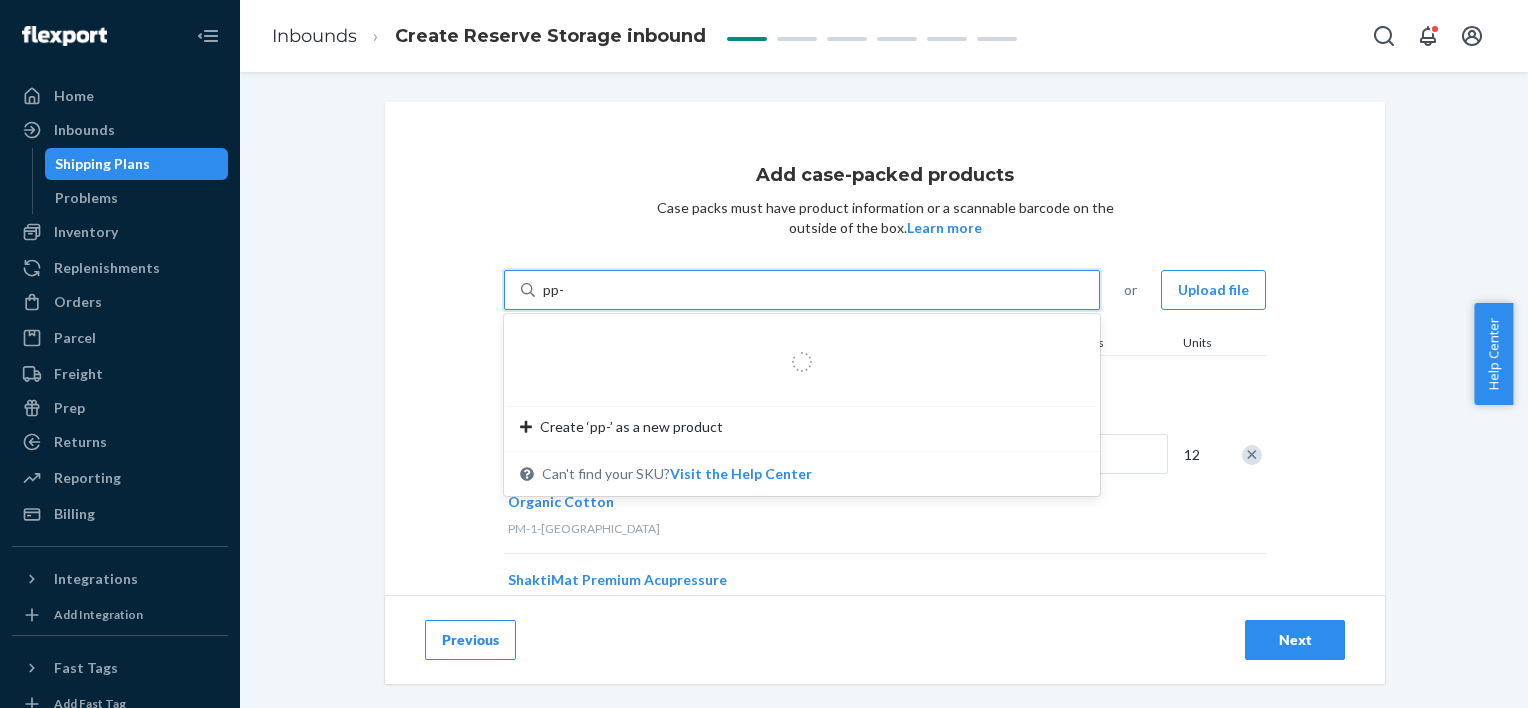 type on "pp-1" 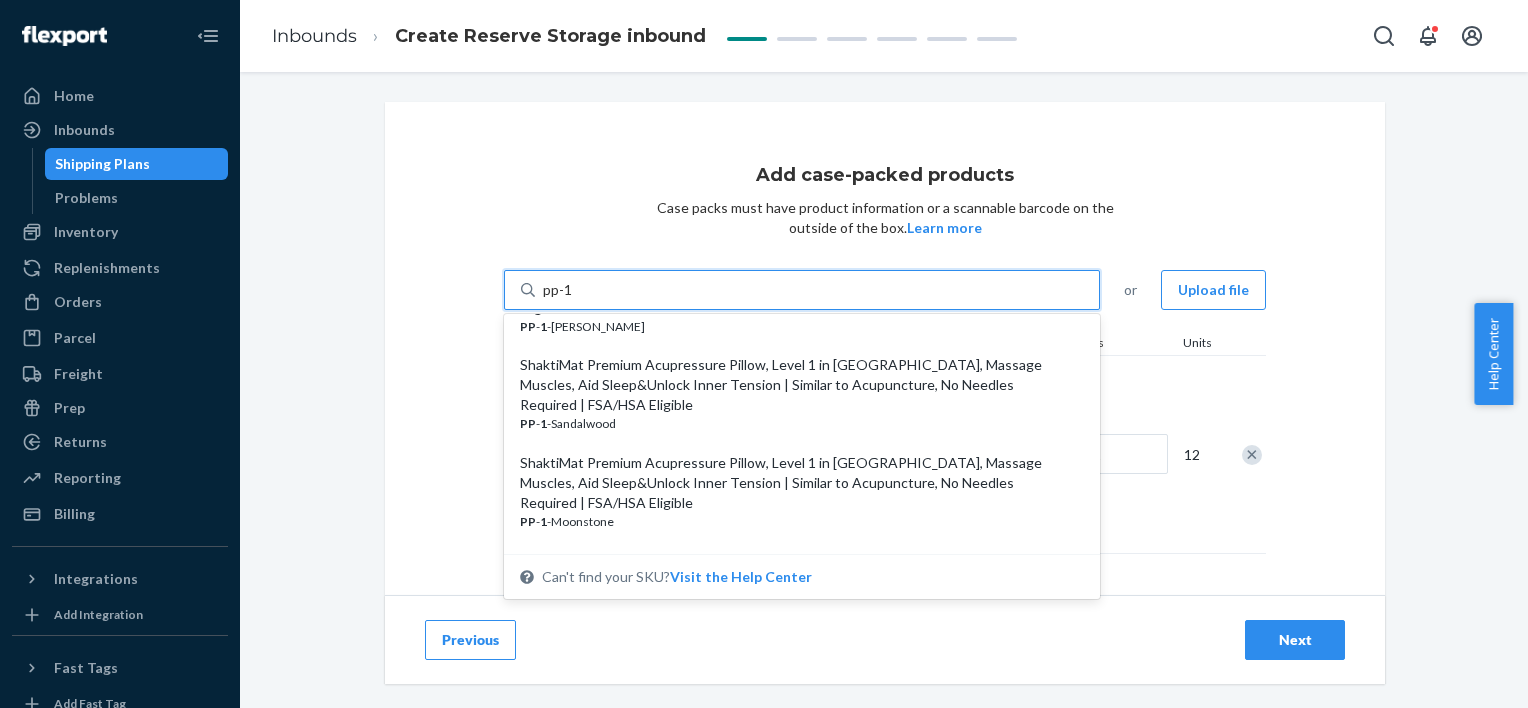 scroll, scrollTop: 226, scrollLeft: 0, axis: vertical 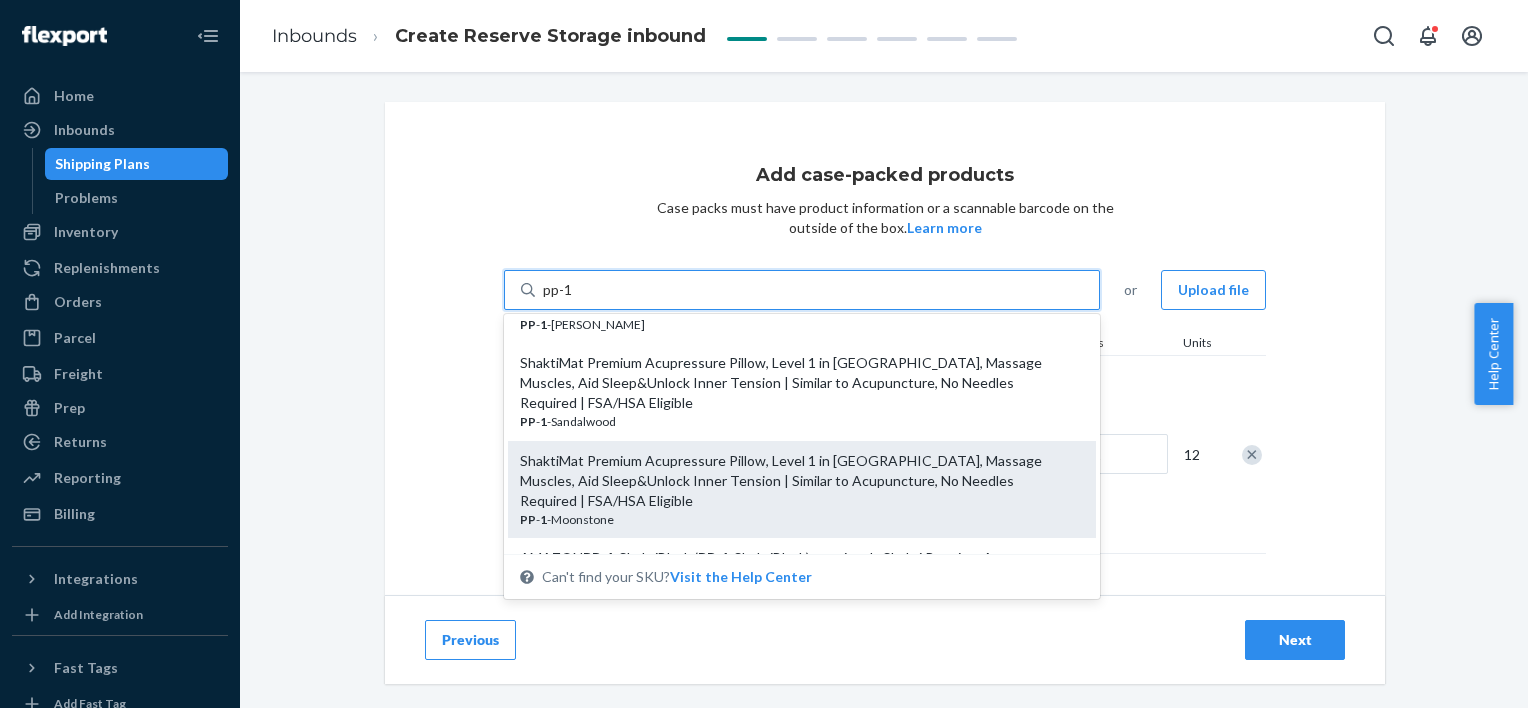 click on "ShaktiMat Premium Acupressure Pillow, Level 1 in [GEOGRAPHIC_DATA], Massage Muscles, Aid Sleep&Unlock Inner Tension | Similar to Acupuncture, No Needles Required | FSA/HSA Eligible" at bounding box center (794, 481) 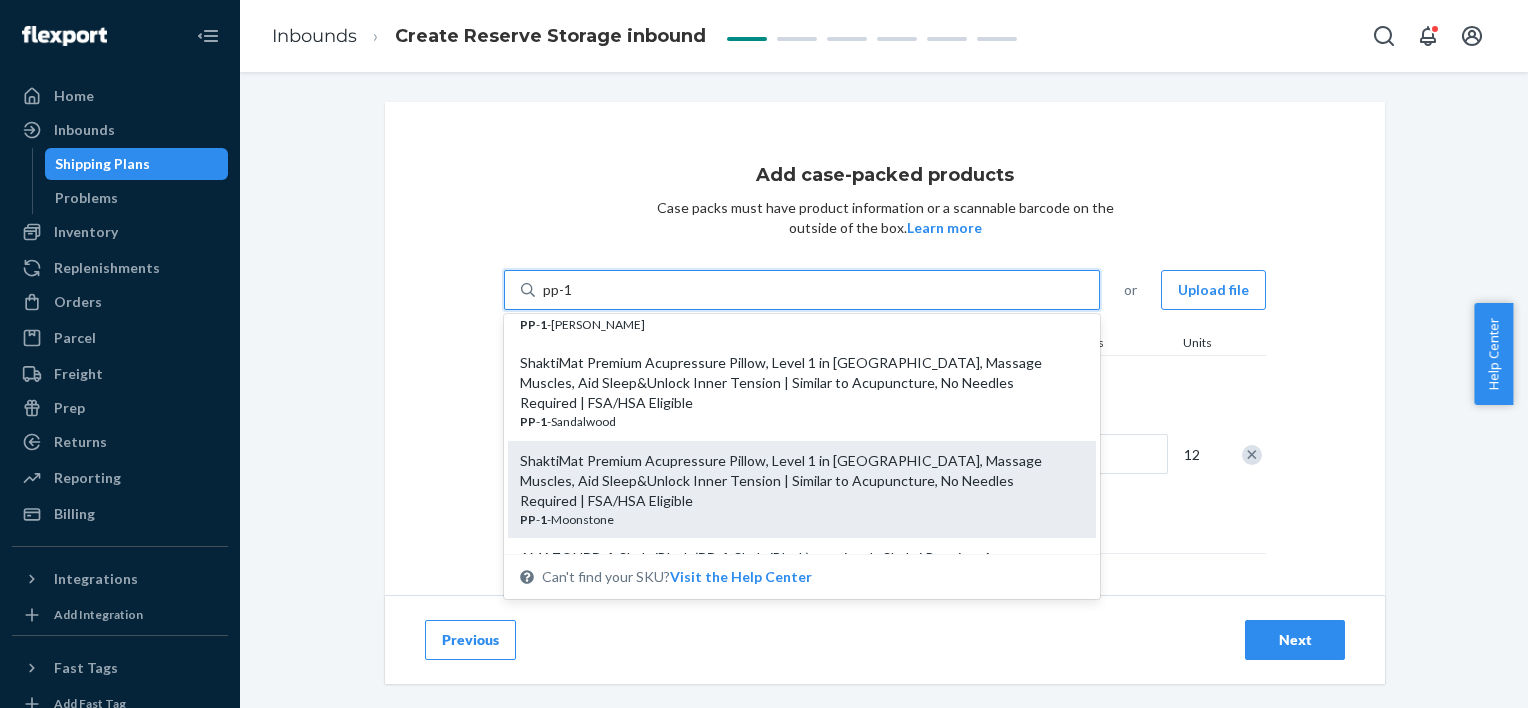 click on "pp-1" at bounding box center (558, 290) 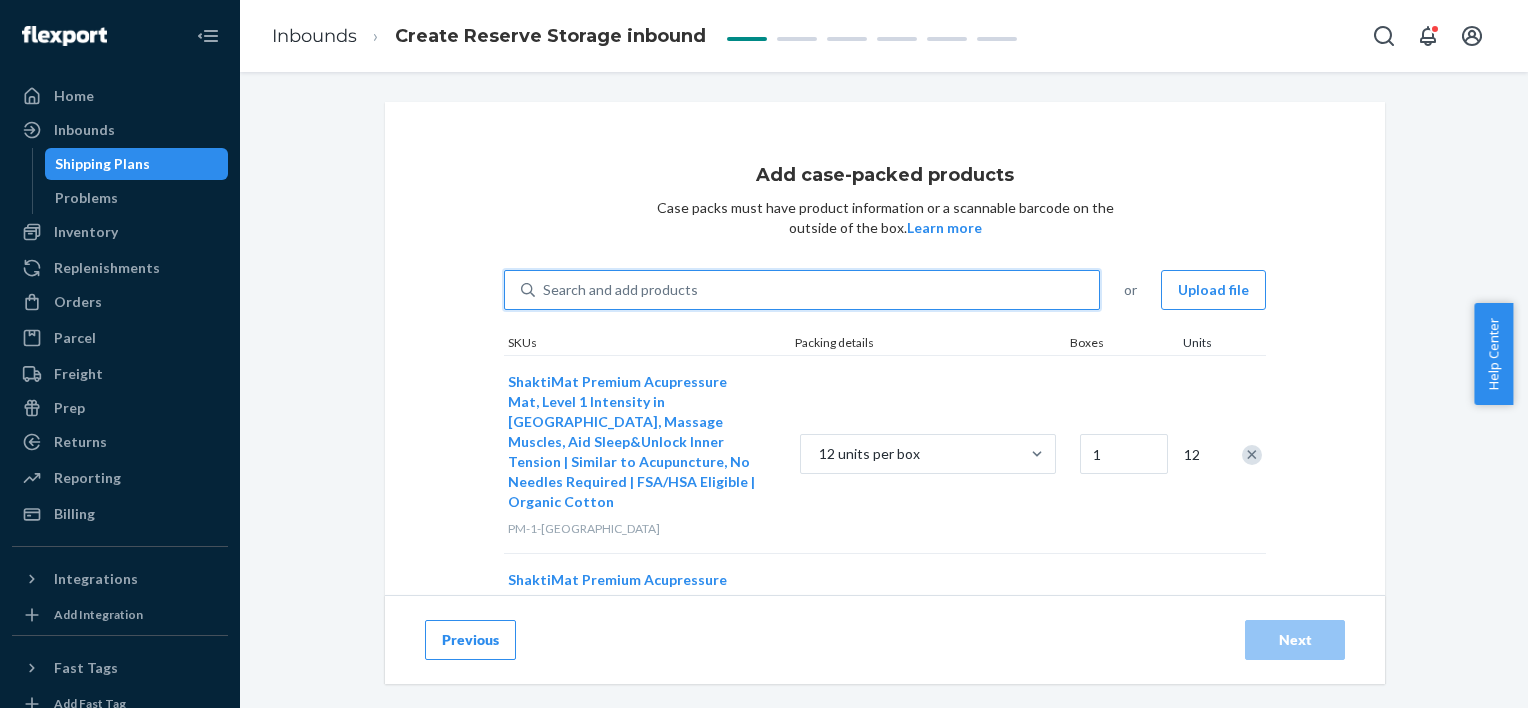 type on "1" 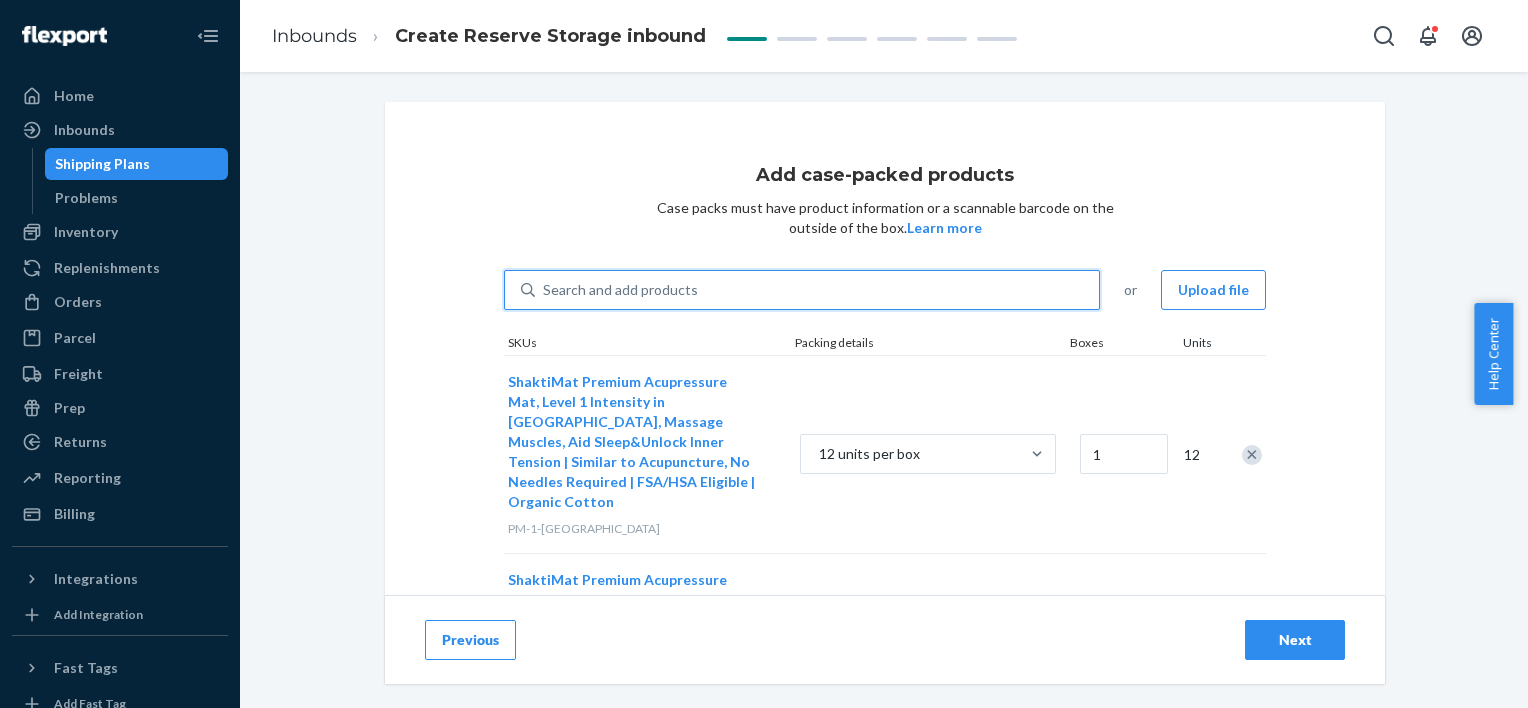 click on "Search and add products" at bounding box center (620, 290) 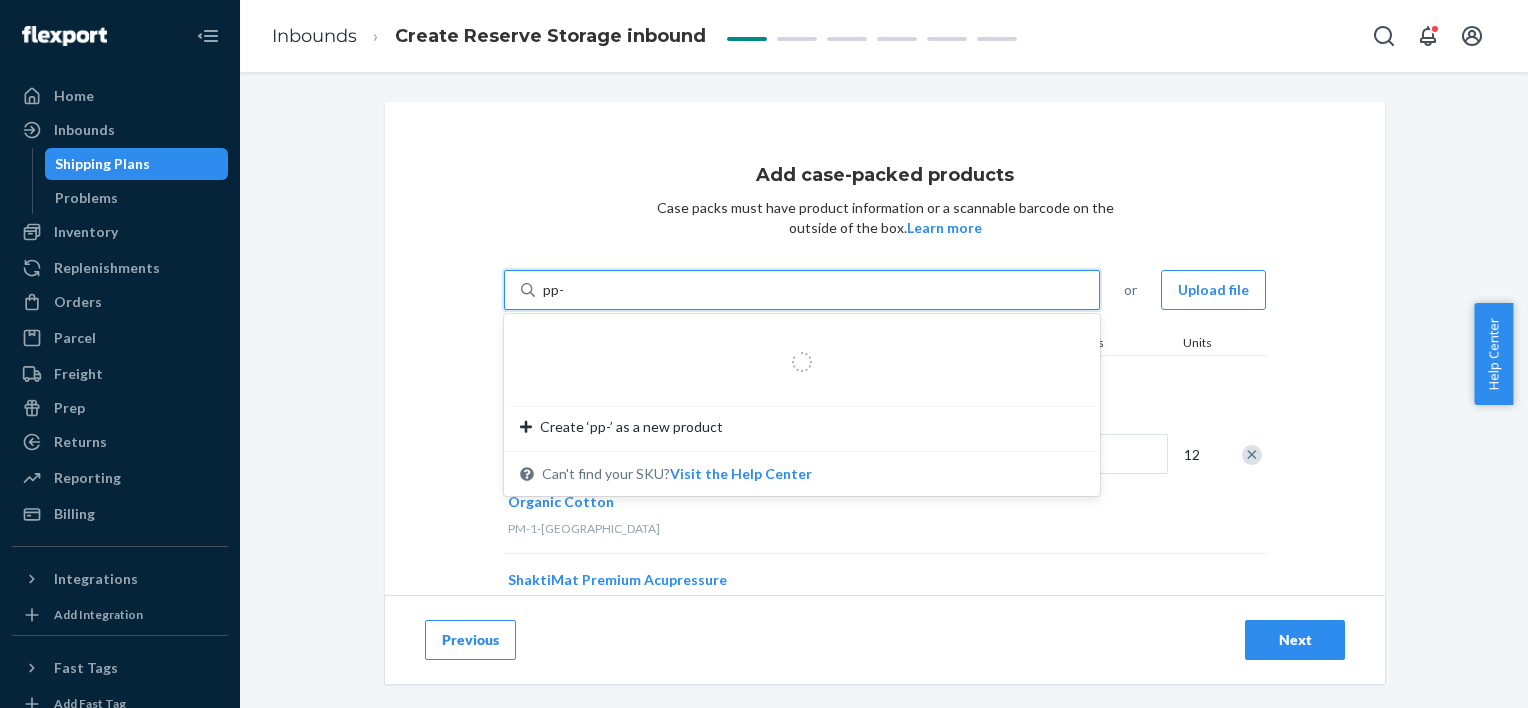 type on "pp-1" 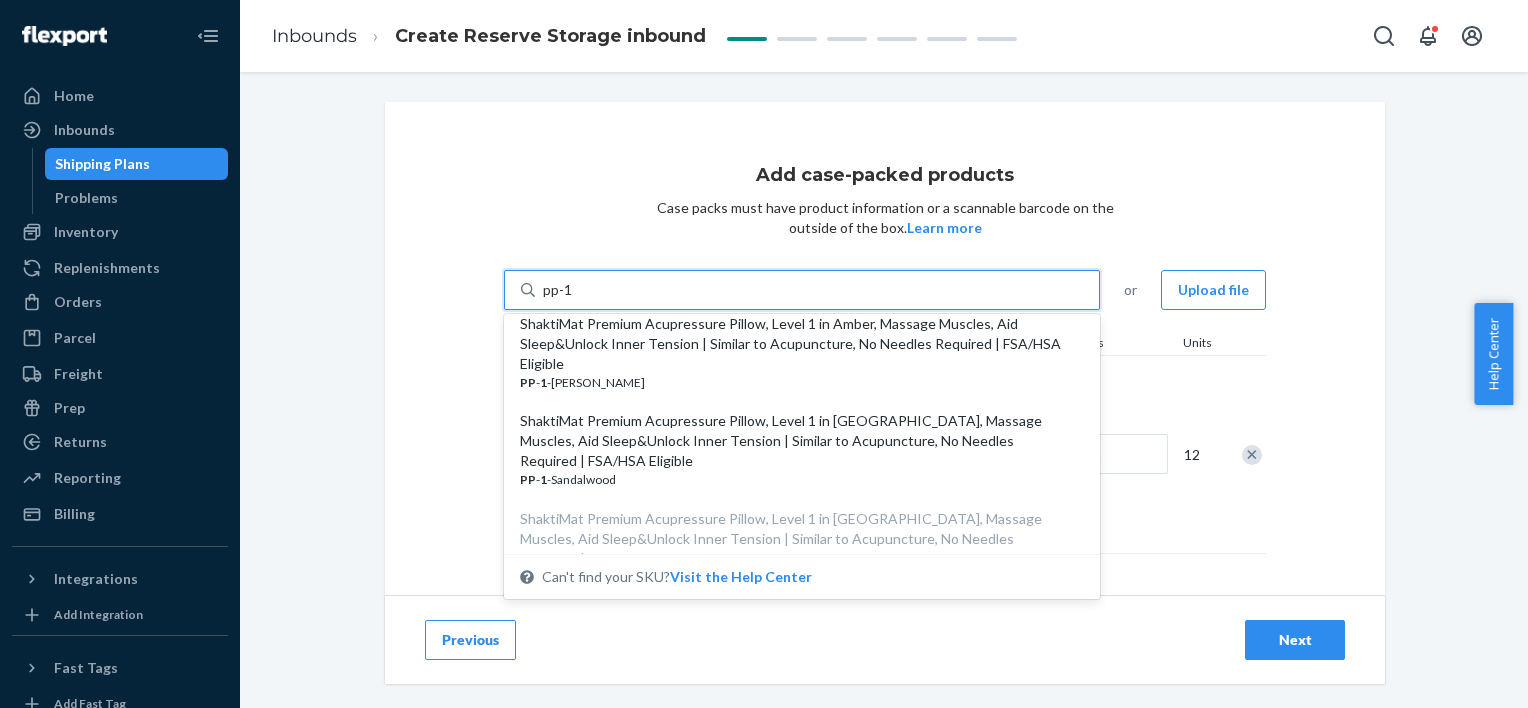 scroll, scrollTop: 170, scrollLeft: 0, axis: vertical 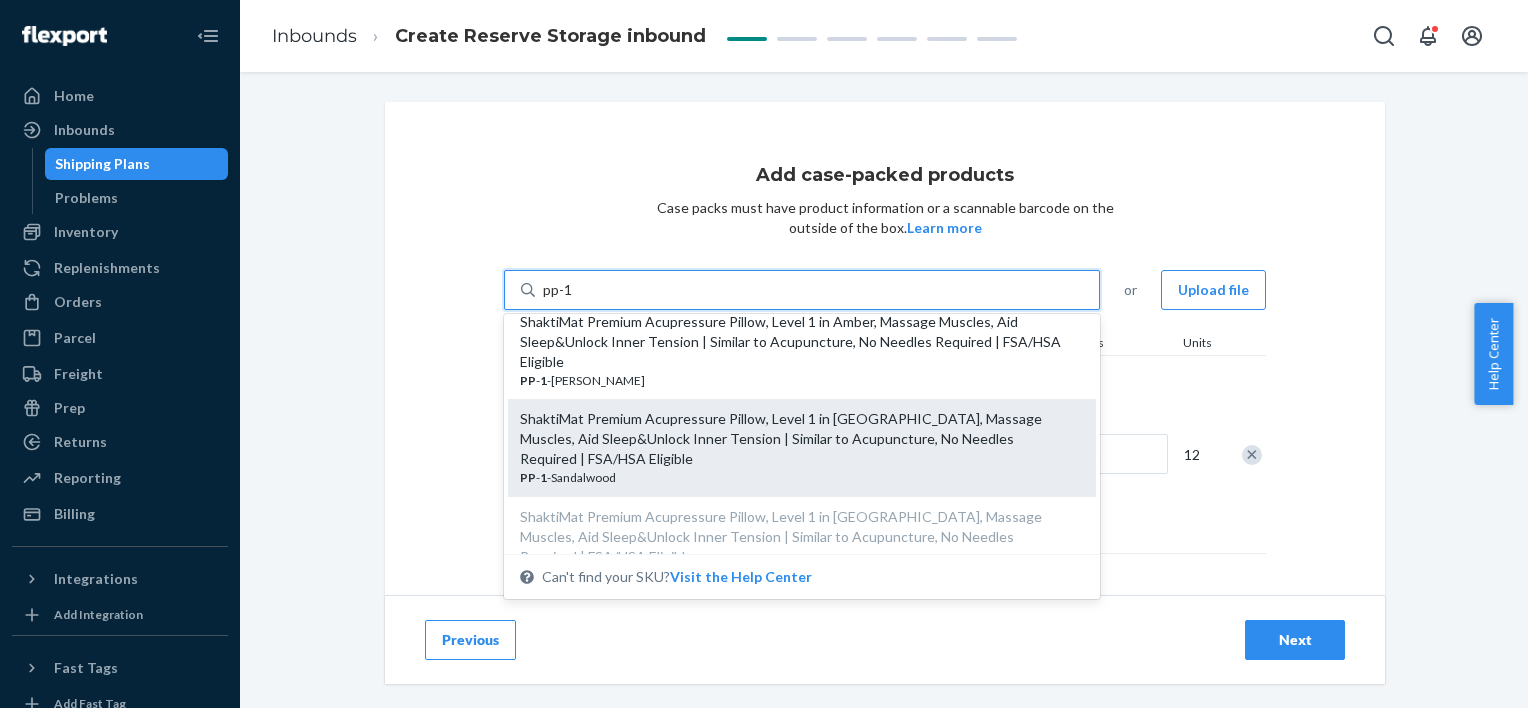 click on "ShaktiMat Premium Acupressure Pillow, Level 1 in [GEOGRAPHIC_DATA], Massage Muscles, Aid Sleep&Unlock Inner Tension | Similar to Acupuncture, No Needles Required | FSA/HSA Eligible" at bounding box center (794, 439) 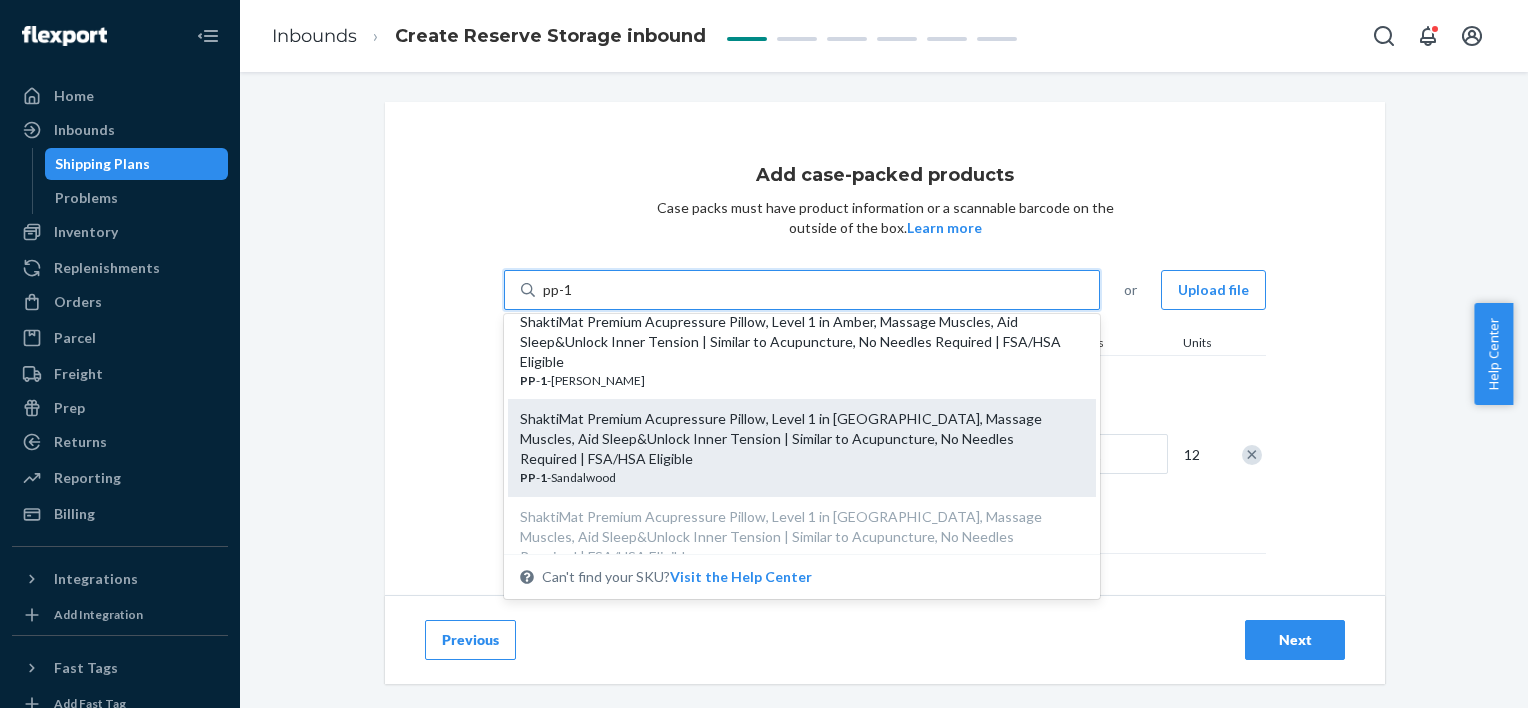 click on "pp-1" at bounding box center (558, 290) 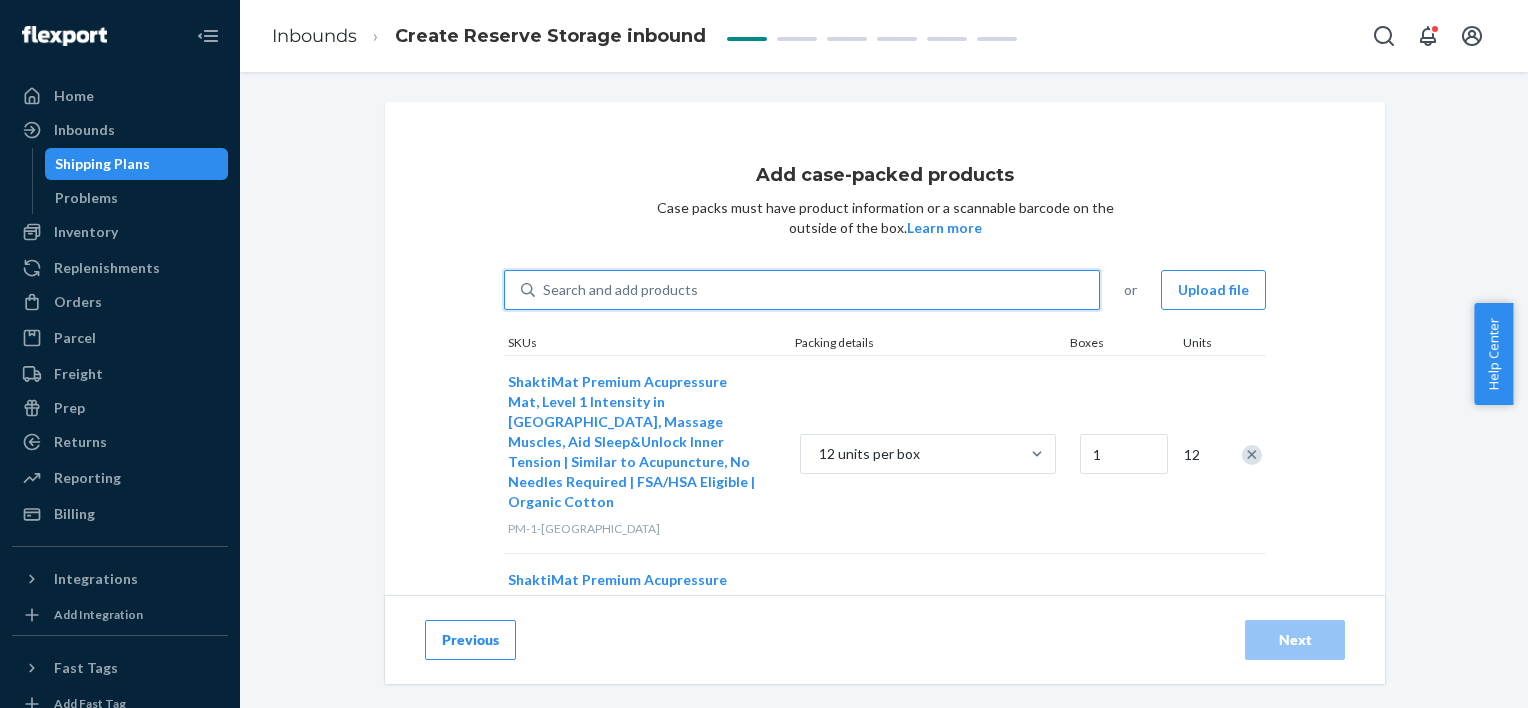 type on "1" 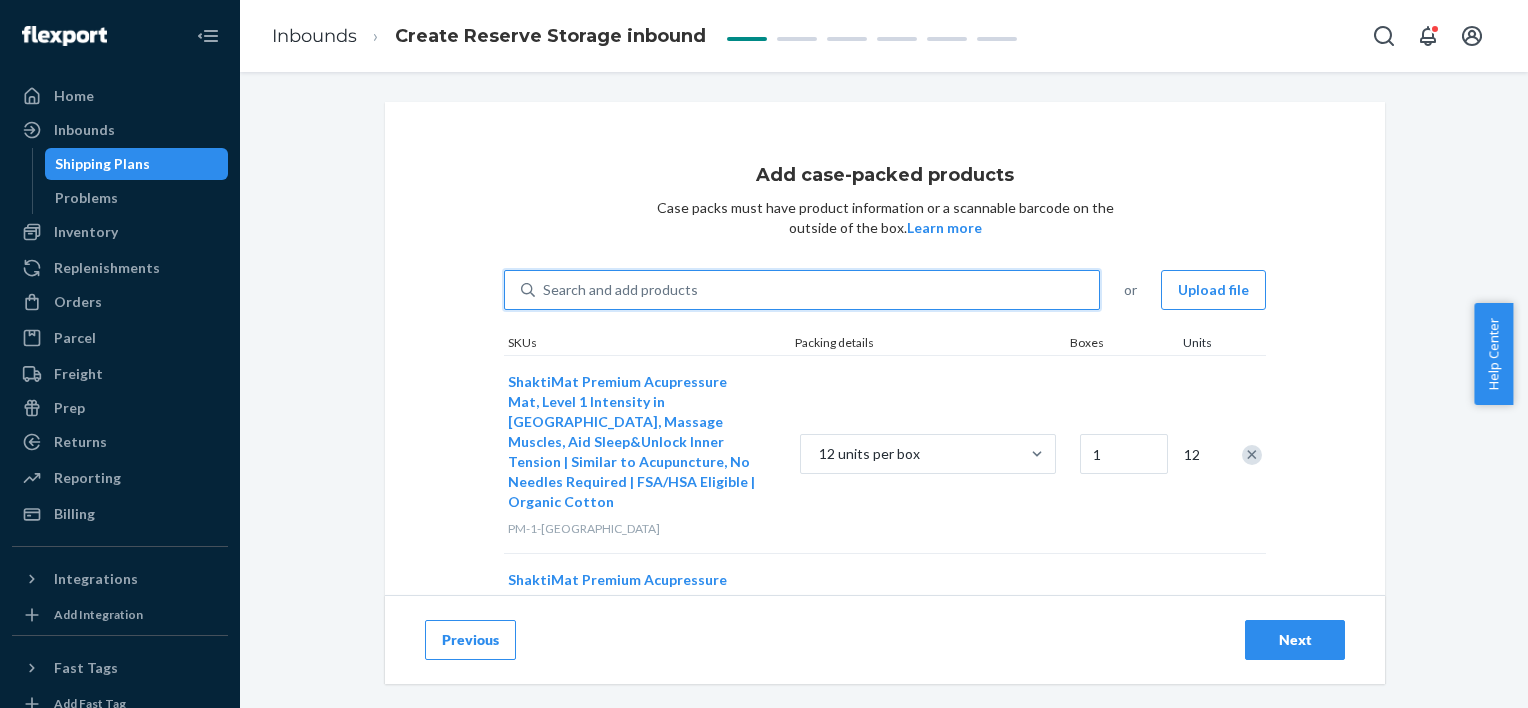 click on "Search and add products" at bounding box center (620, 290) 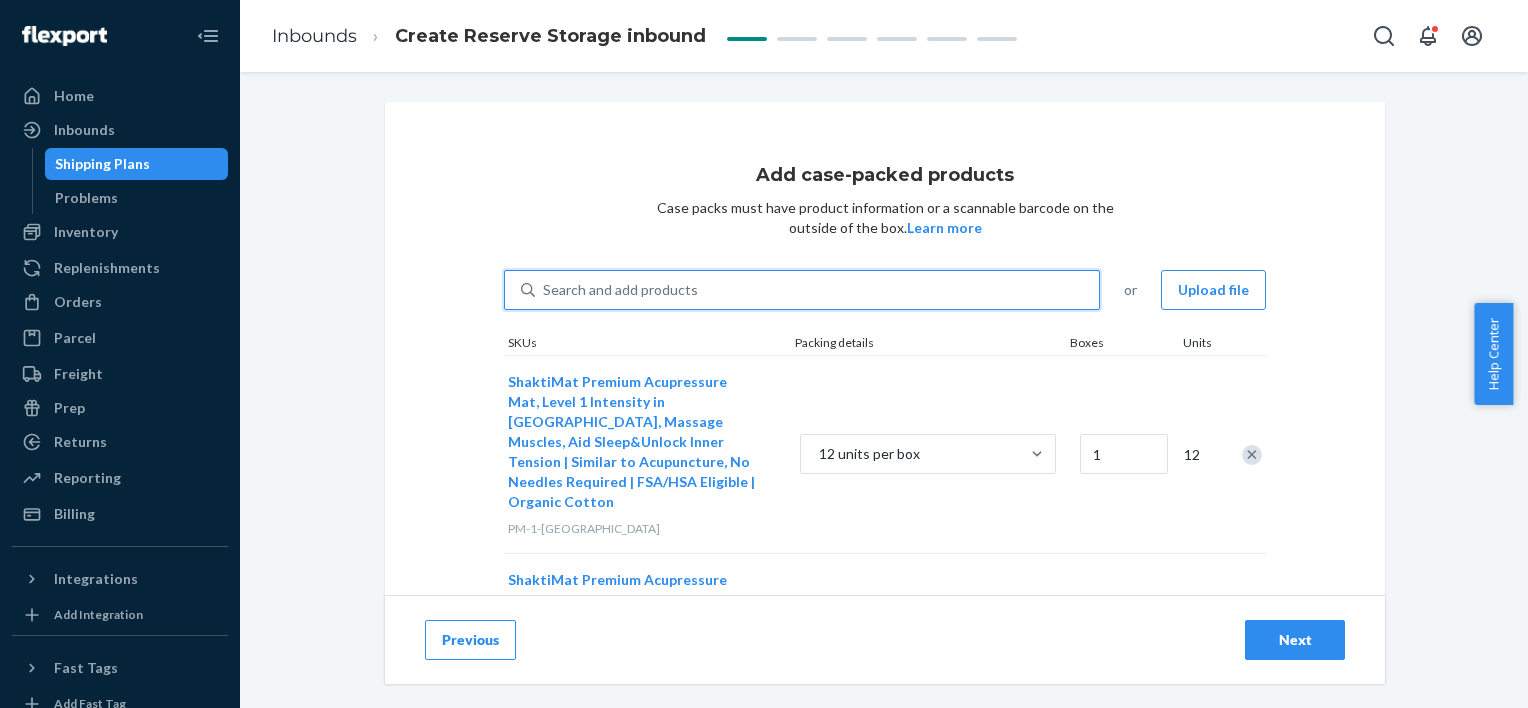 click on "0 results available. Use Up and Down to choose options, press Enter to select the currently focused option, press Escape to exit the menu, press Tab to select the option and exit the menu. Search and add products" at bounding box center [544, 290] 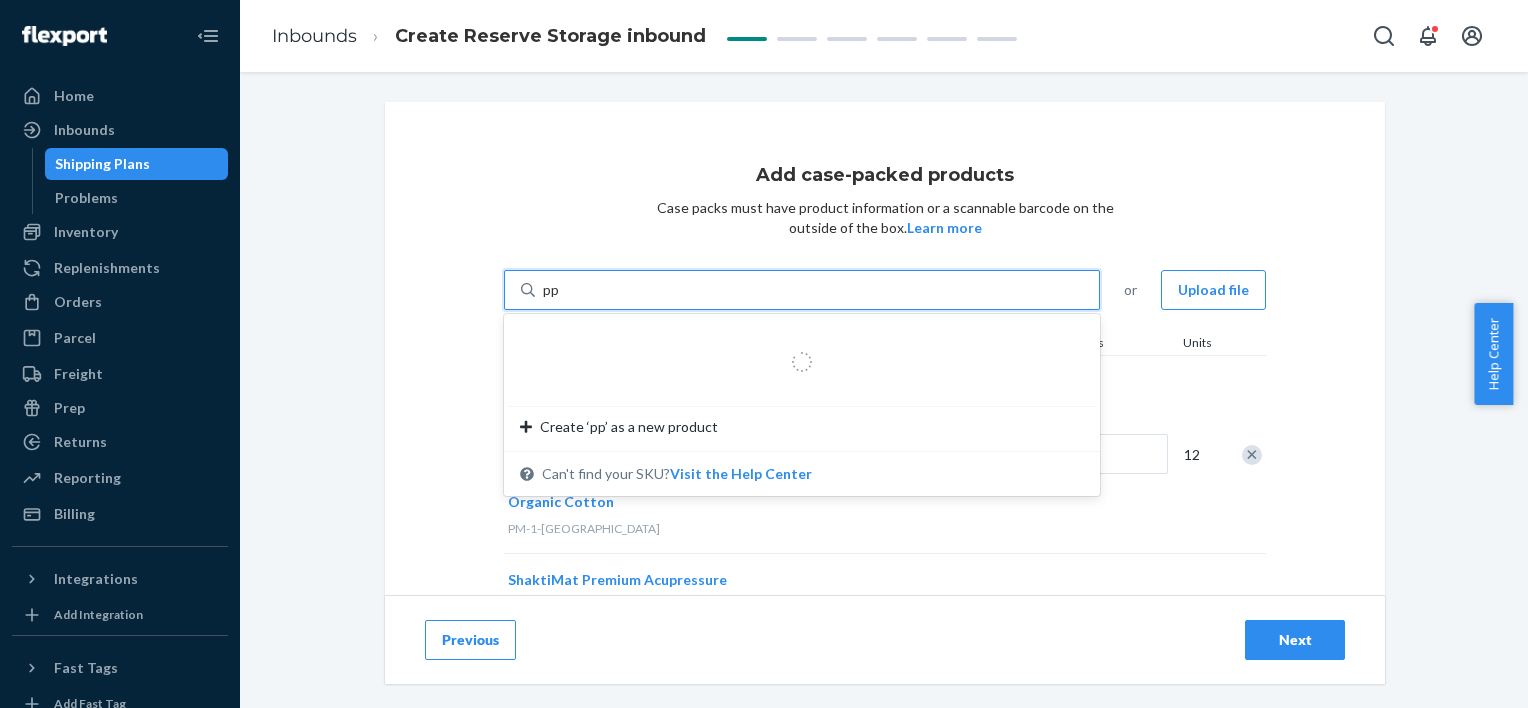 type on "pp-1" 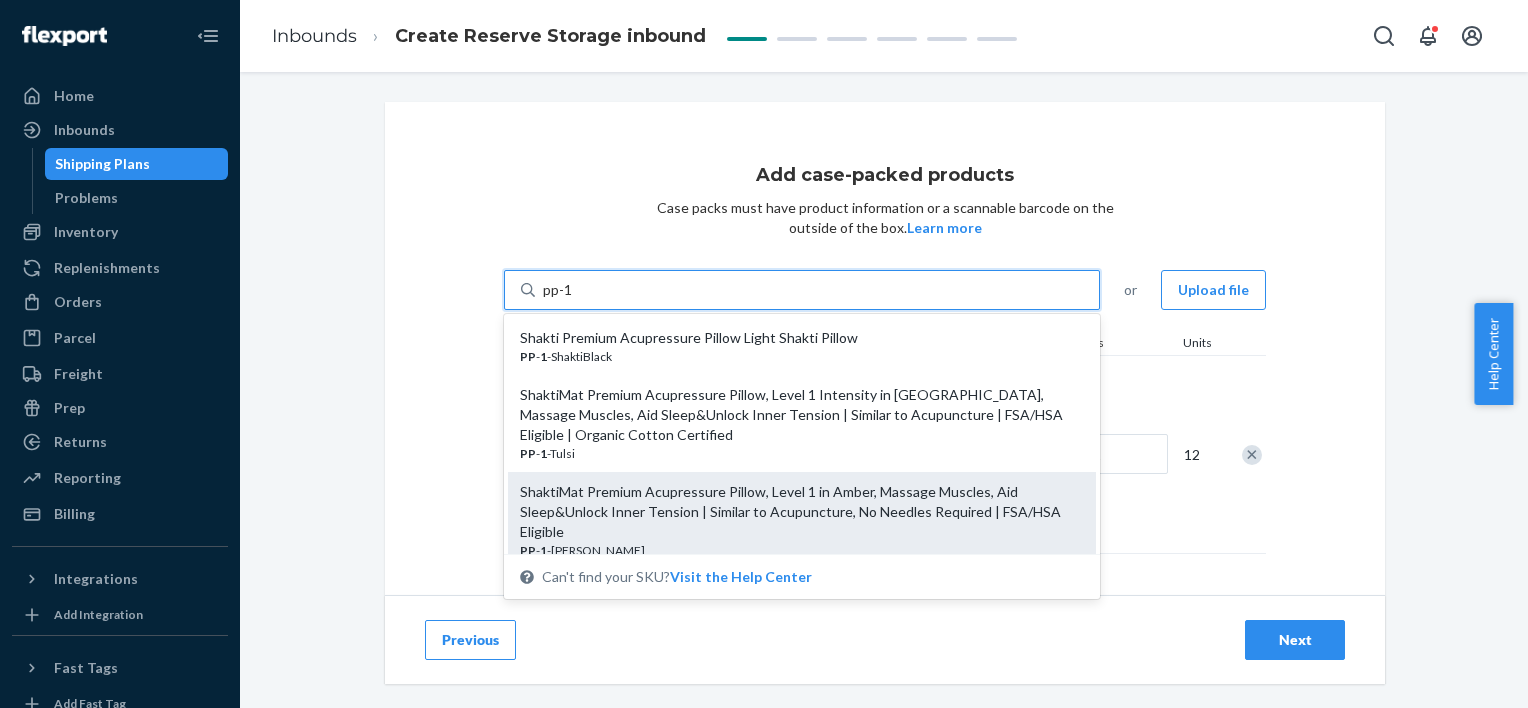 click on "ShaktiMat Premium Acupressure Pillow, Level 1 in Amber, Massage Muscles, Aid Sleep&Unlock Inner Tension | Similar to Acupuncture, No Needles Required | FSA/HSA Eligible" at bounding box center (794, 512) 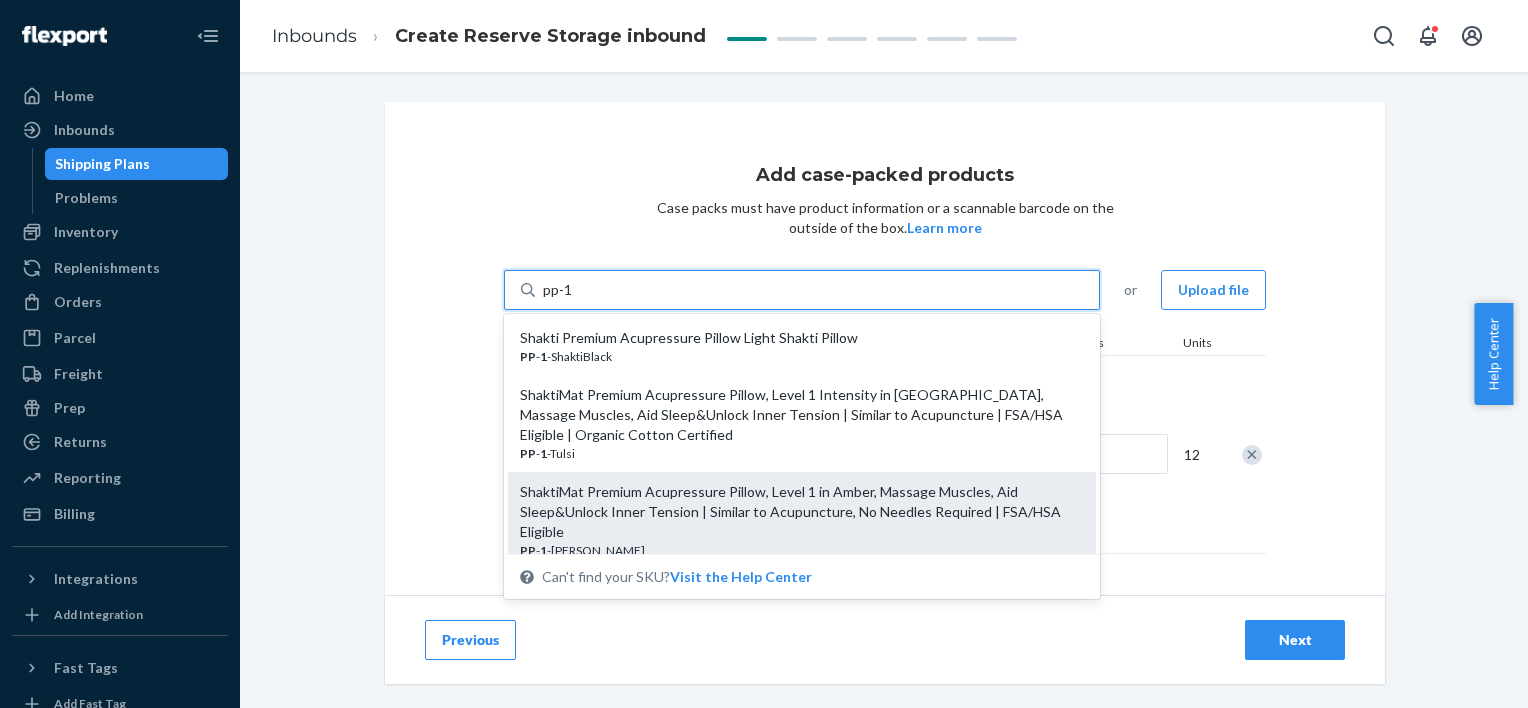 click on "pp-1" at bounding box center (558, 290) 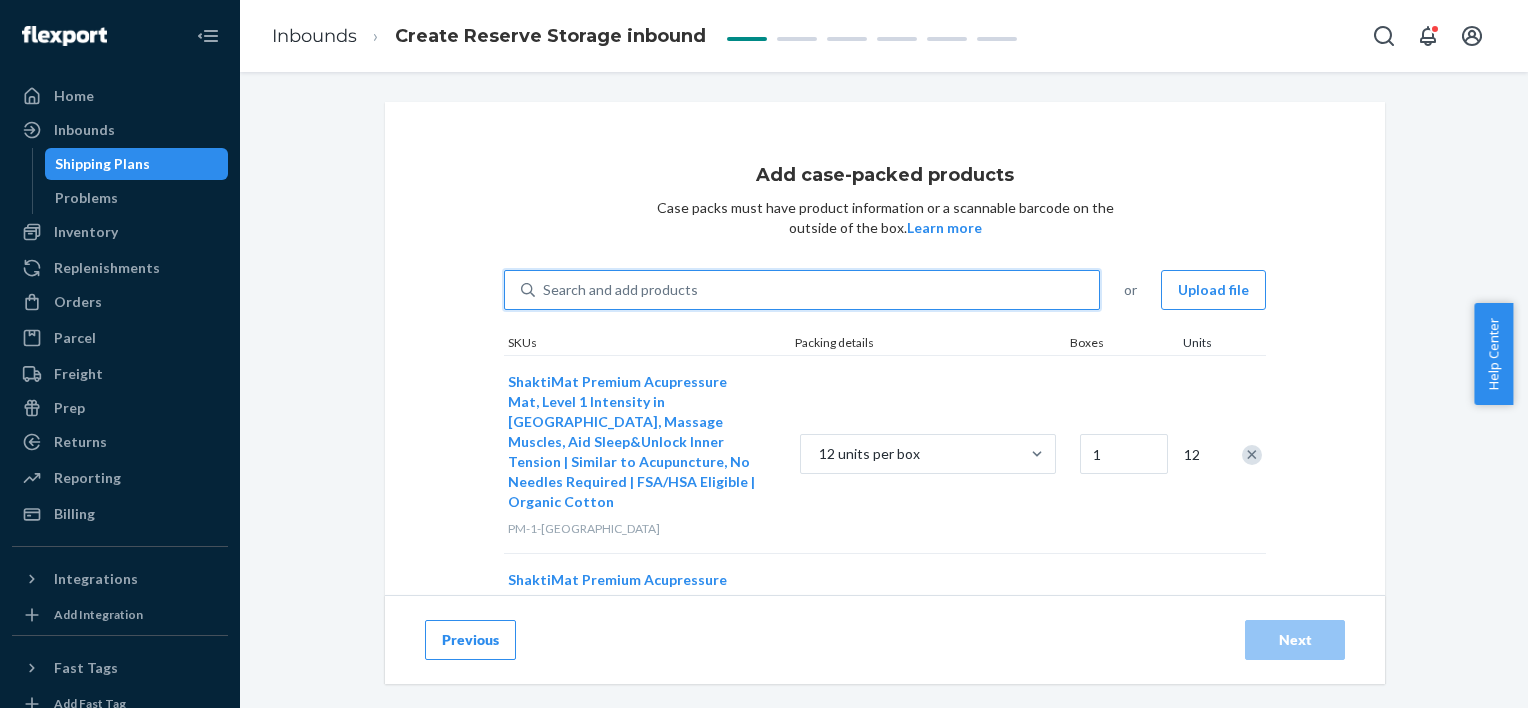 type on "1" 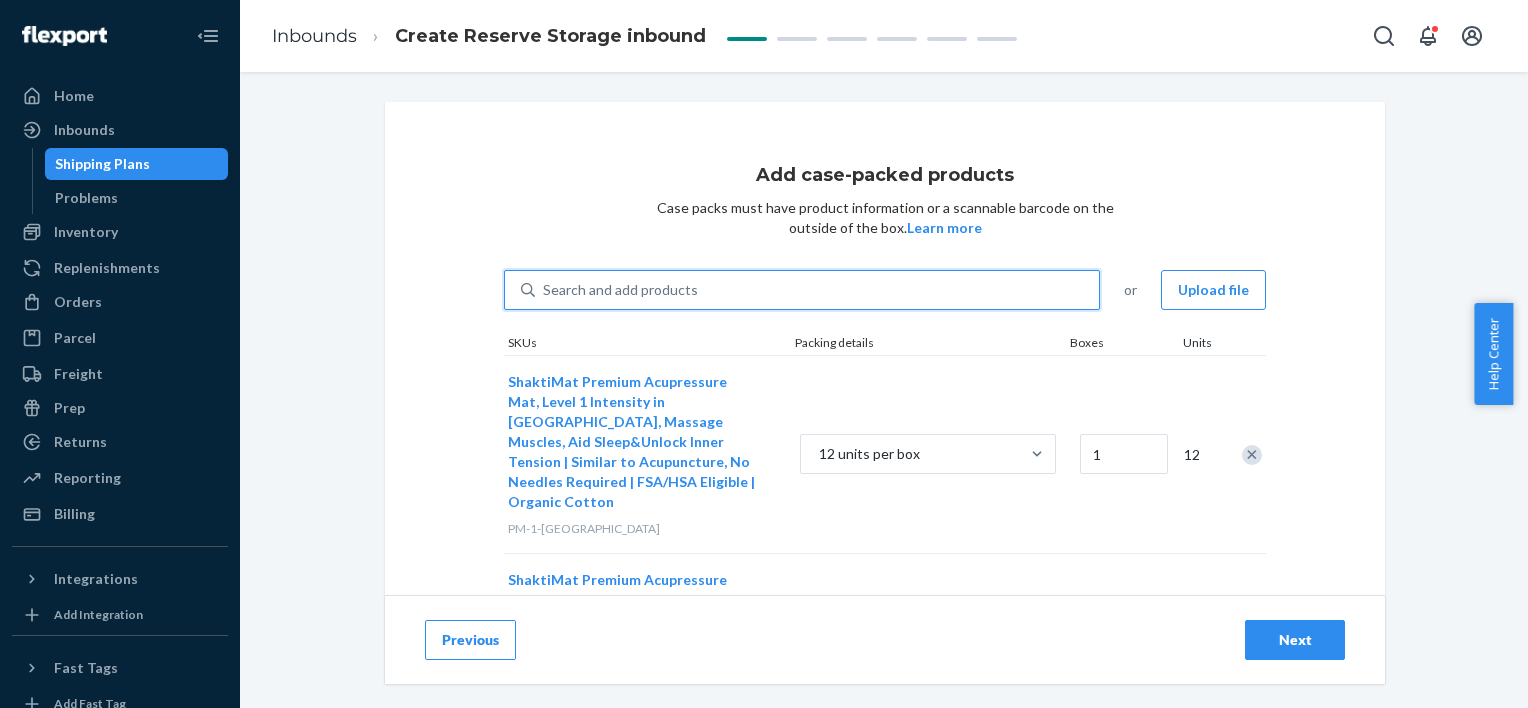click on "Search and add products" at bounding box center (620, 290) 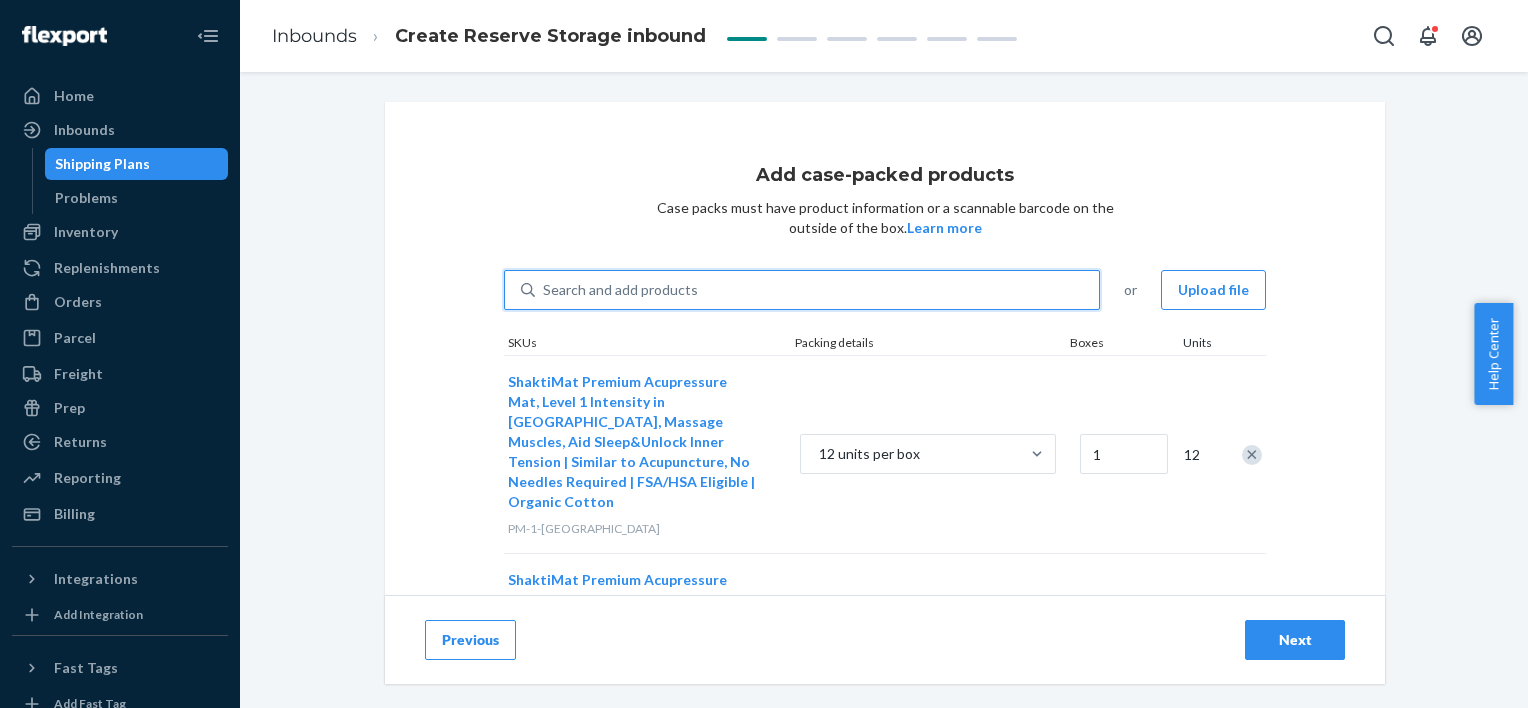 click on "0 results available. Use Up and Down to choose options, press Enter to select the currently focused option, press Escape to exit the menu, press Tab to select the option and exit the menu. Search and add products" at bounding box center (544, 290) 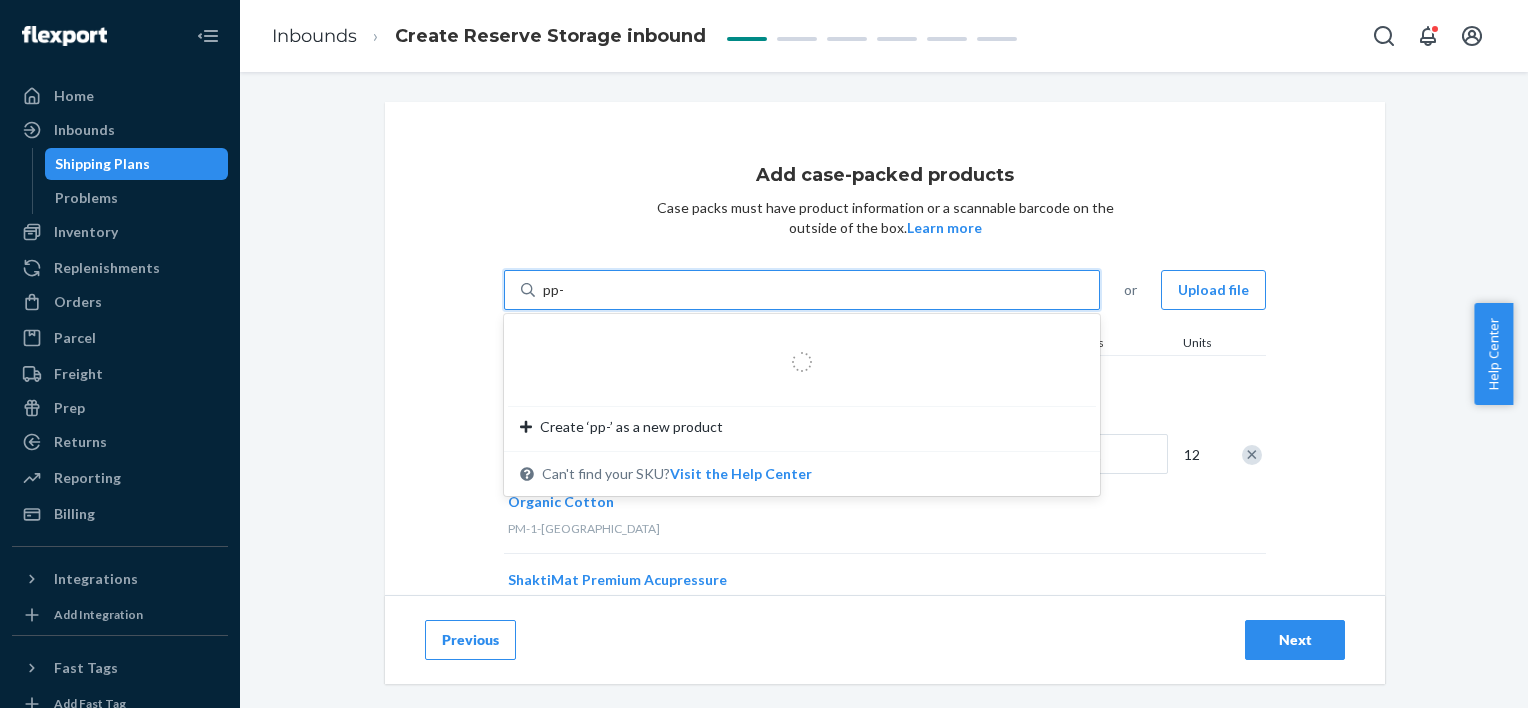 type on "pp-2" 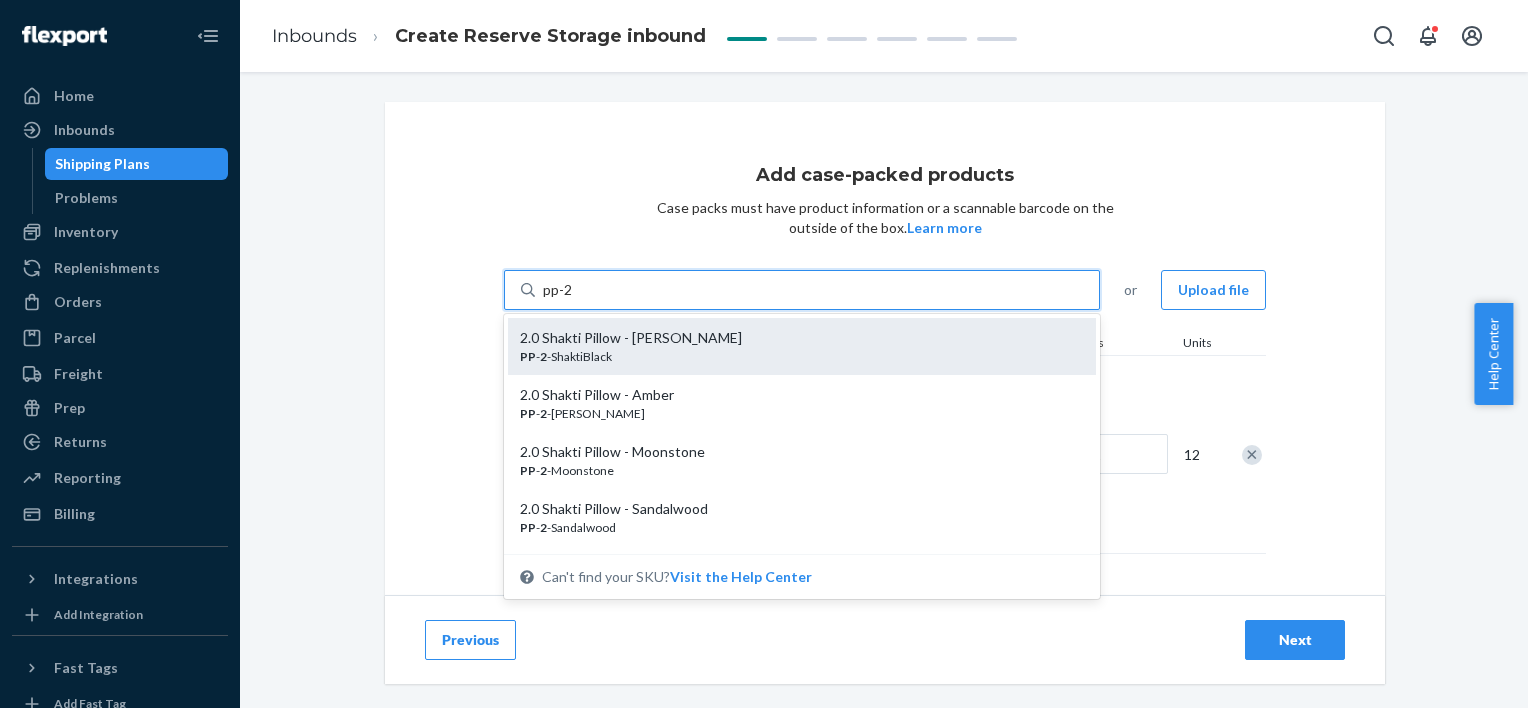 click on "PP - 2 -ShaktiBlack" at bounding box center [794, 356] 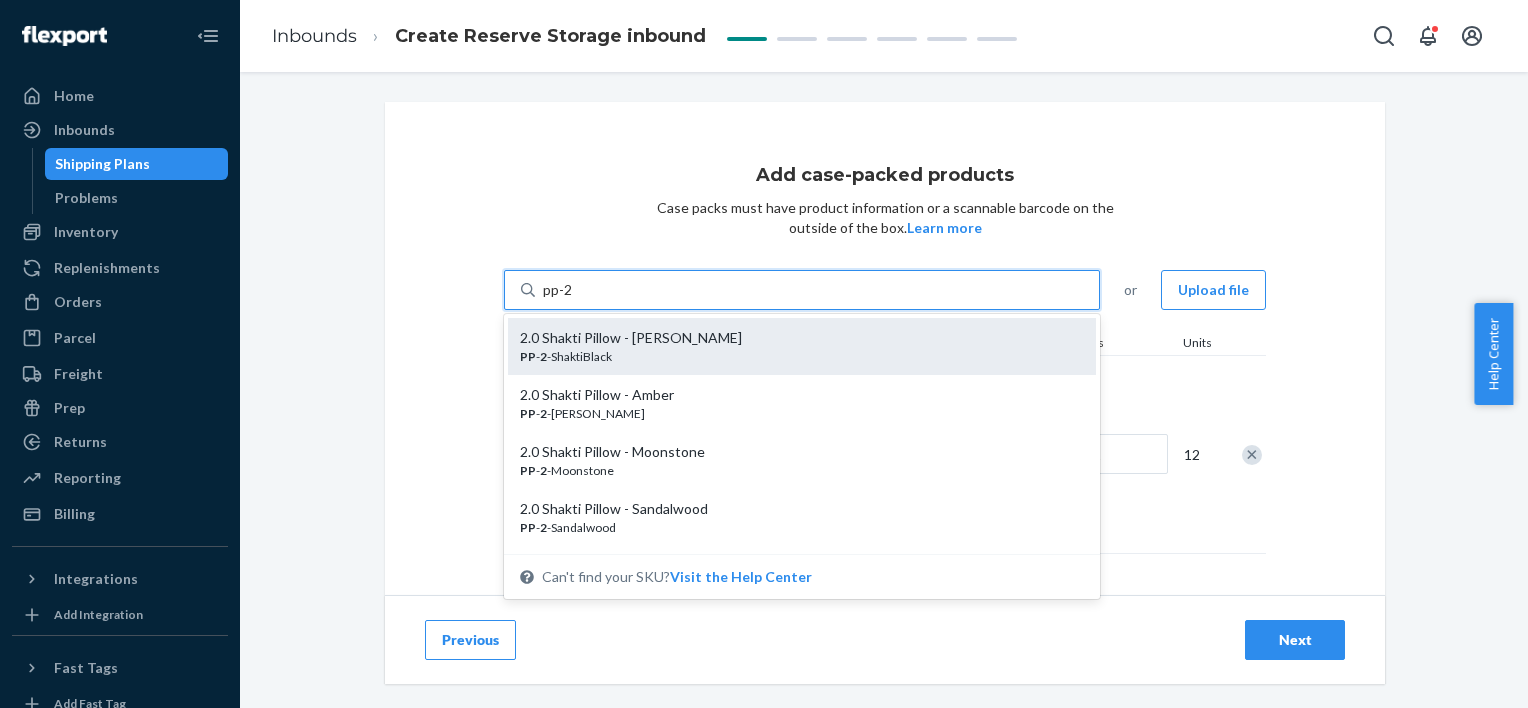 click on "pp-2" at bounding box center [558, 290] 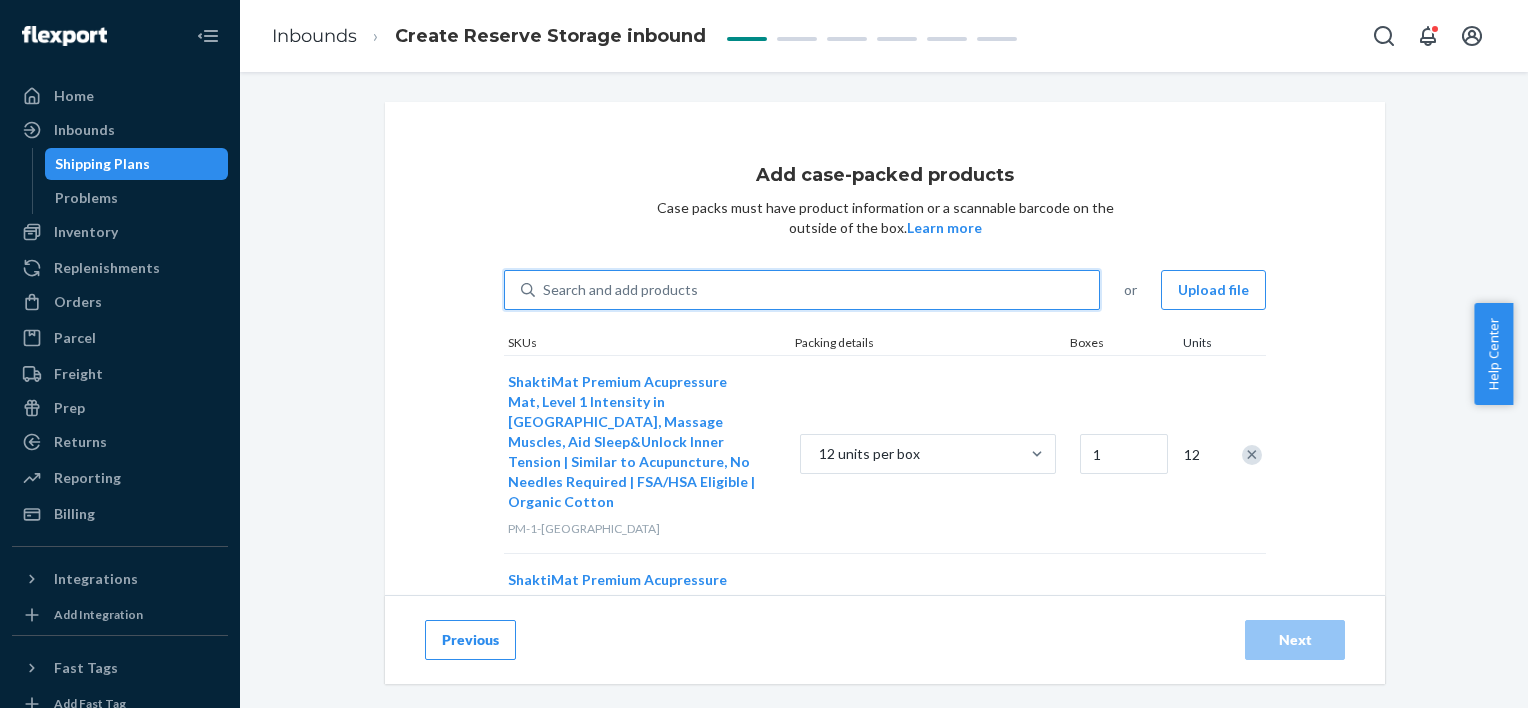 type on "1" 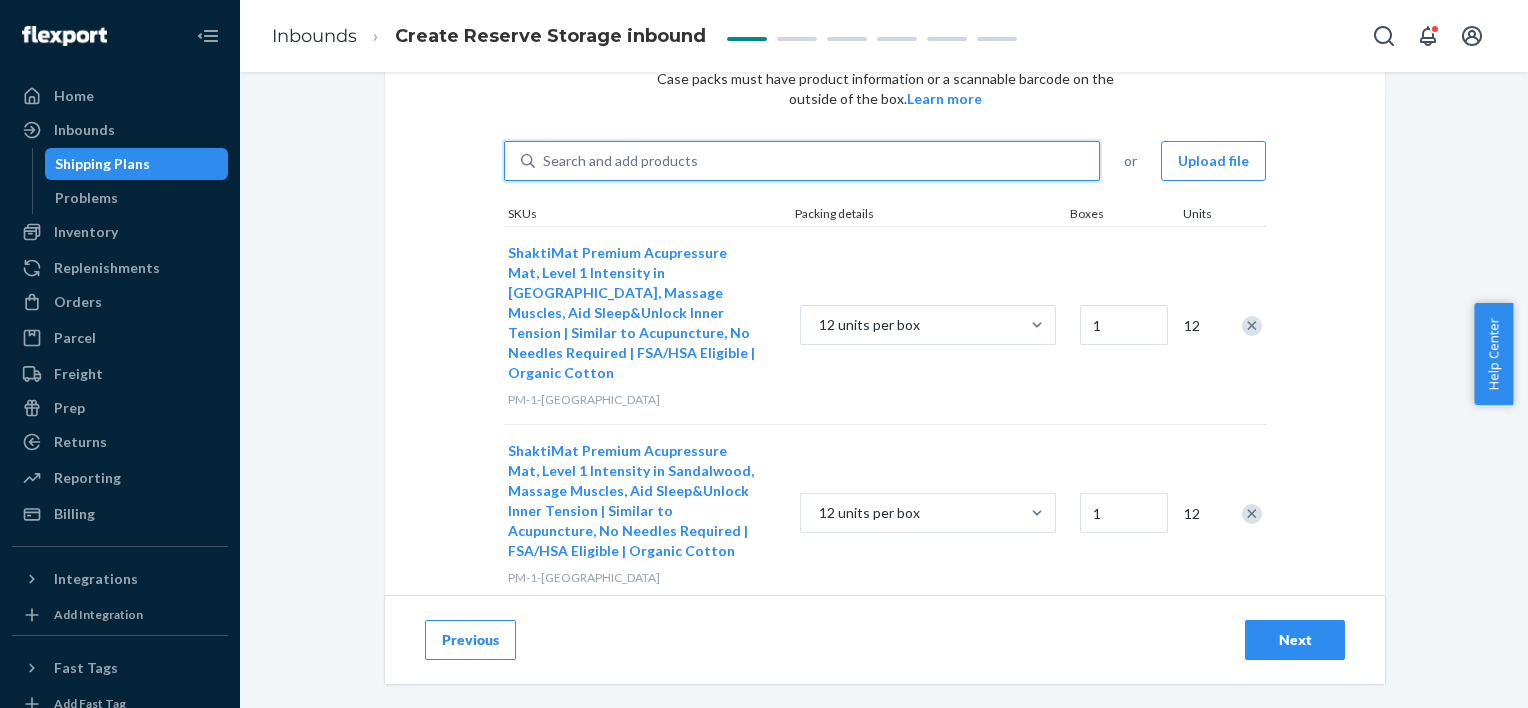 scroll, scrollTop: 0, scrollLeft: 0, axis: both 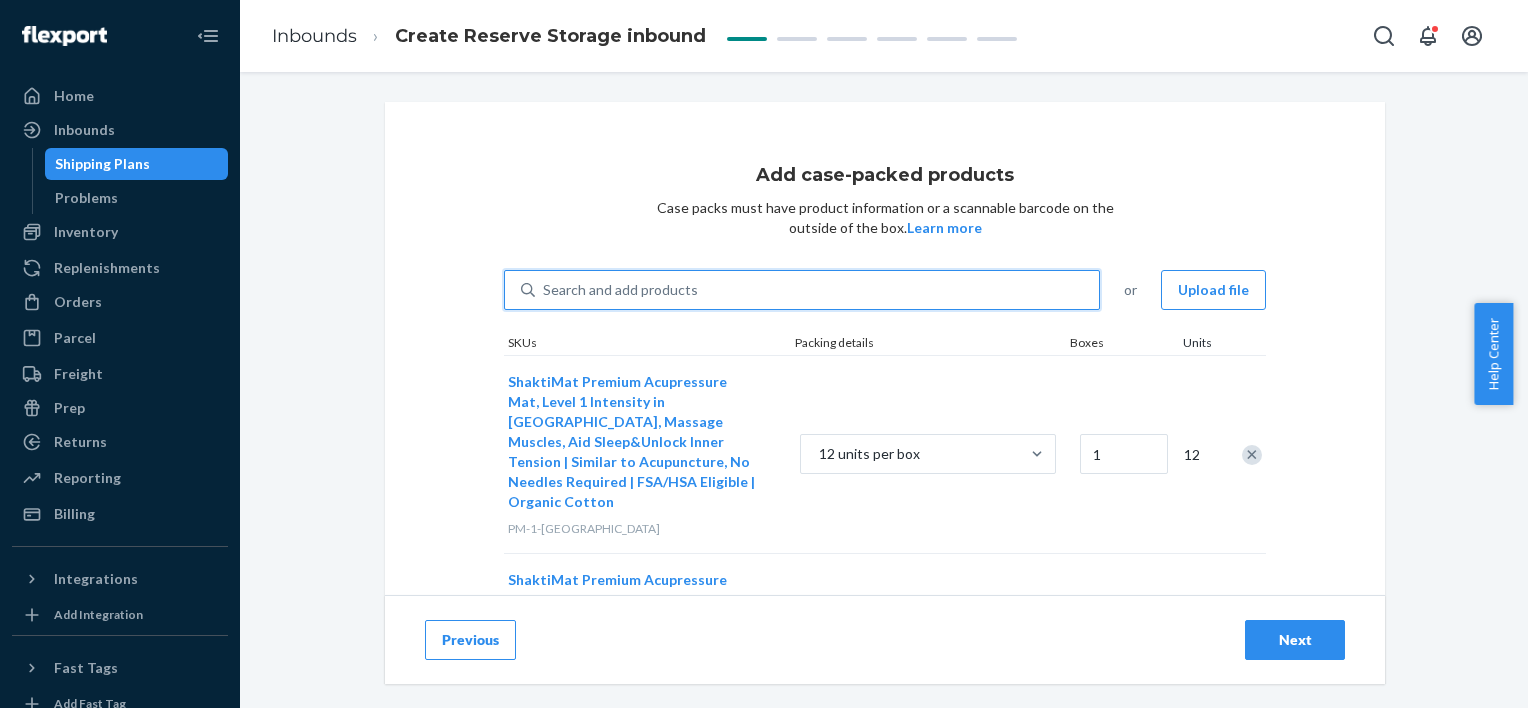 click on "Search and add products" at bounding box center [620, 290] 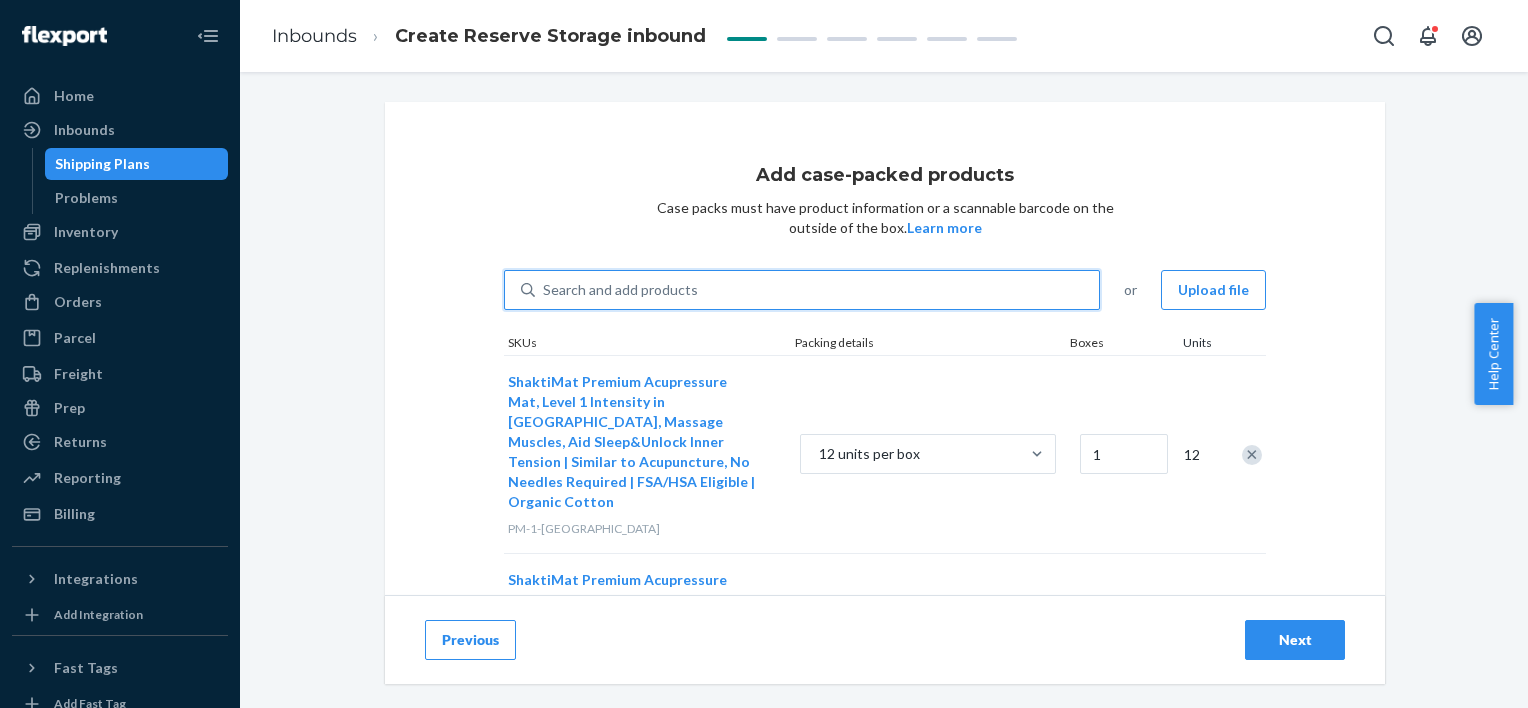 click on "0 results available. Use Up and Down to choose options, press Enter to select the currently focused option, press Escape to exit the menu, press Tab to select the option and exit the menu. Search and add products" at bounding box center [544, 290] 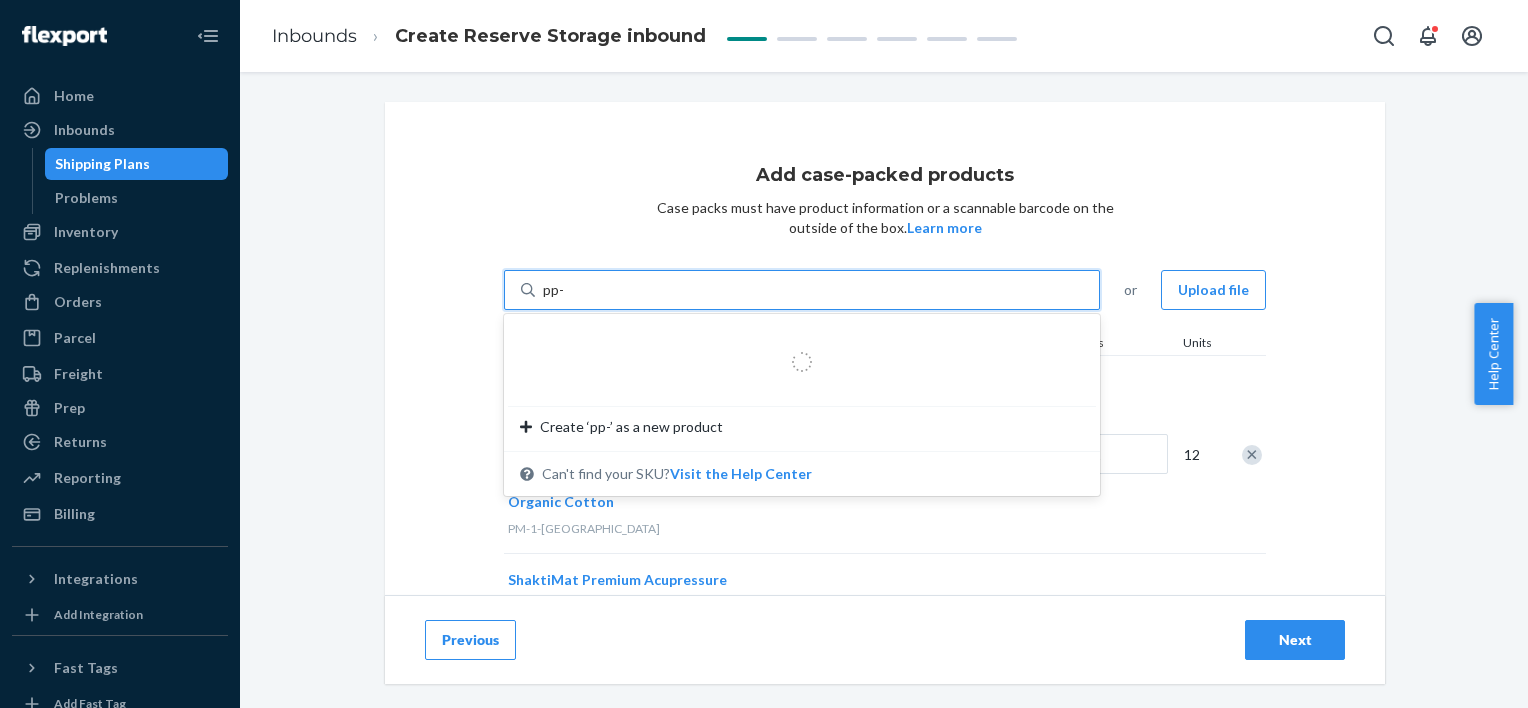 type on "pp-2" 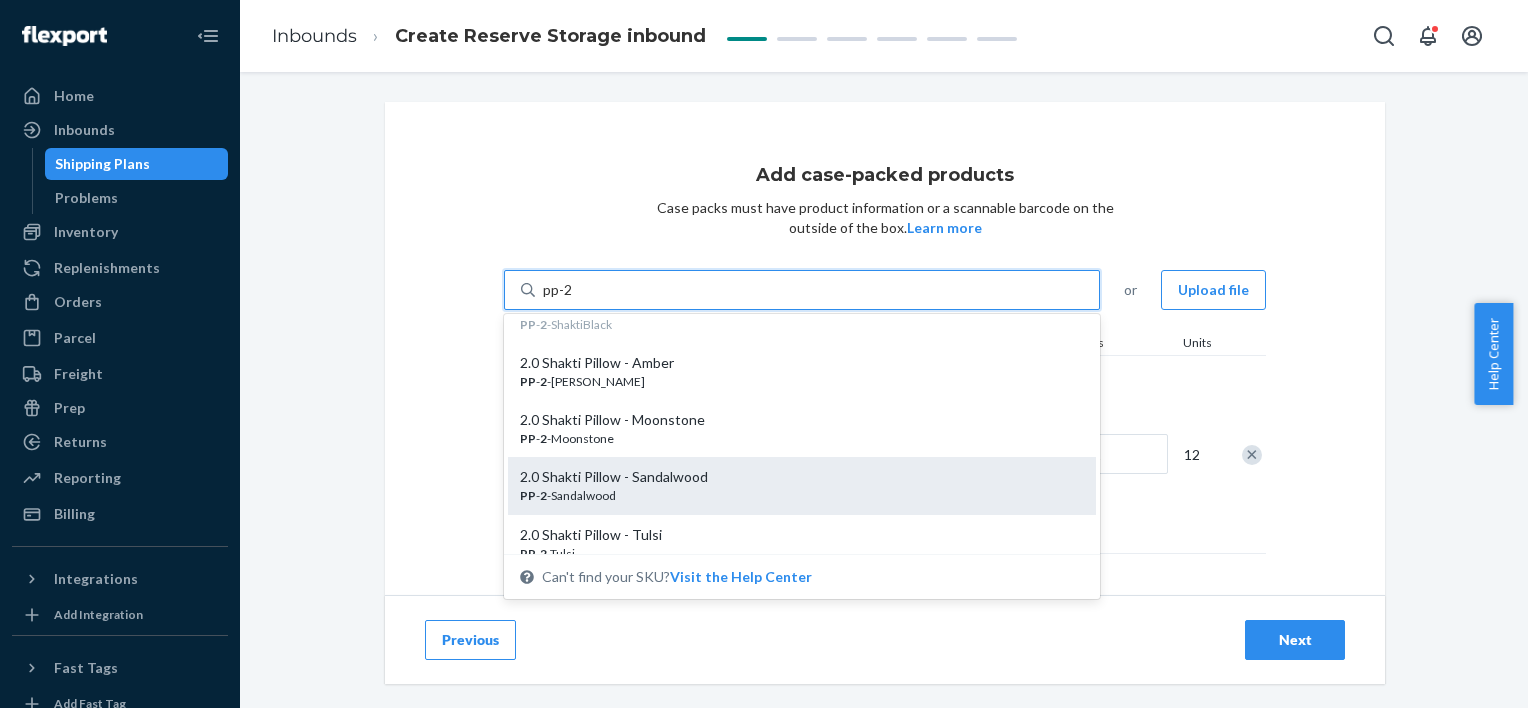 scroll, scrollTop: 18, scrollLeft: 0, axis: vertical 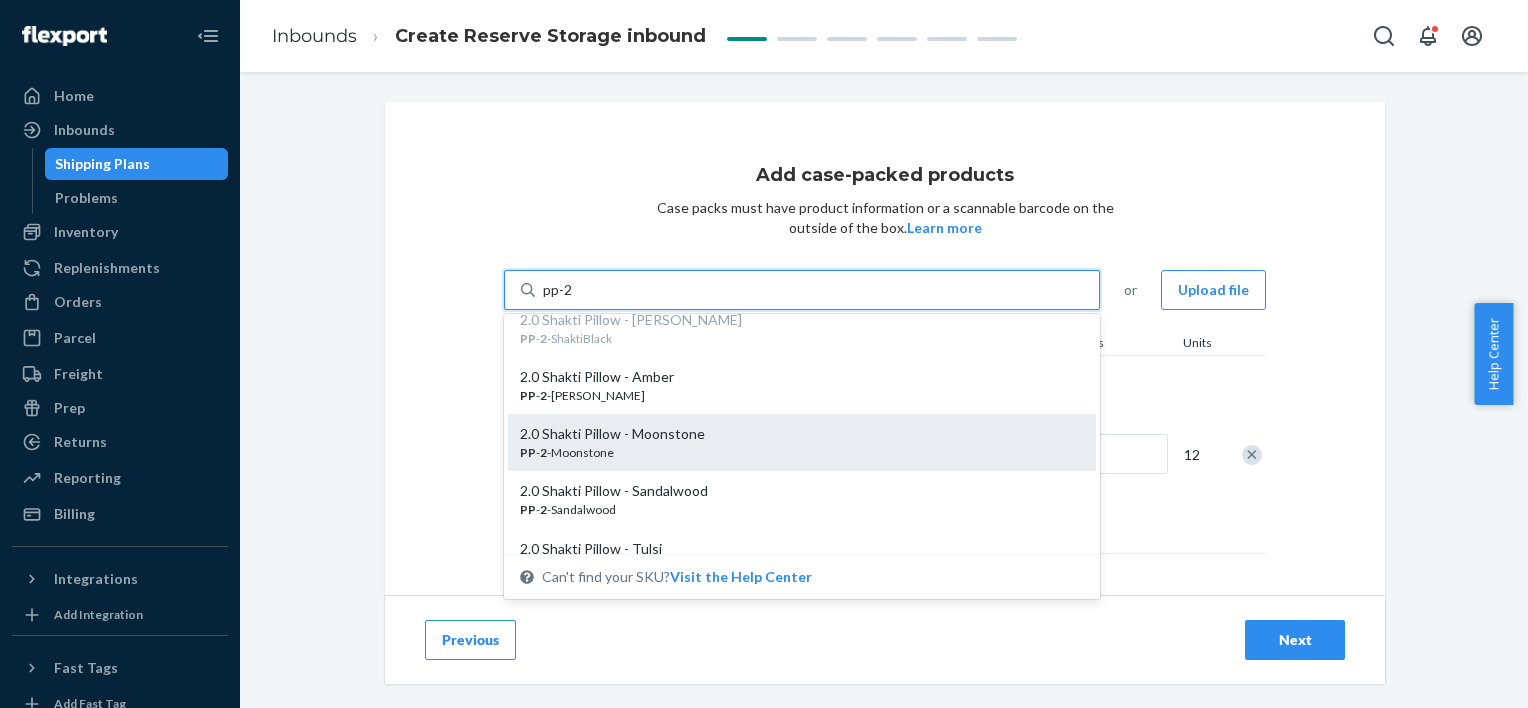 click on "2.0 Shakti Pillow - Moonstone" at bounding box center (794, 434) 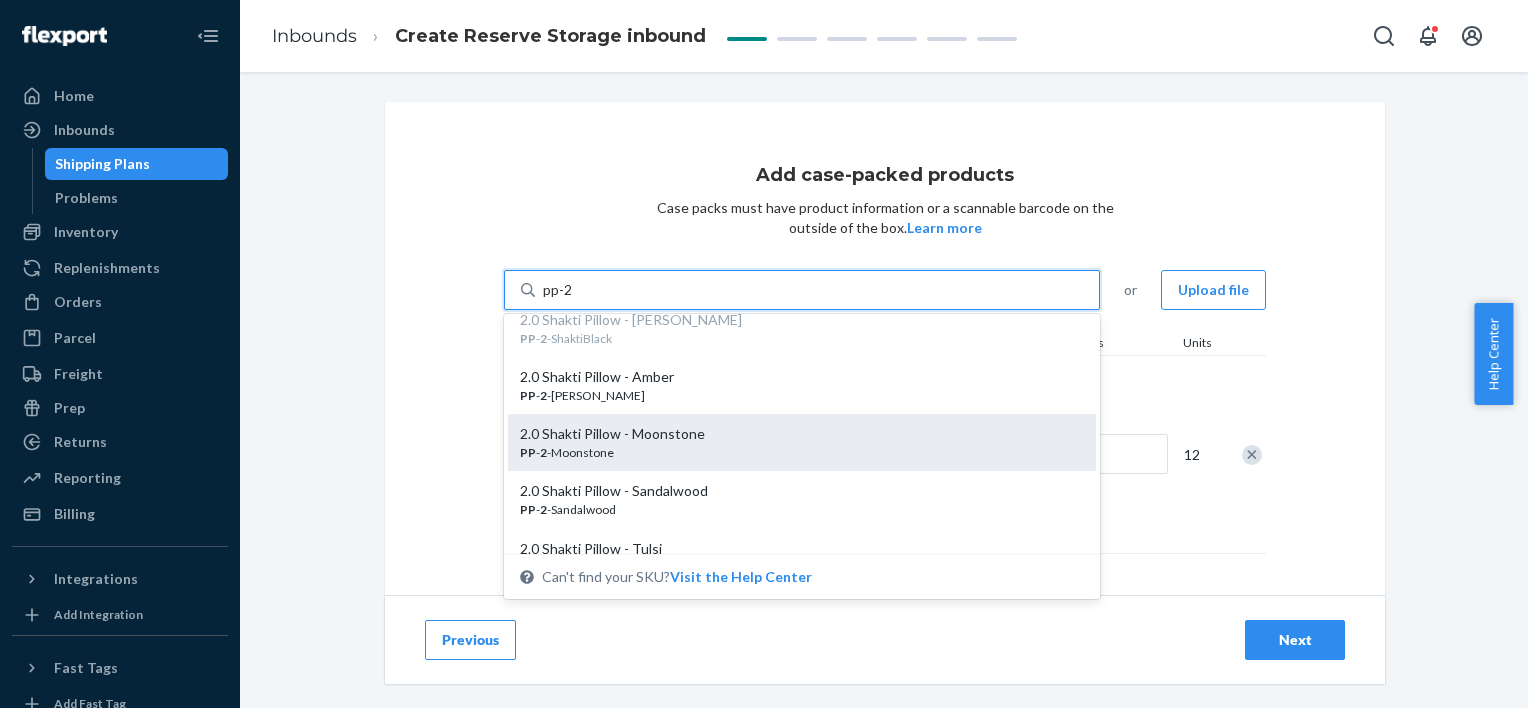 click on "pp-2" at bounding box center [558, 290] 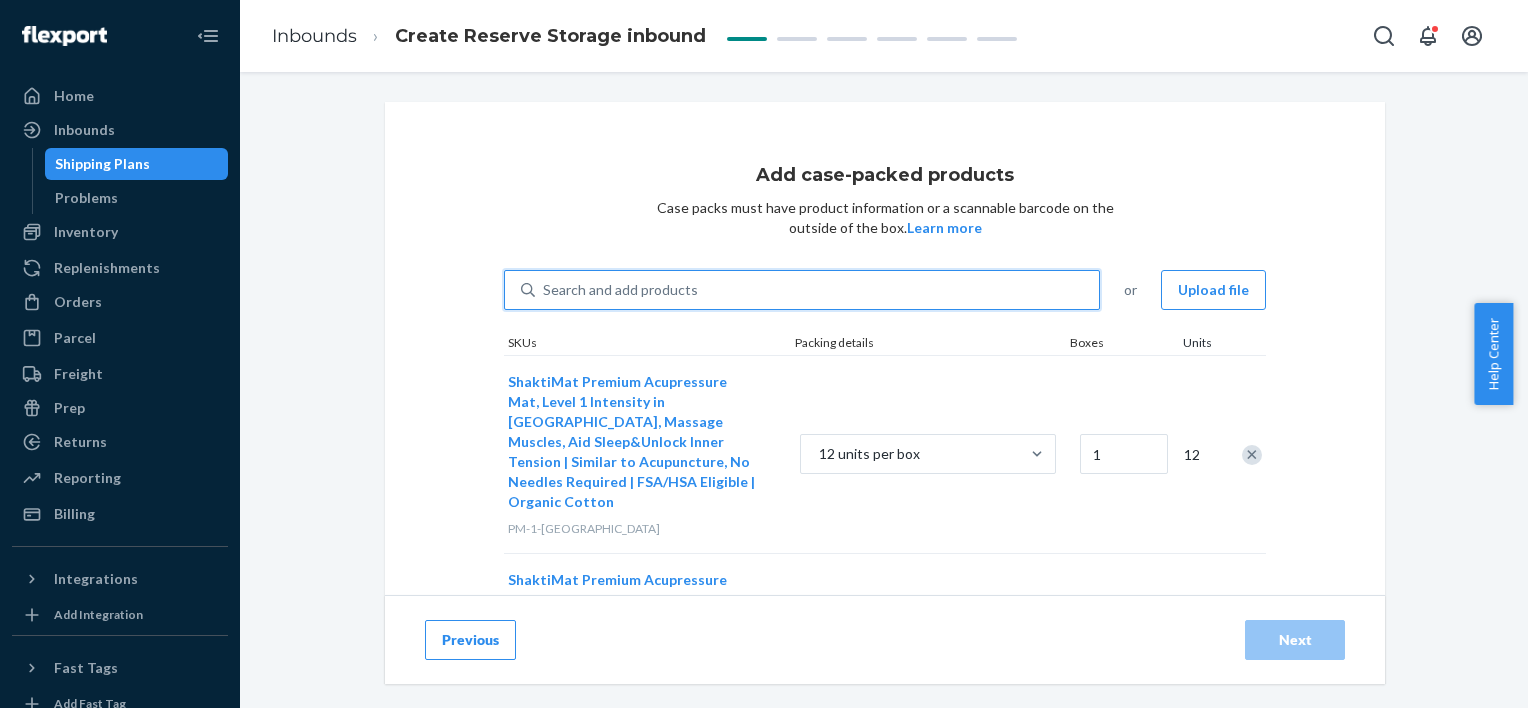 type on "1" 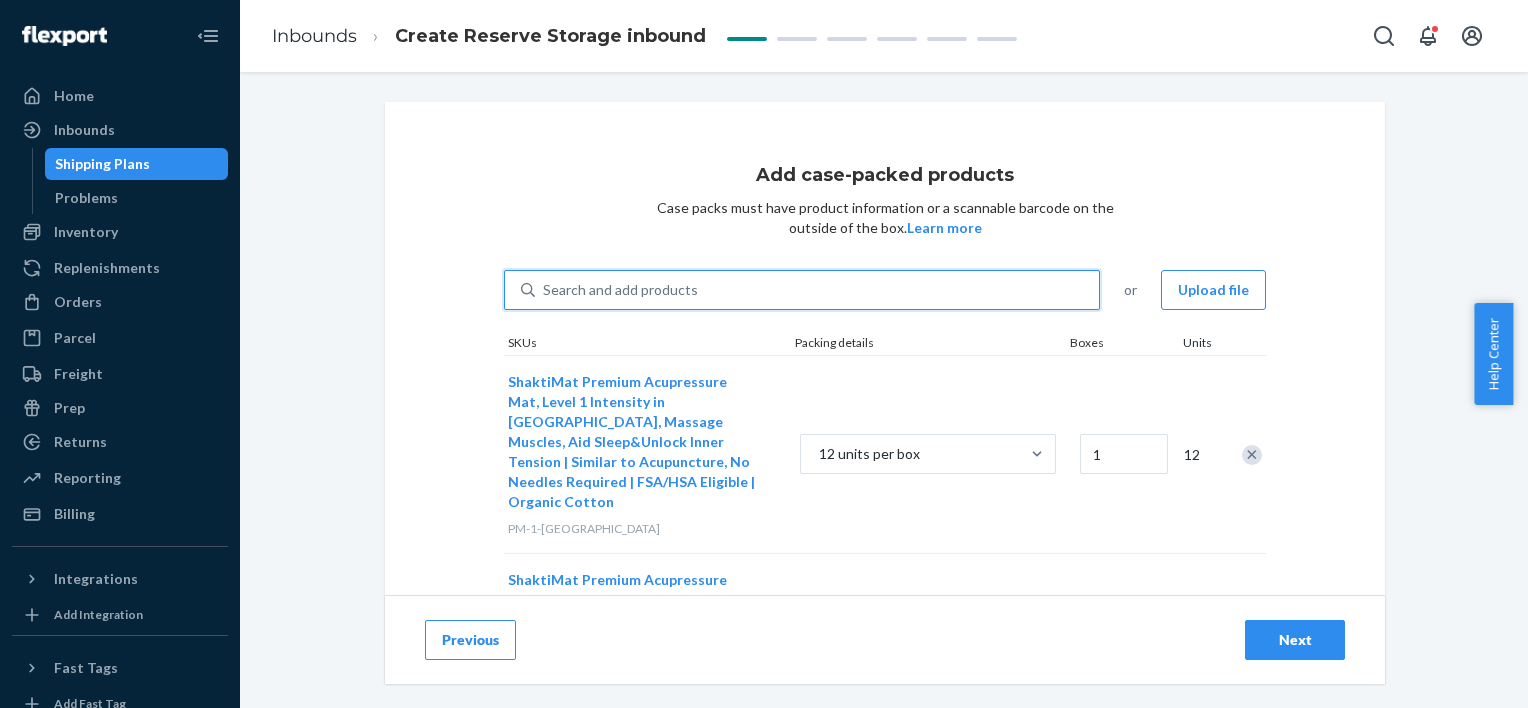click on "Search and add products" at bounding box center [620, 290] 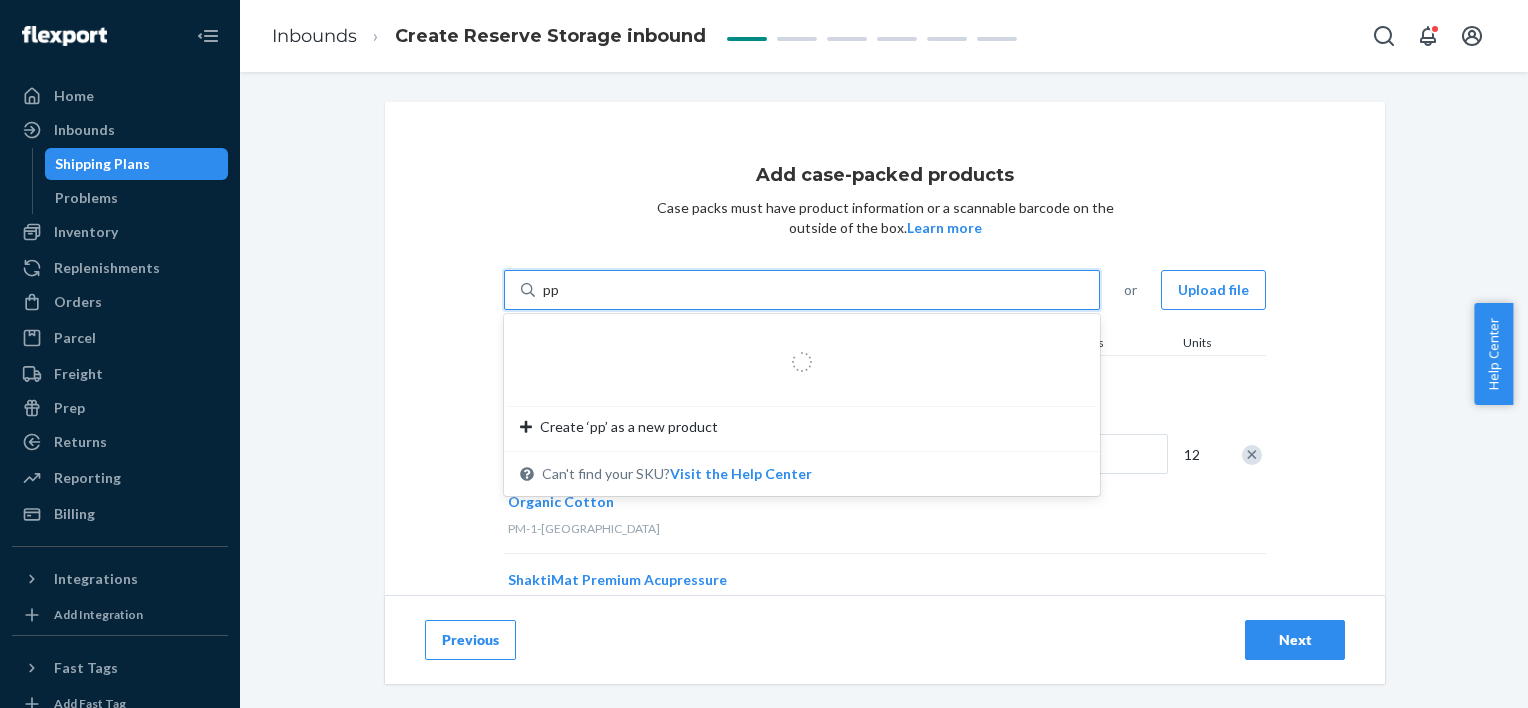 type on "pp-2" 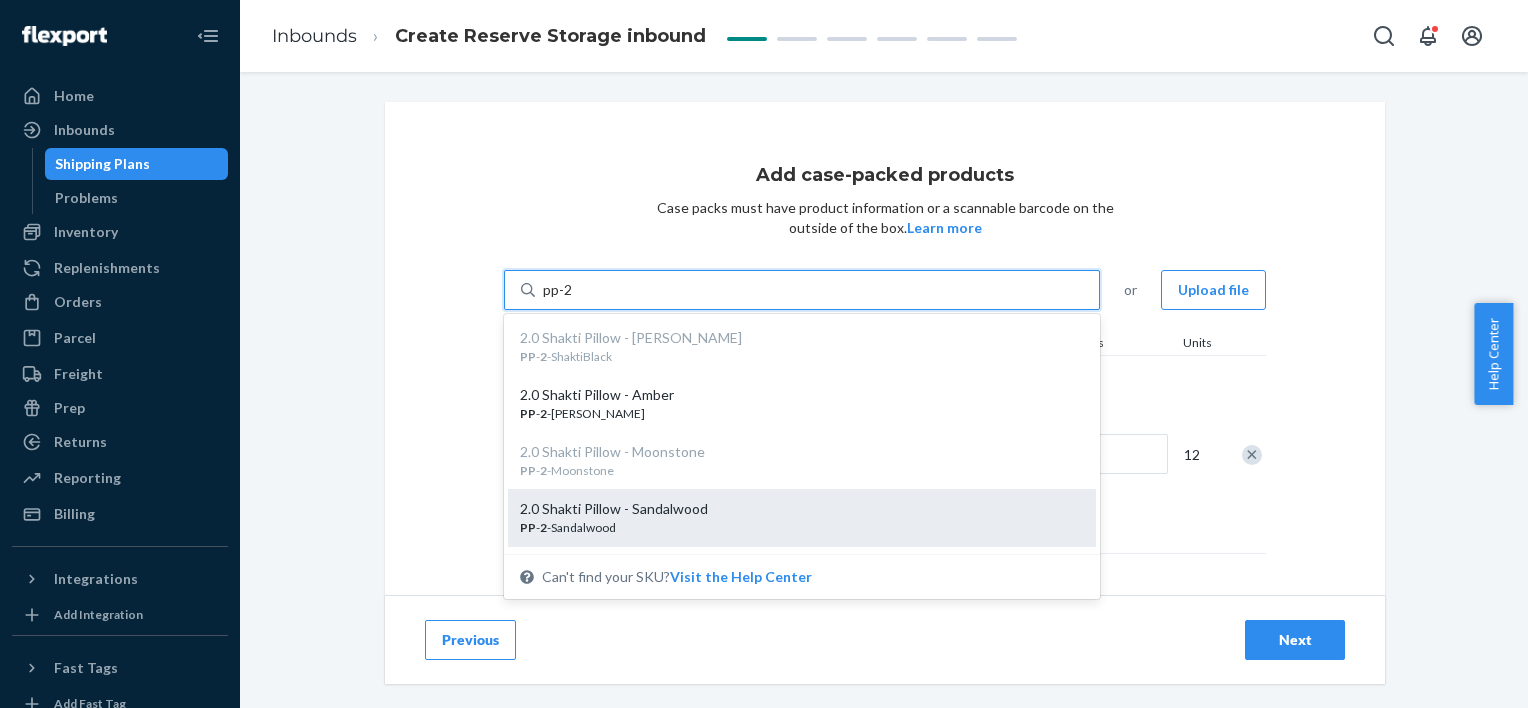 click on "PP - 2 -Sandalwood" at bounding box center [794, 527] 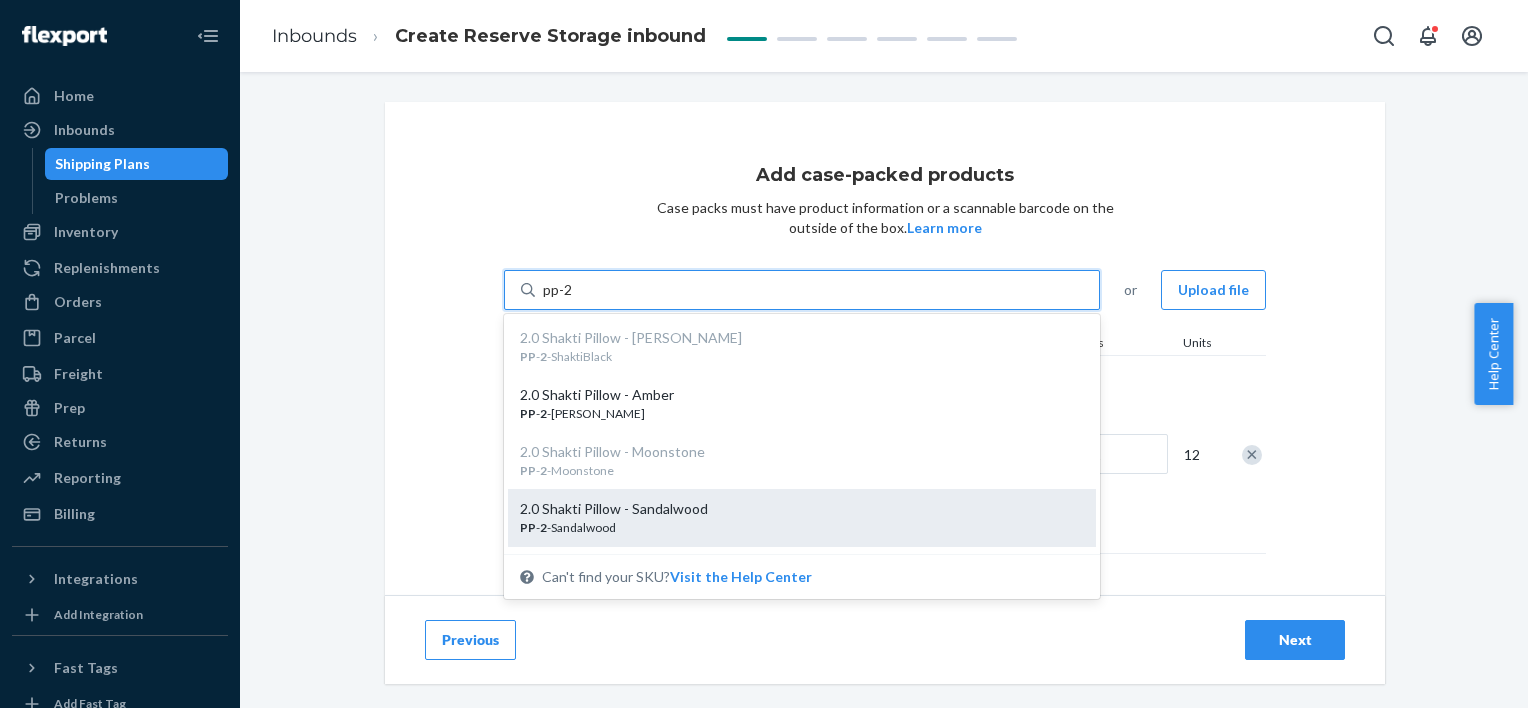 click on "pp-2" at bounding box center [558, 290] 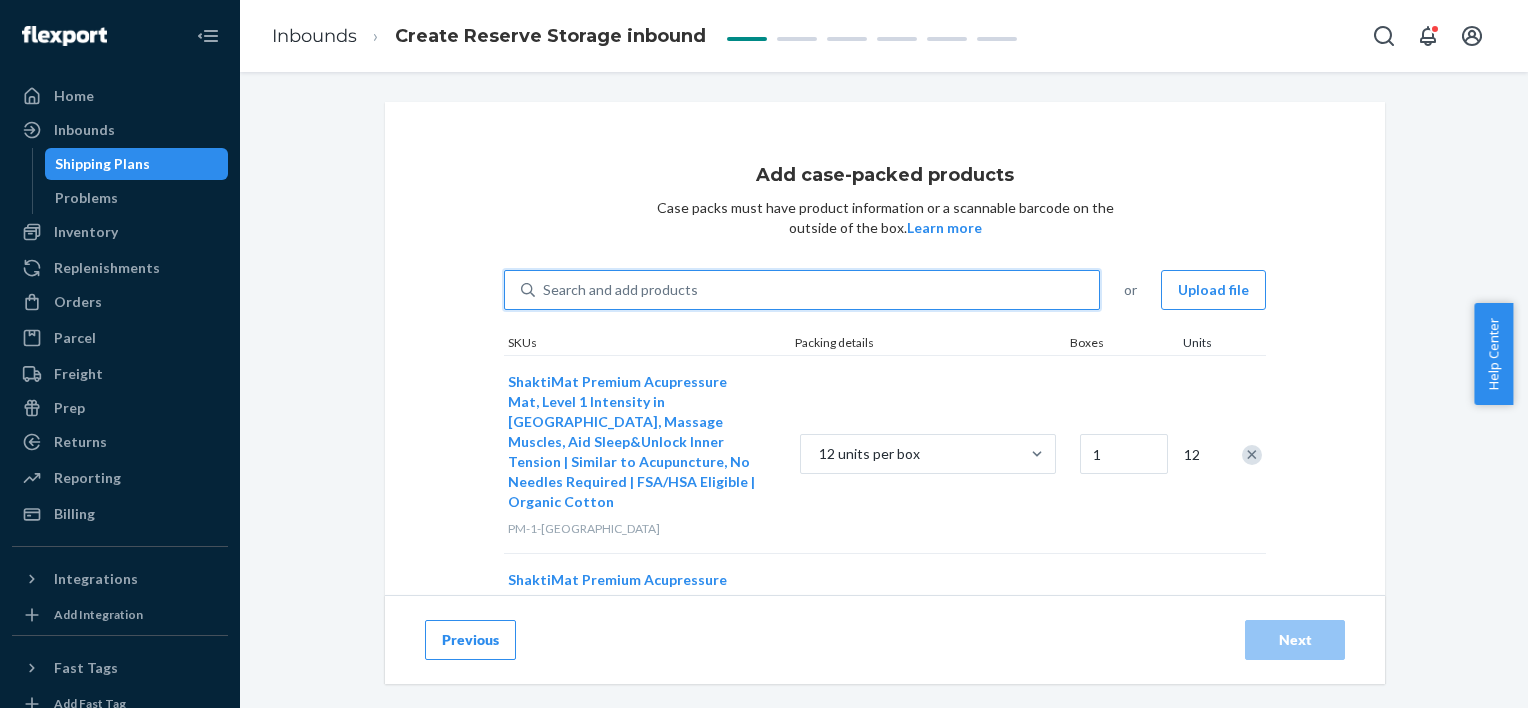 type on "1" 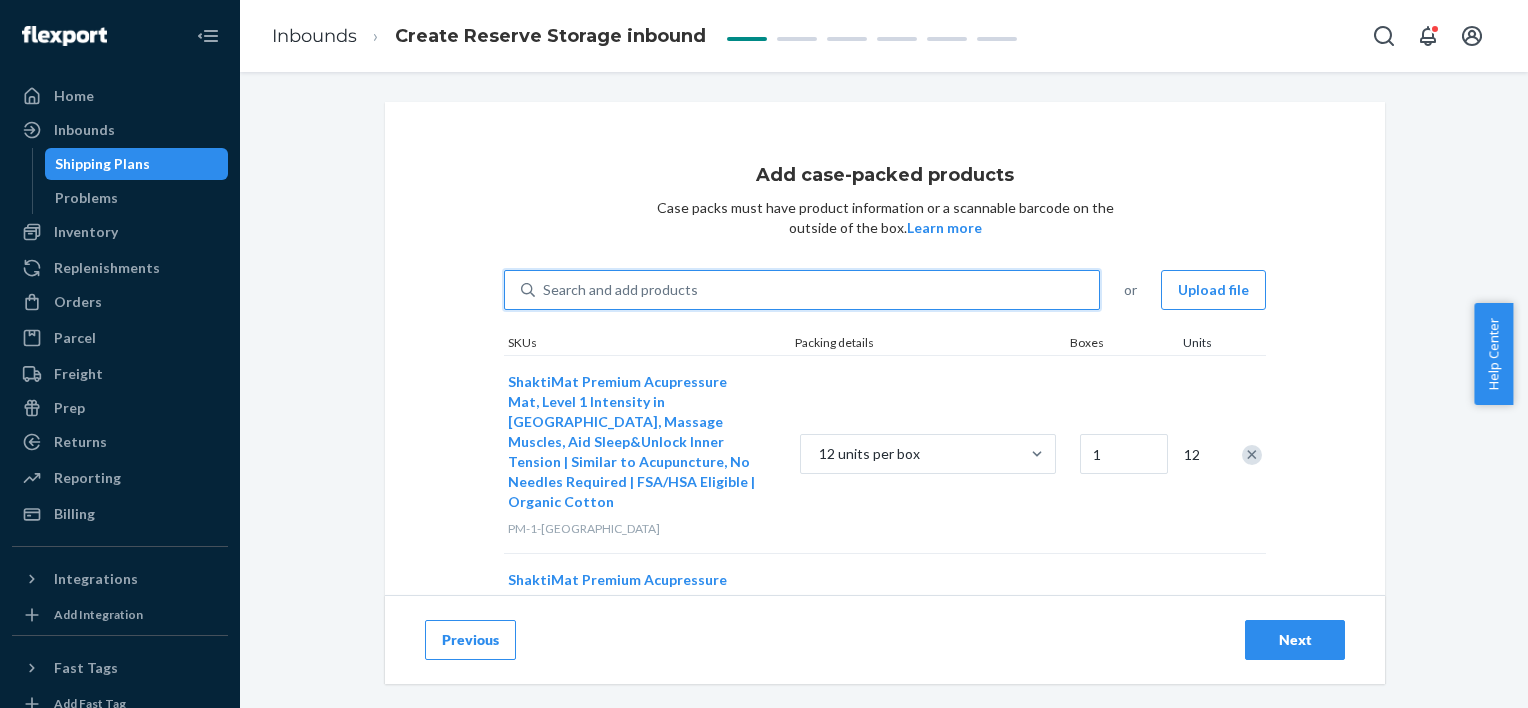 click on "Search and add products" at bounding box center [620, 290] 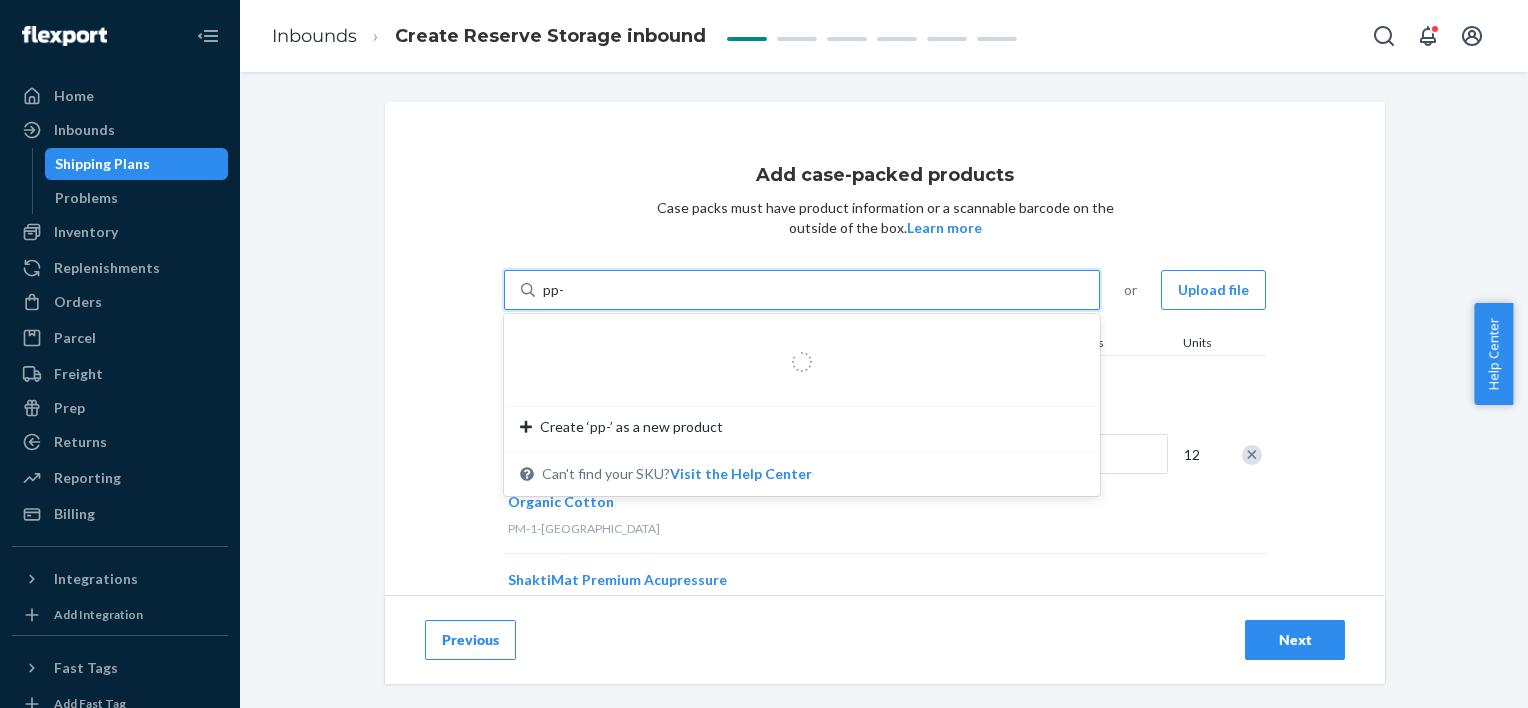 type on "pp-2" 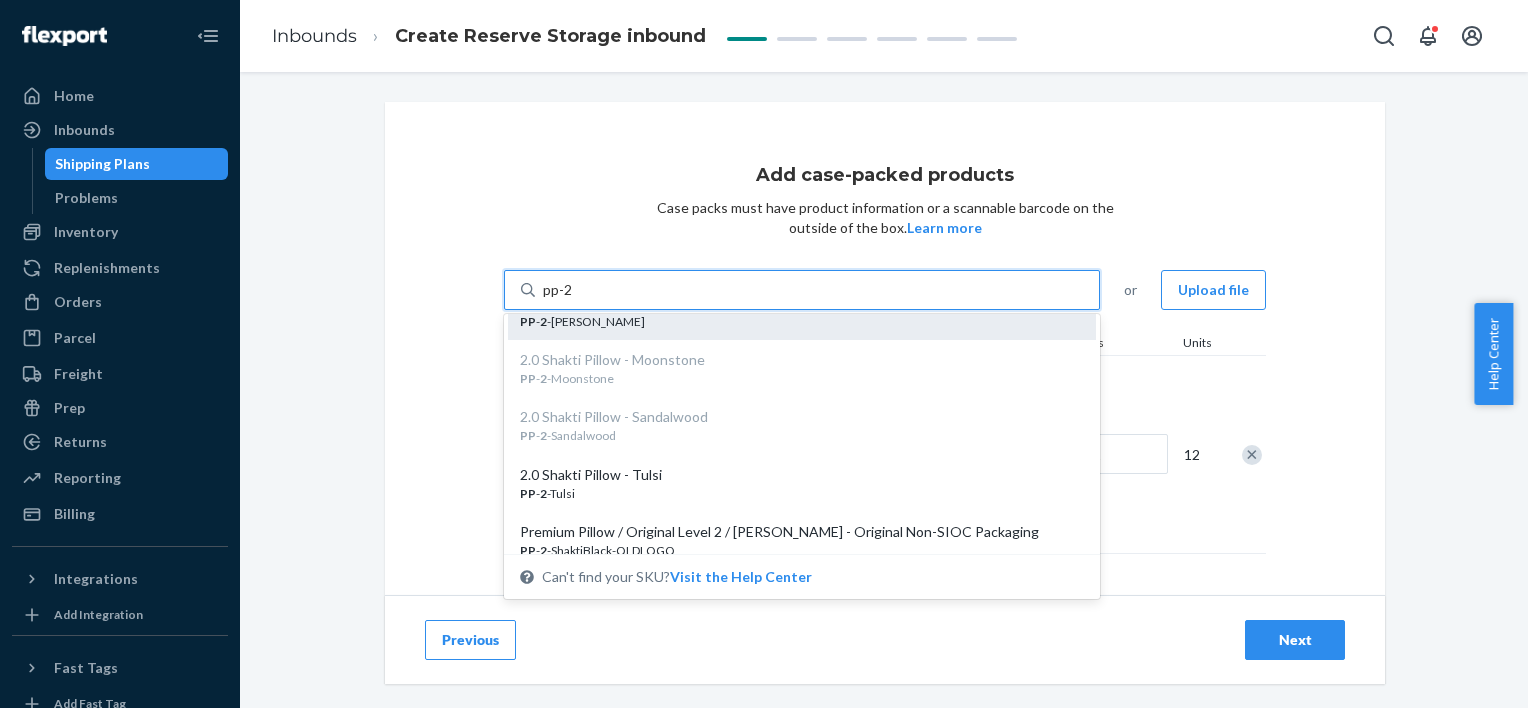 scroll, scrollTop: 94, scrollLeft: 0, axis: vertical 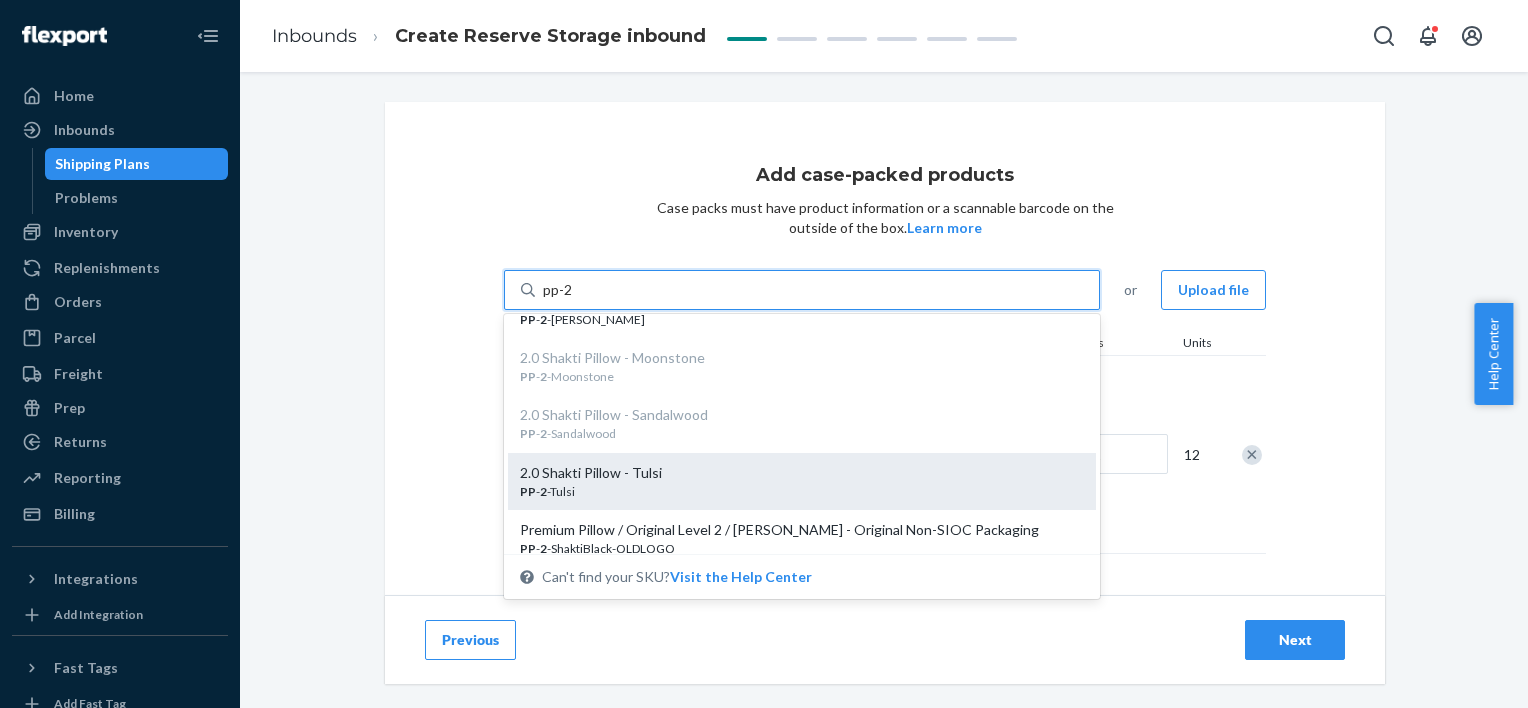 click on "2.0 Shakti Pillow - Tulsi" at bounding box center [794, 473] 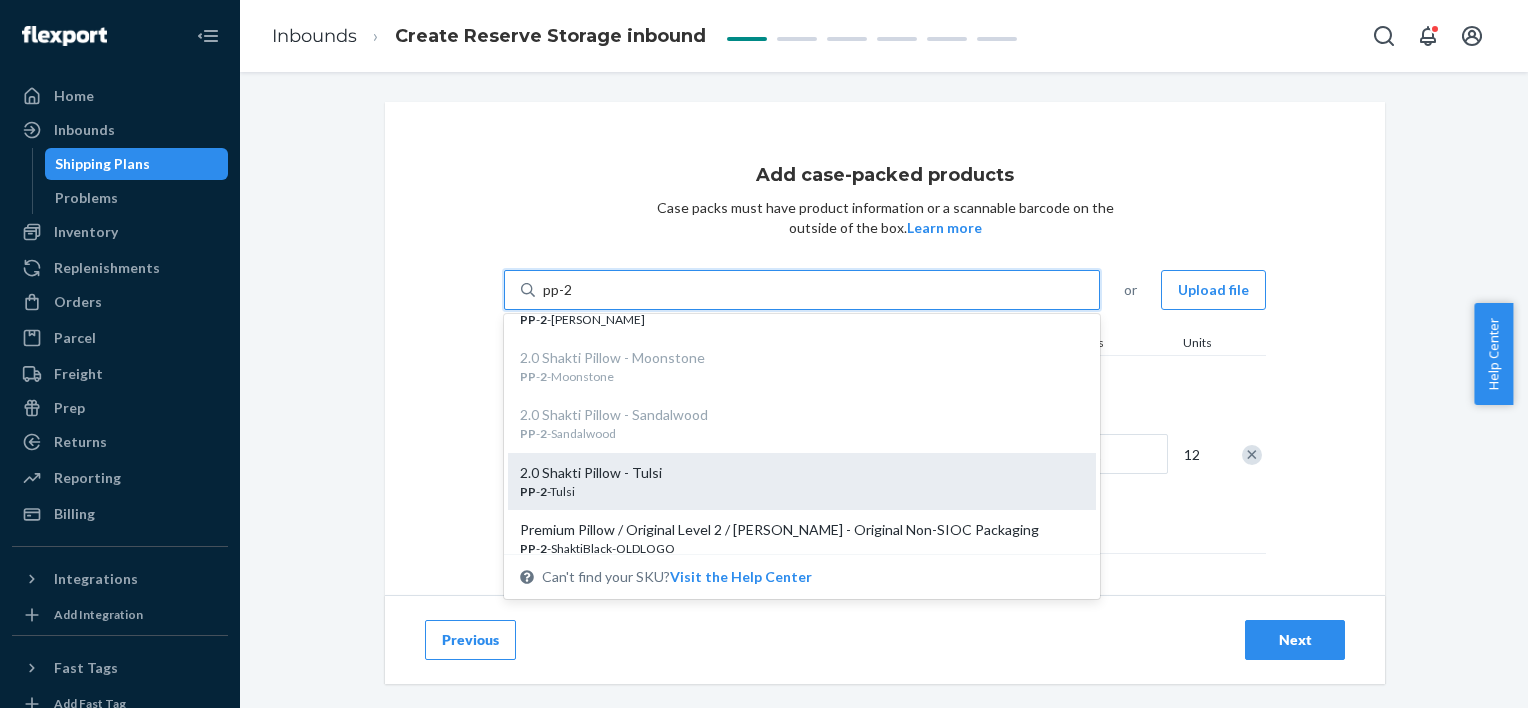 click on "pp-2" at bounding box center [558, 290] 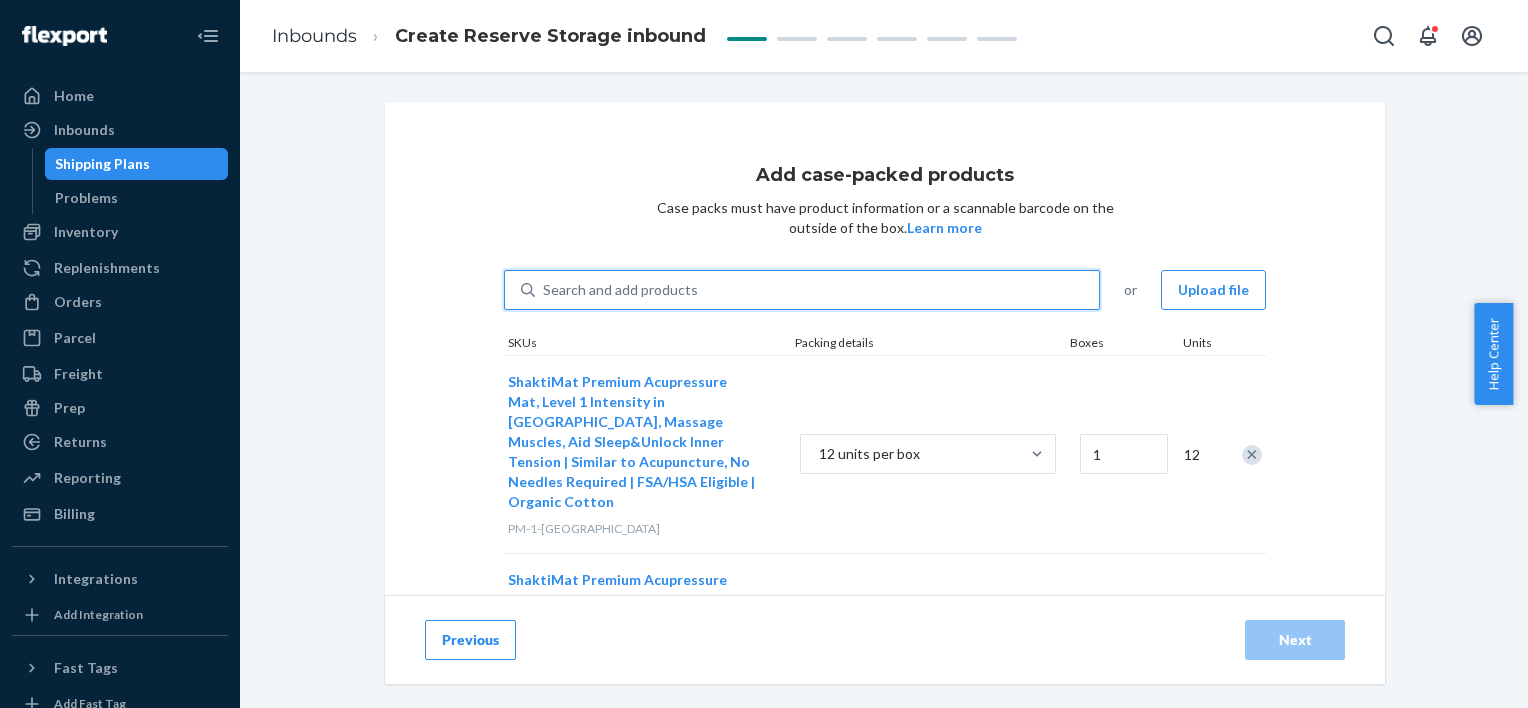 type on "1" 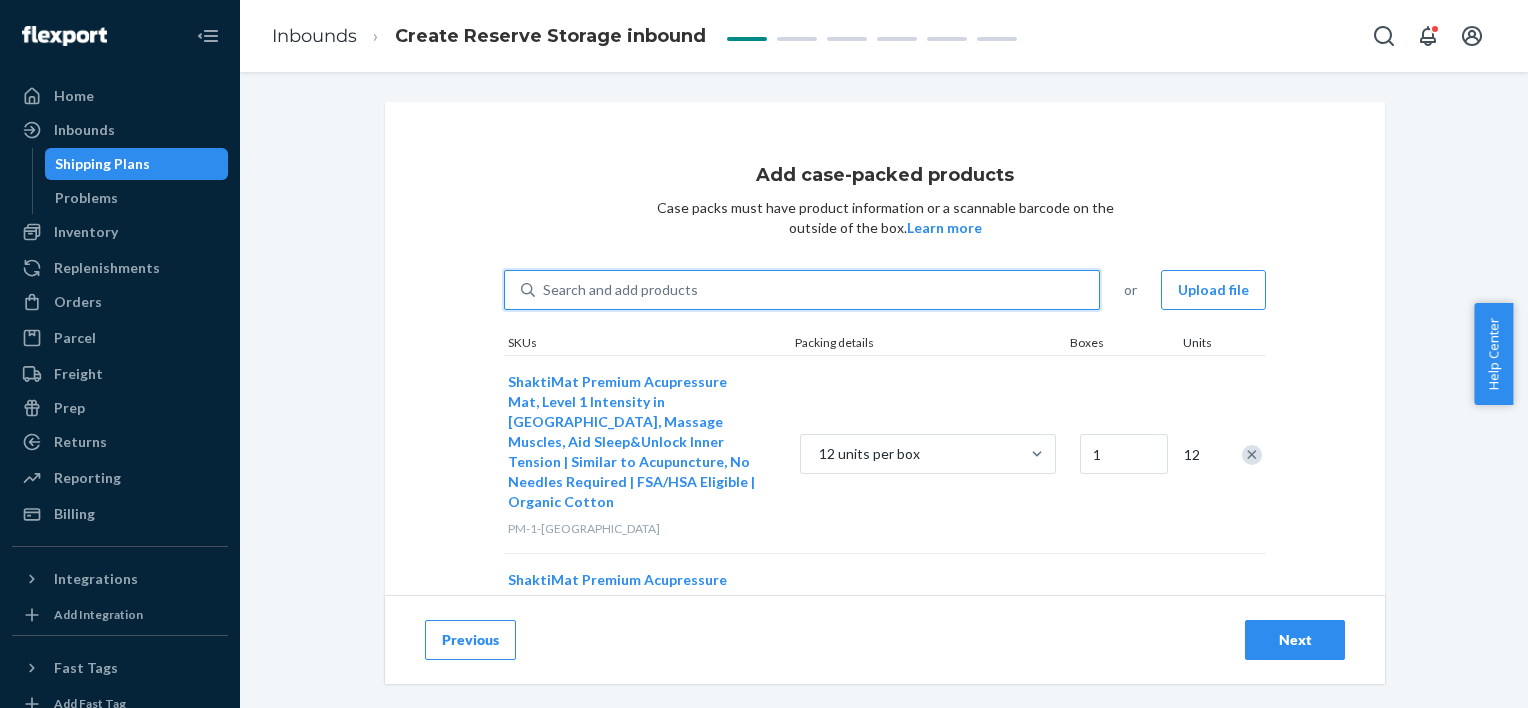 click on "Search and add products" at bounding box center [620, 290] 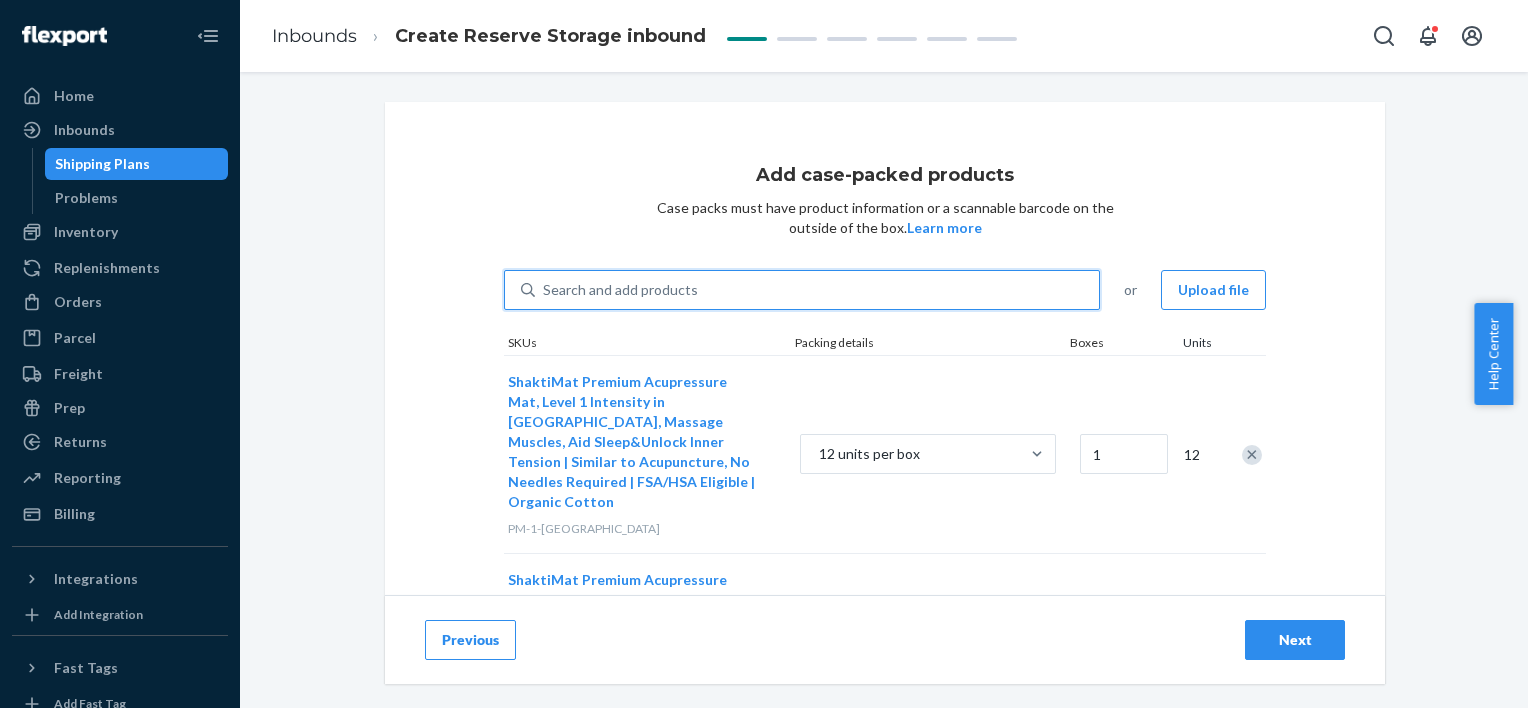 click on "0 results available. Use Up and Down to choose options, press Enter to select the currently focused option, press Escape to exit the menu, press Tab to select the option and exit the menu. Search and add products" at bounding box center (544, 290) 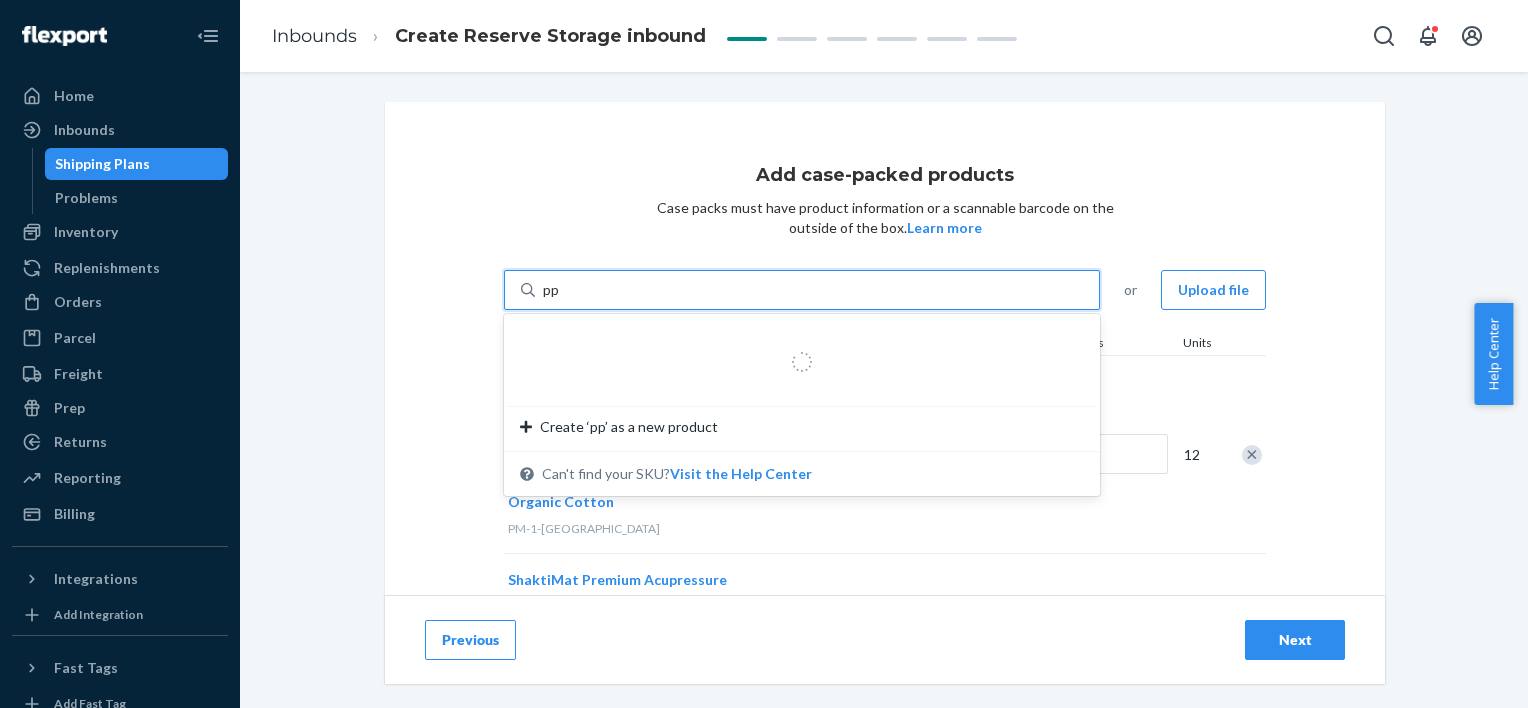 type on "pp-2" 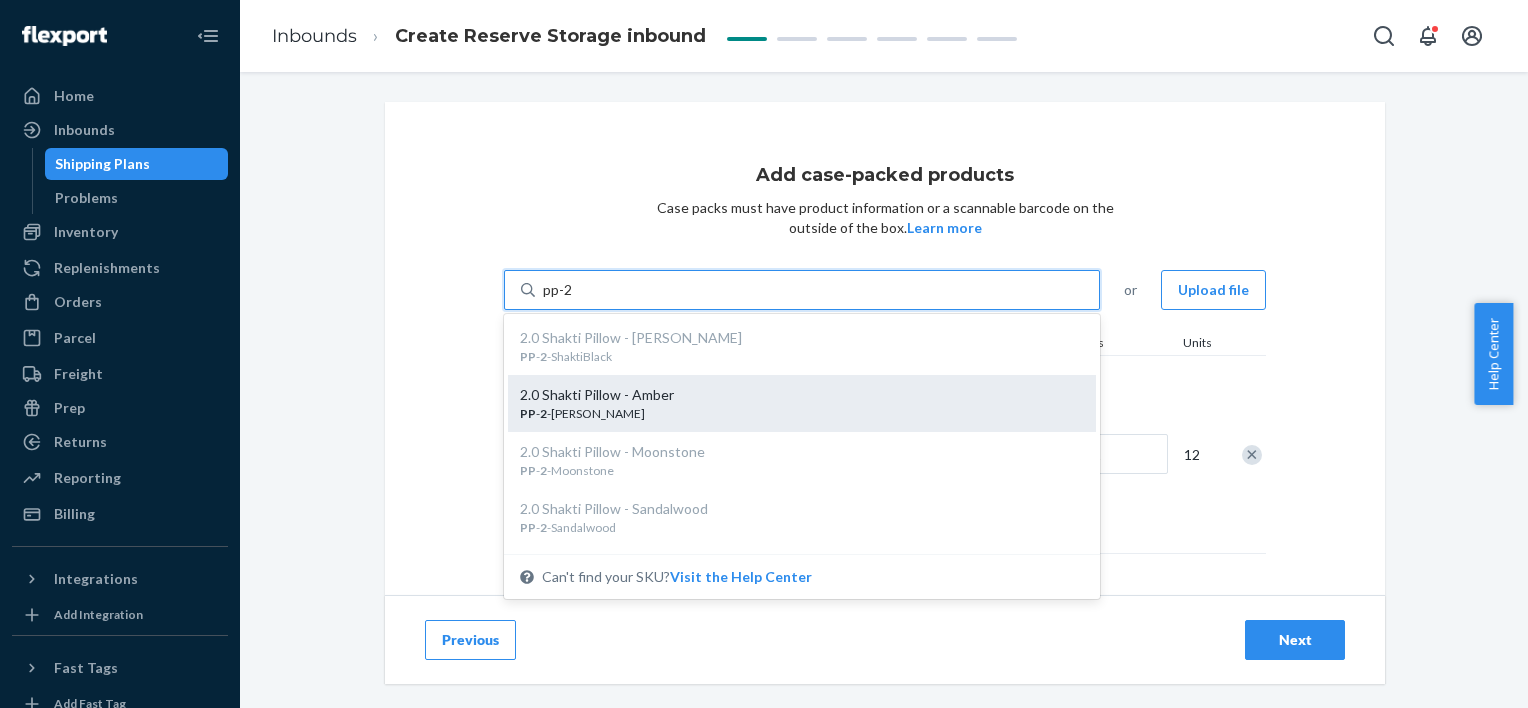 click on "2.0 Shakti Pillow - Amber" at bounding box center [794, 395] 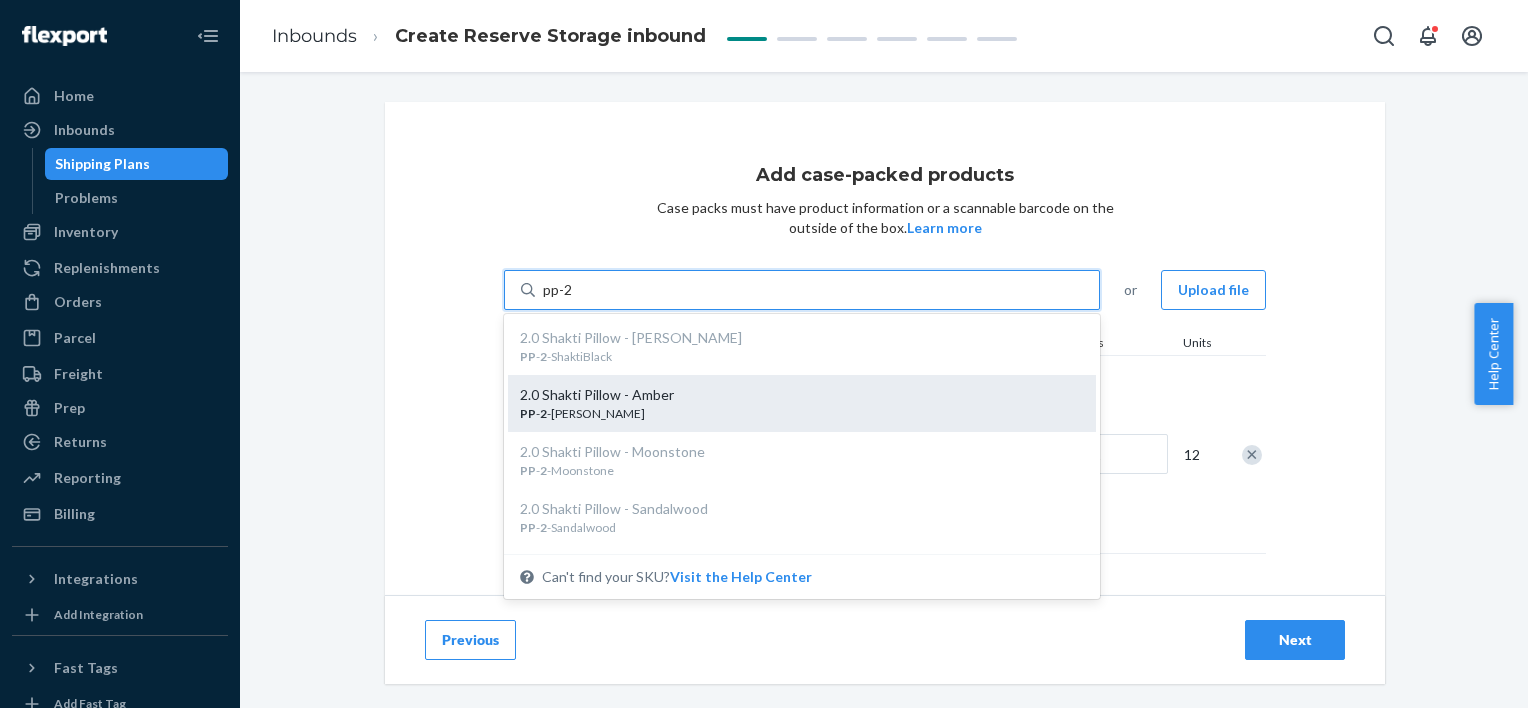click on "pp-2" at bounding box center (558, 290) 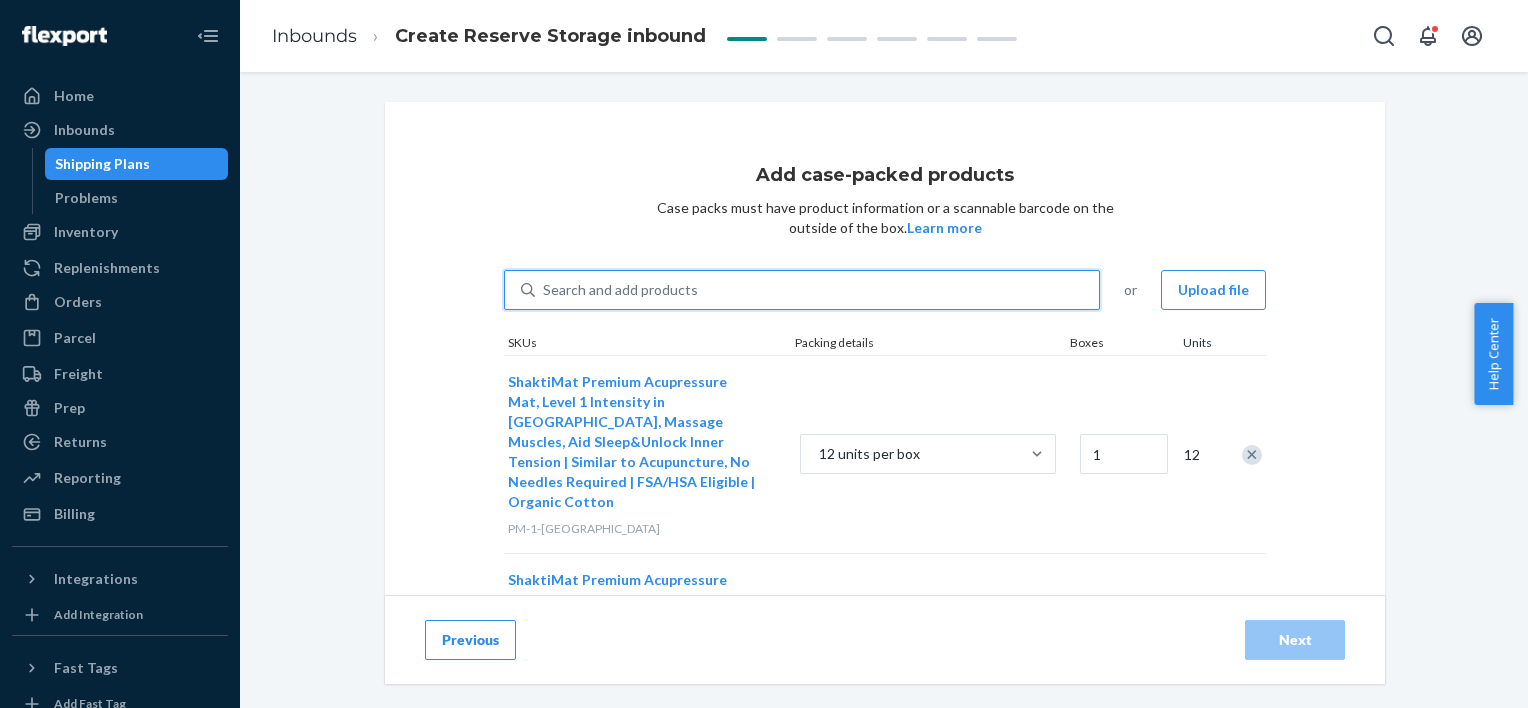 type on "1" 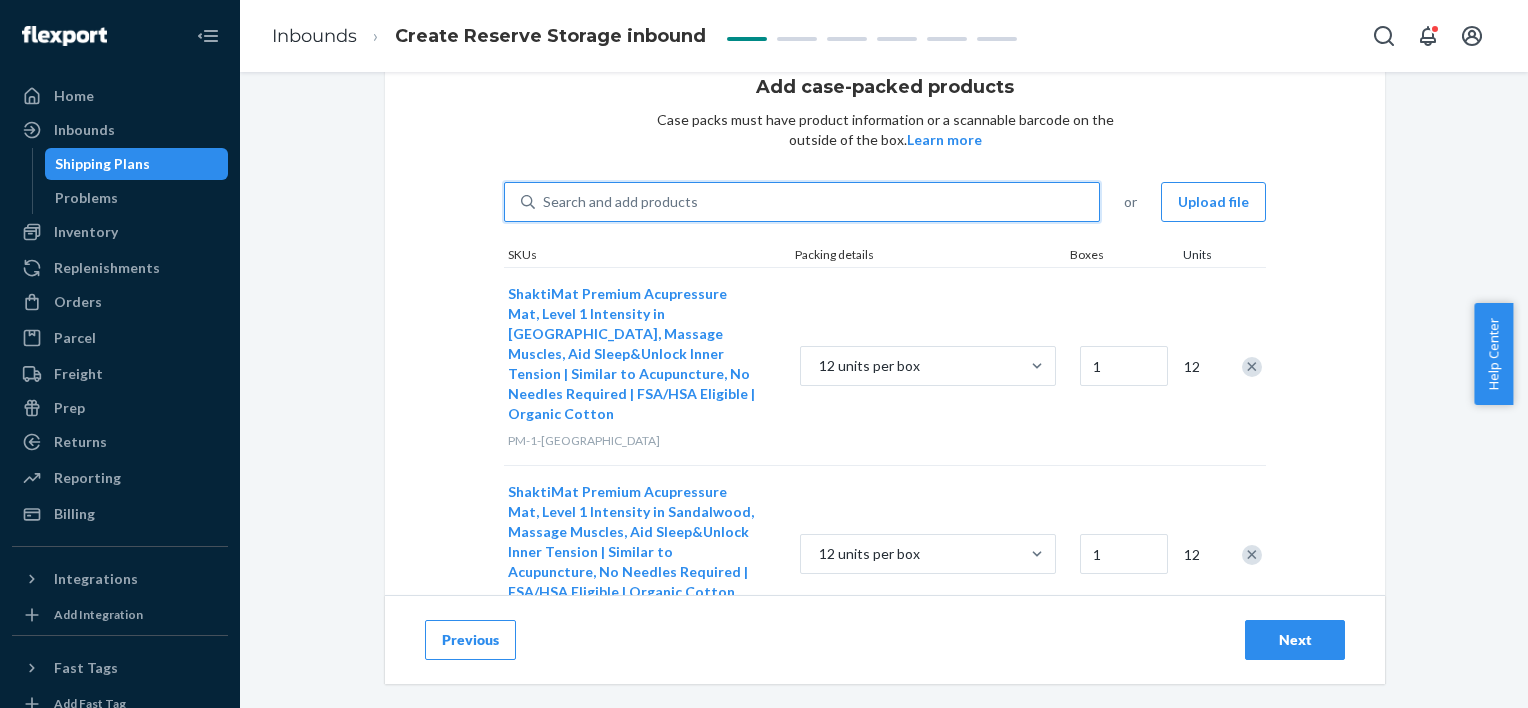 scroll, scrollTop: 90, scrollLeft: 0, axis: vertical 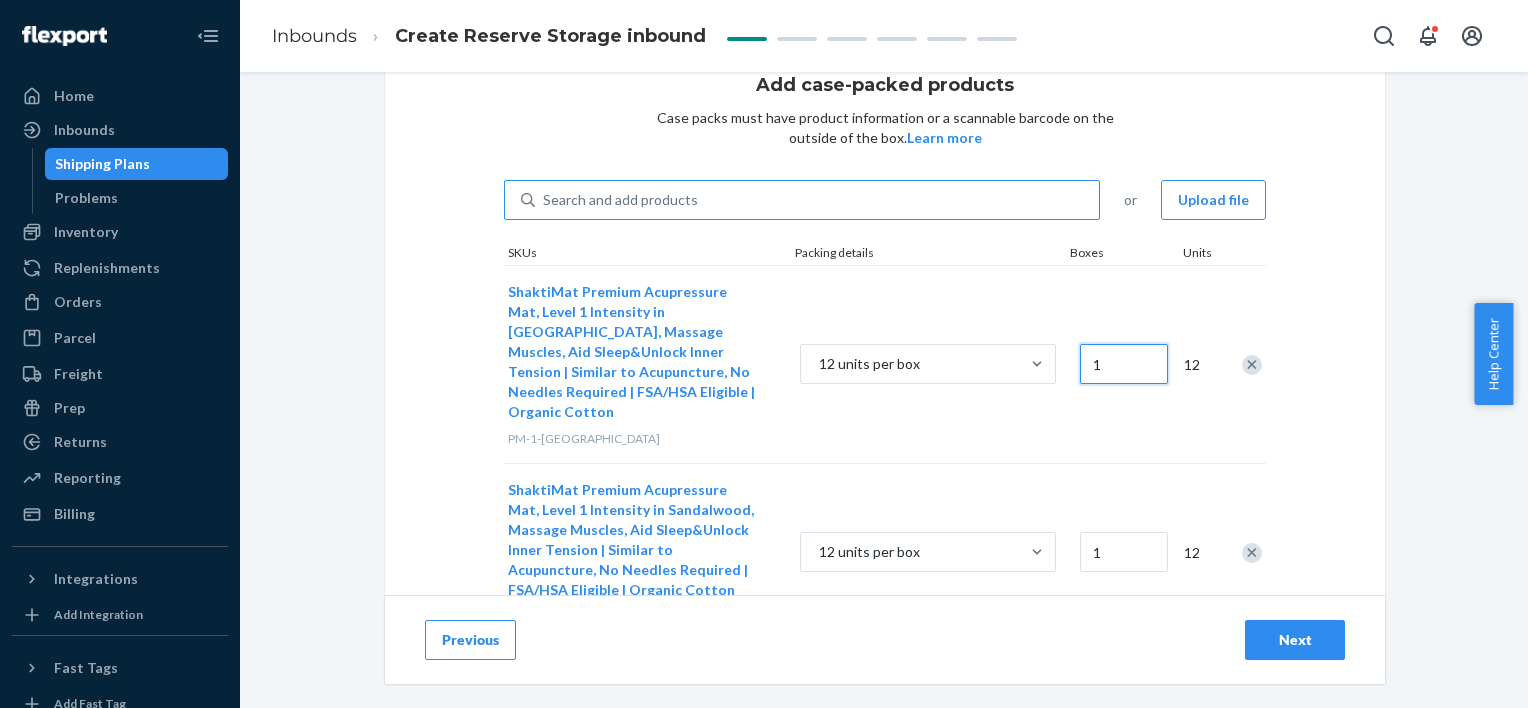 click on "1" at bounding box center (1124, 364) 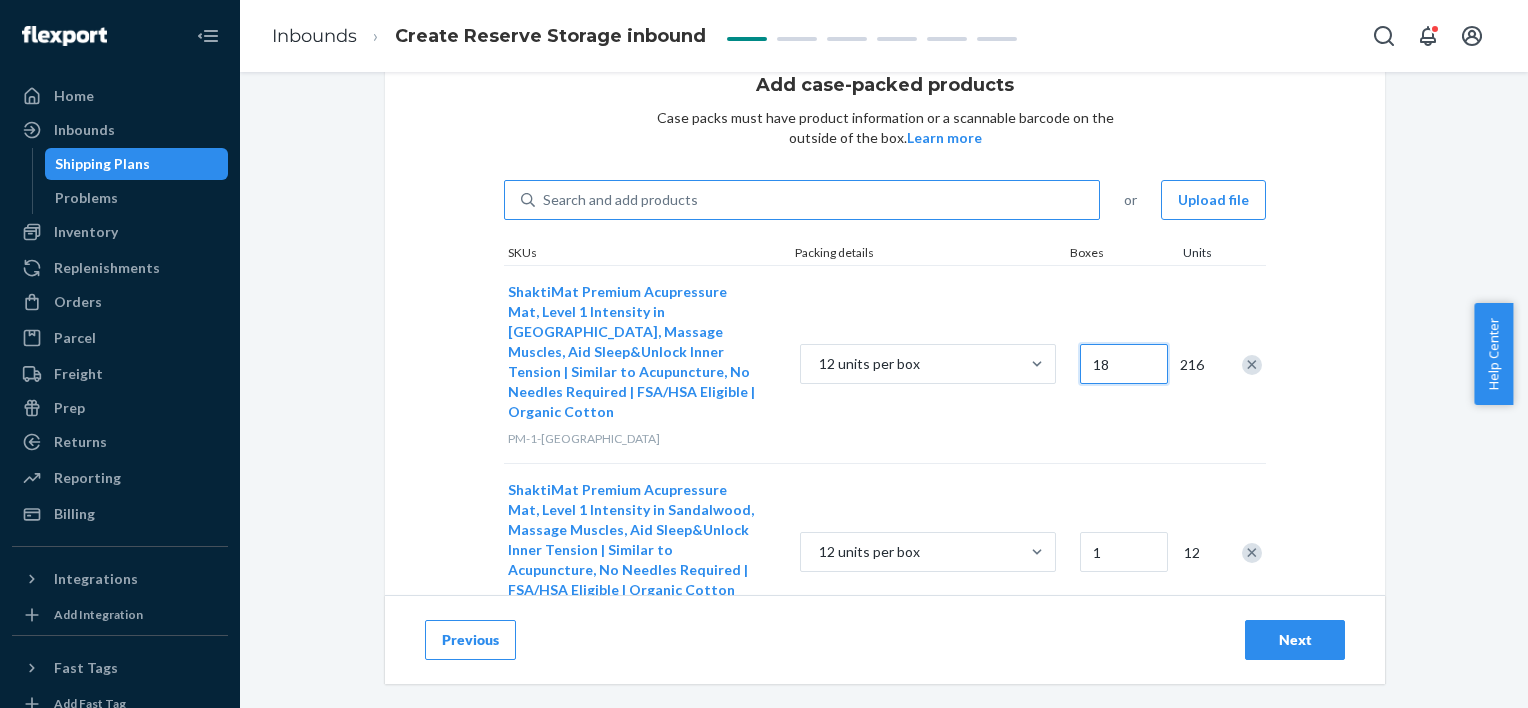 type on "18" 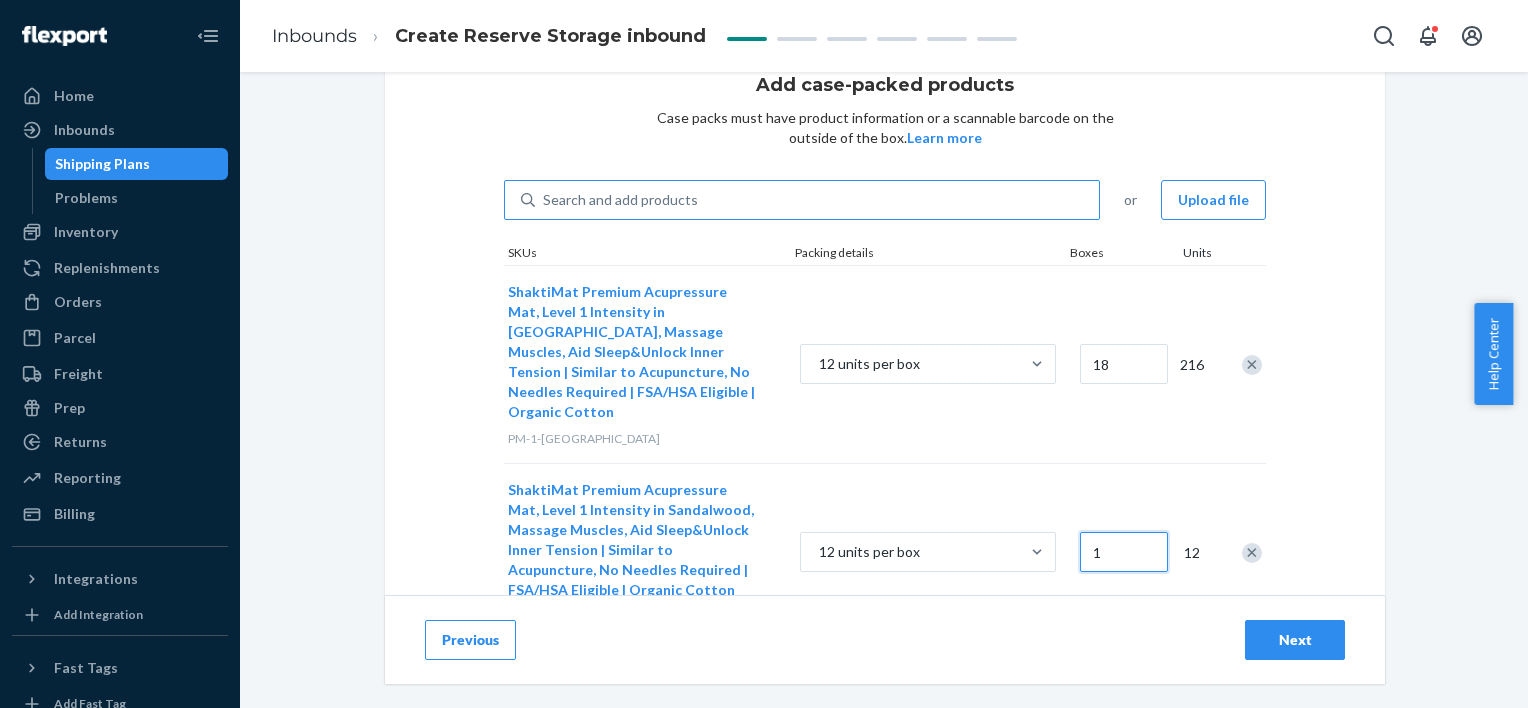 click on "1" at bounding box center [1124, 552] 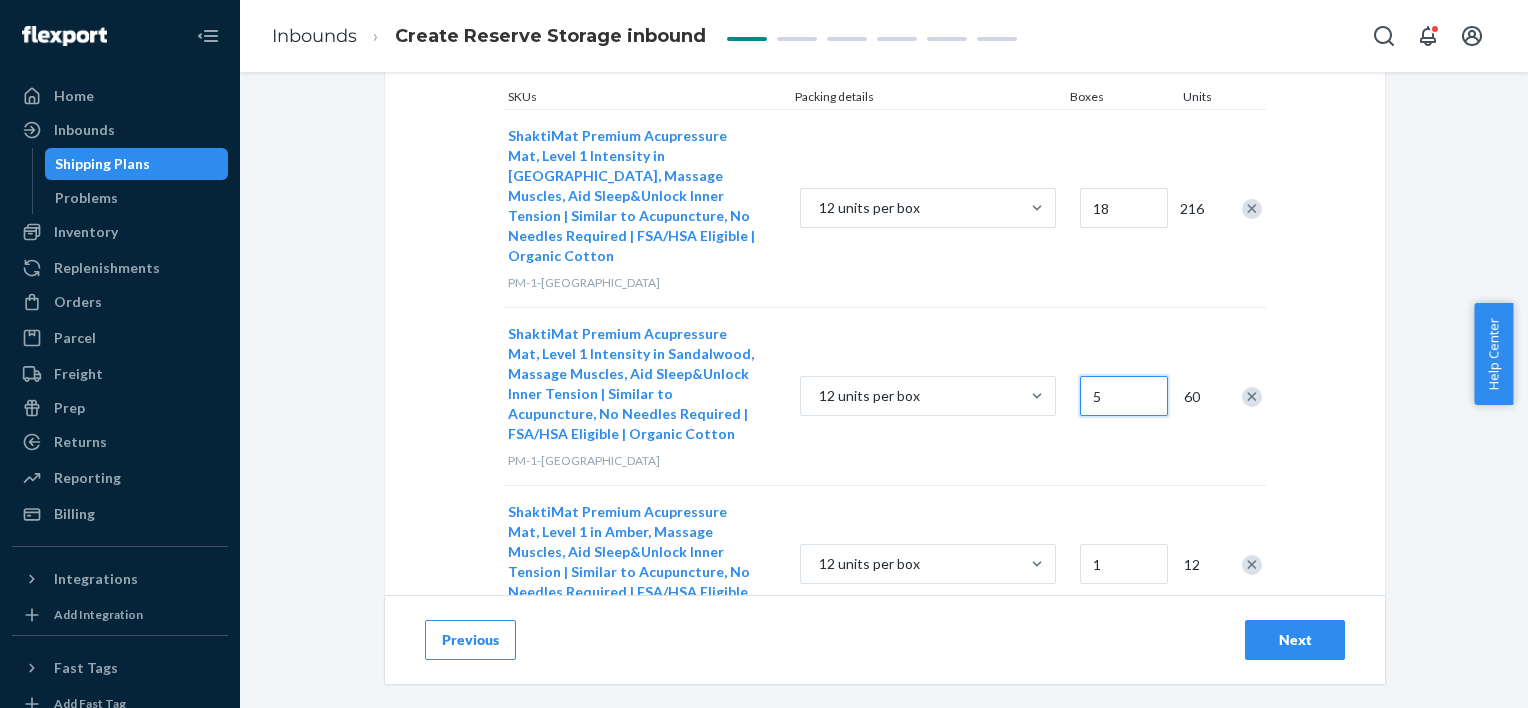 scroll, scrollTop: 254, scrollLeft: 0, axis: vertical 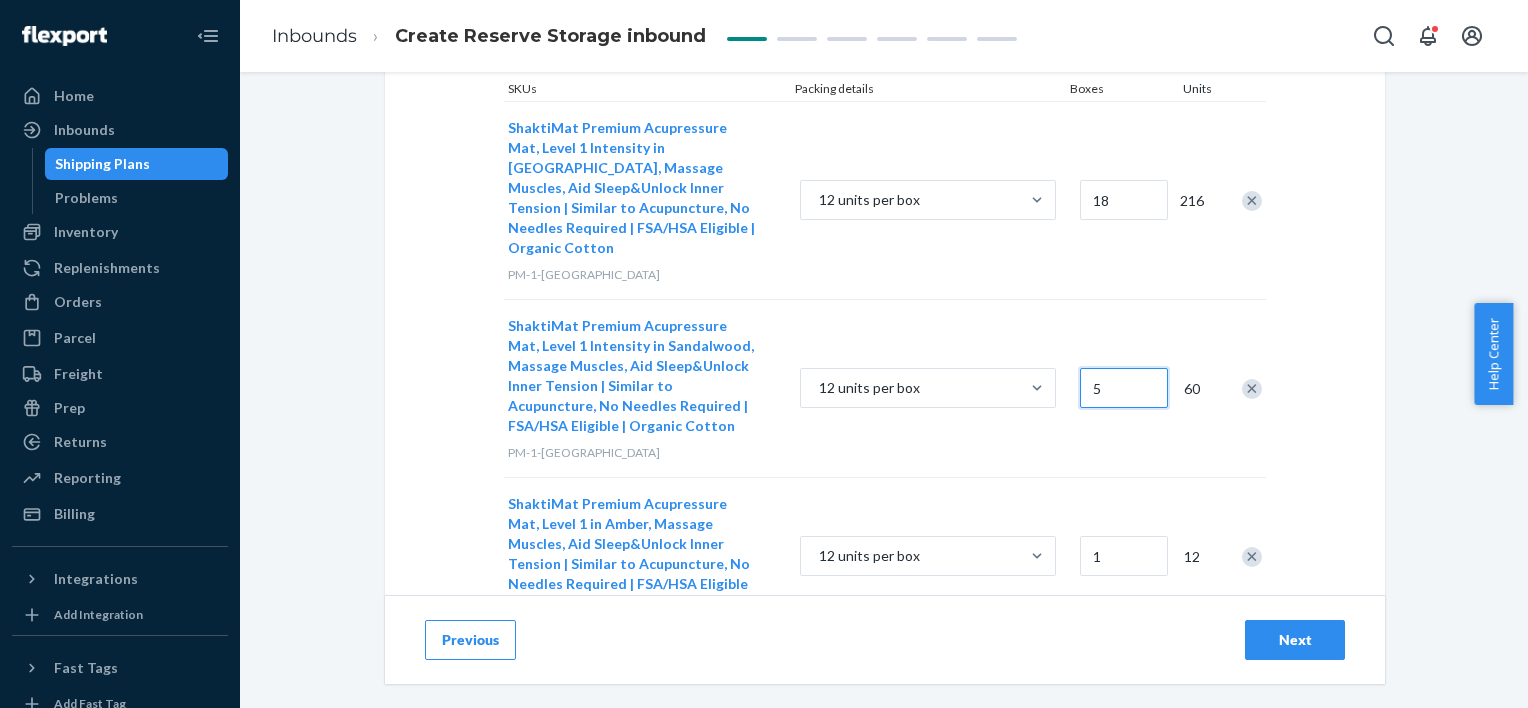 type on "5" 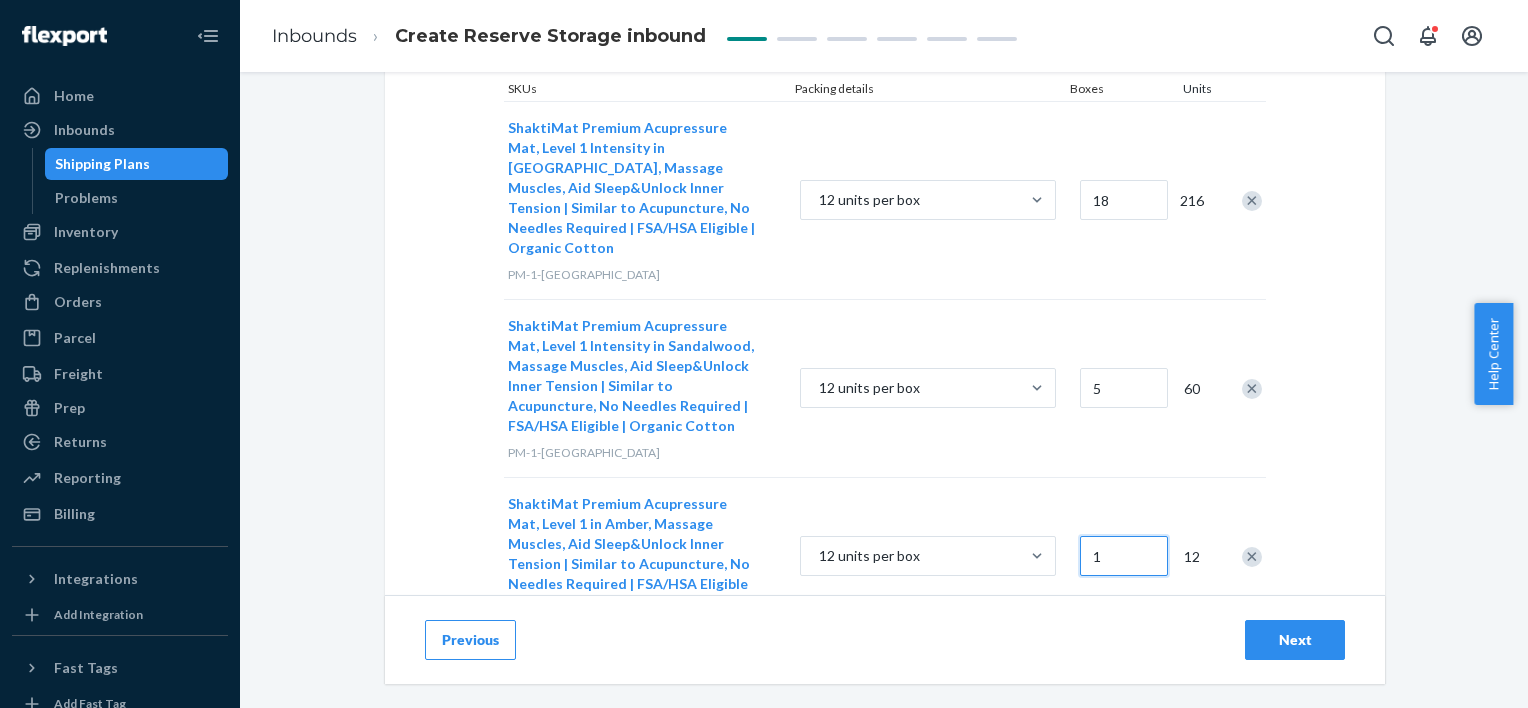 click on "1" at bounding box center [1124, 556] 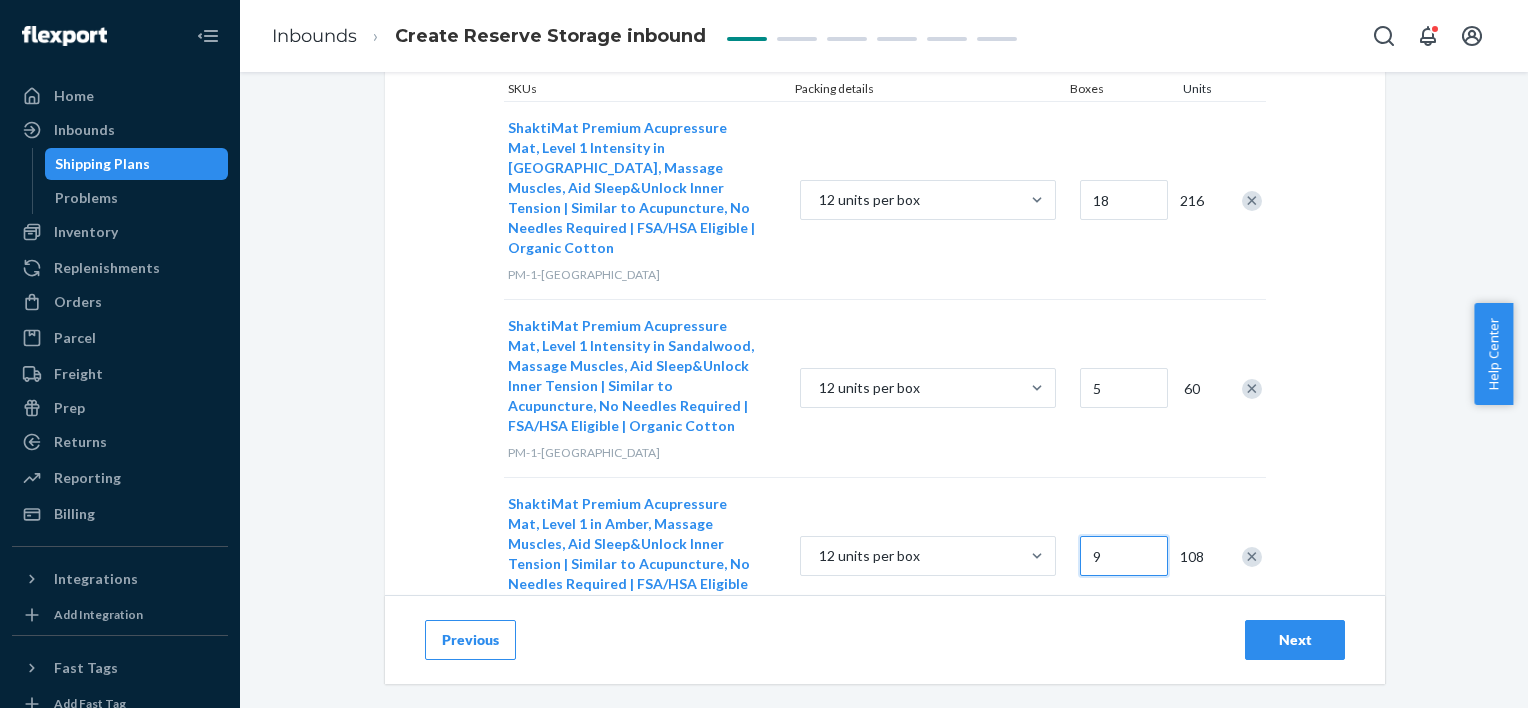 type on "9" 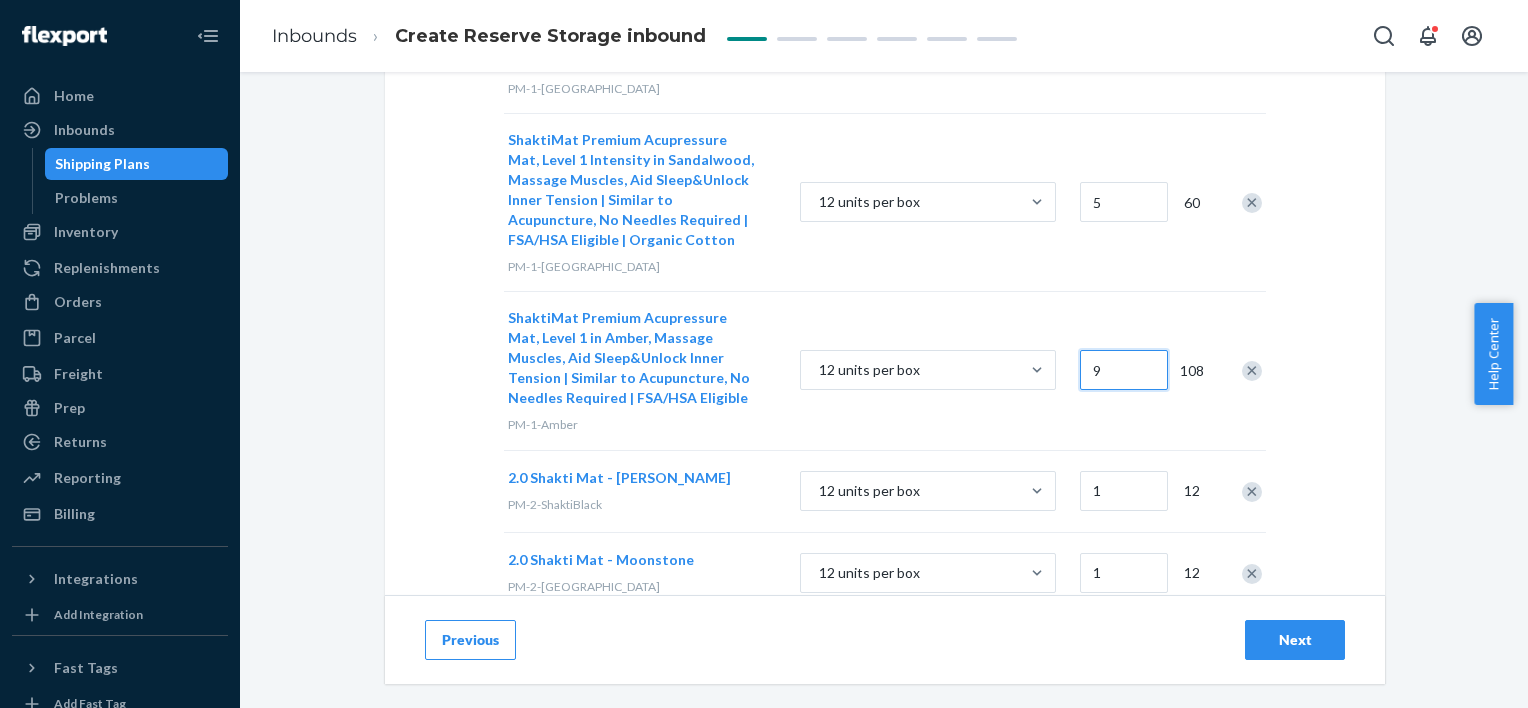 scroll, scrollTop: 460, scrollLeft: 0, axis: vertical 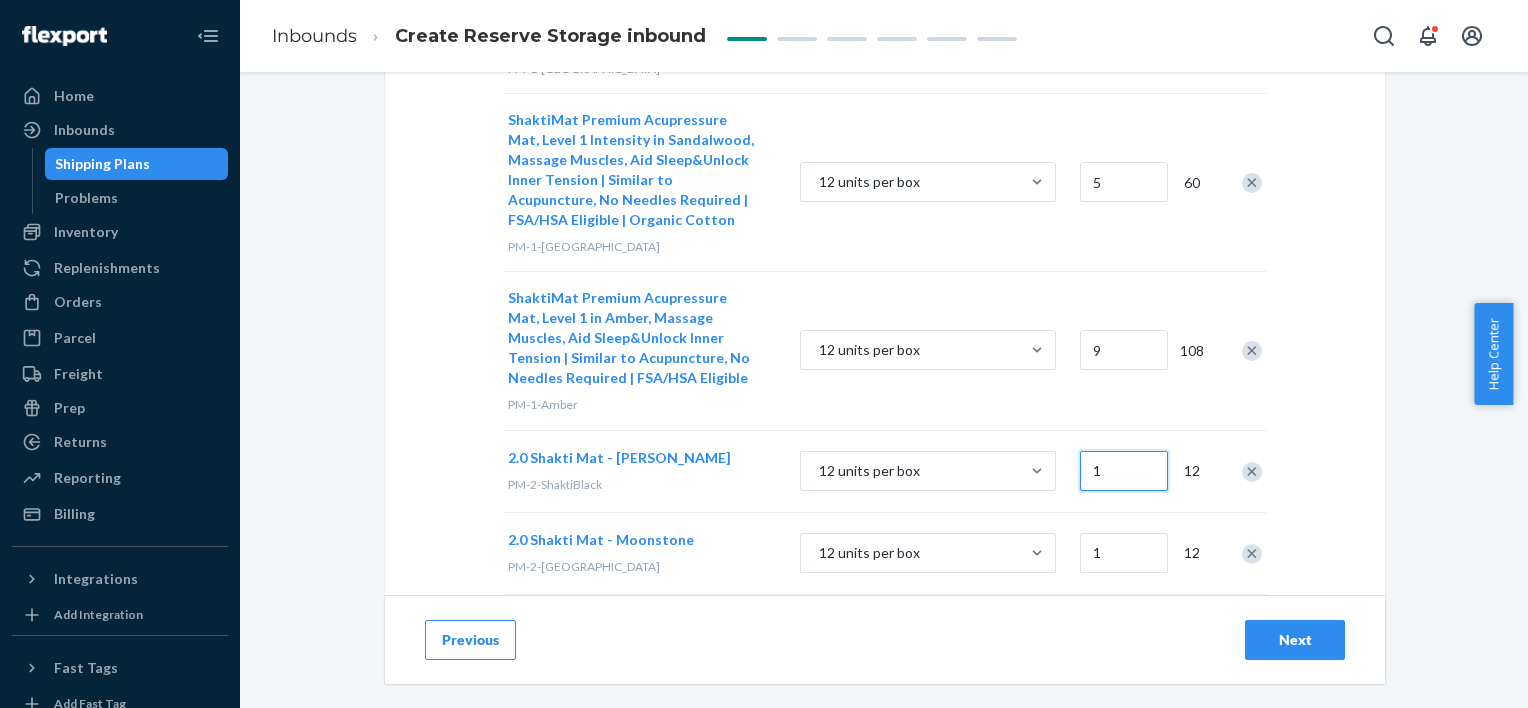 click on "1" at bounding box center (1124, 471) 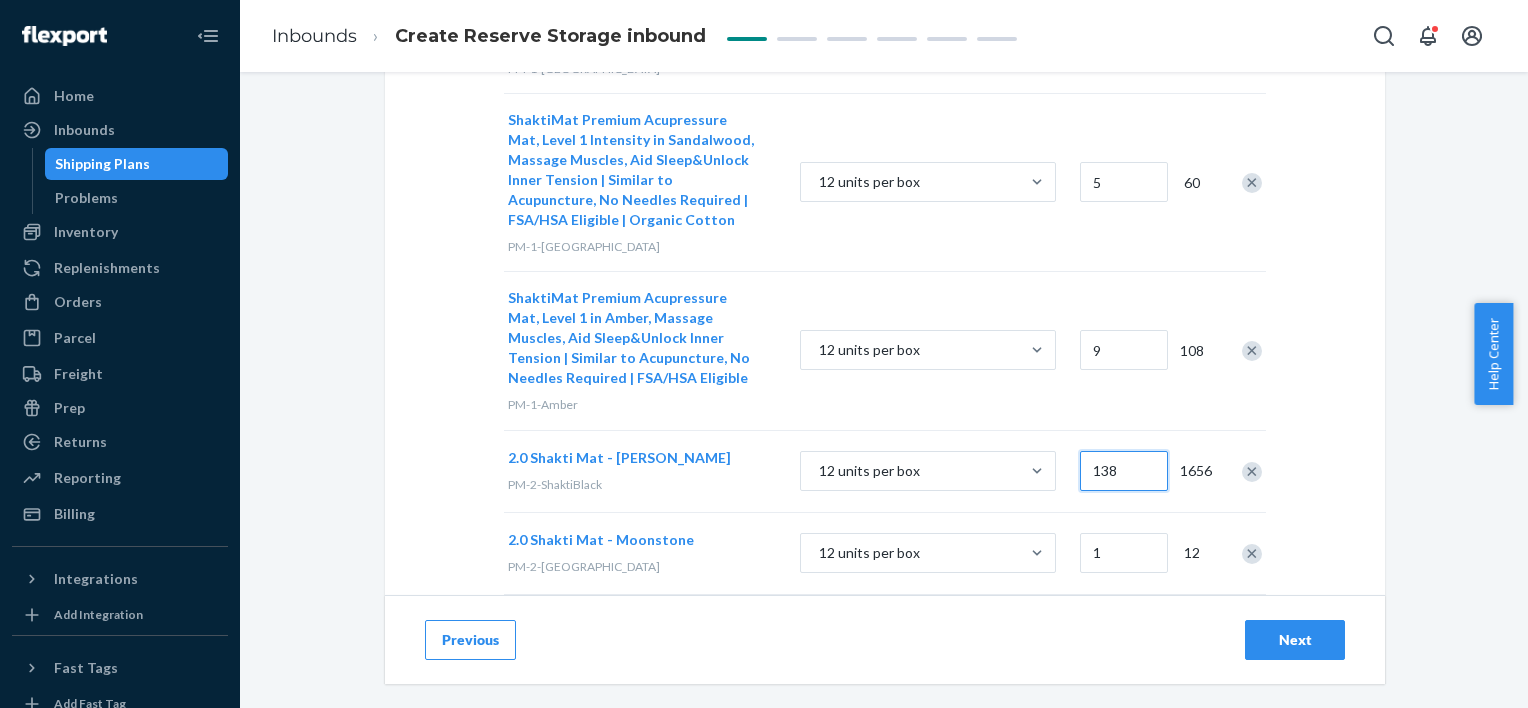 type on "138" 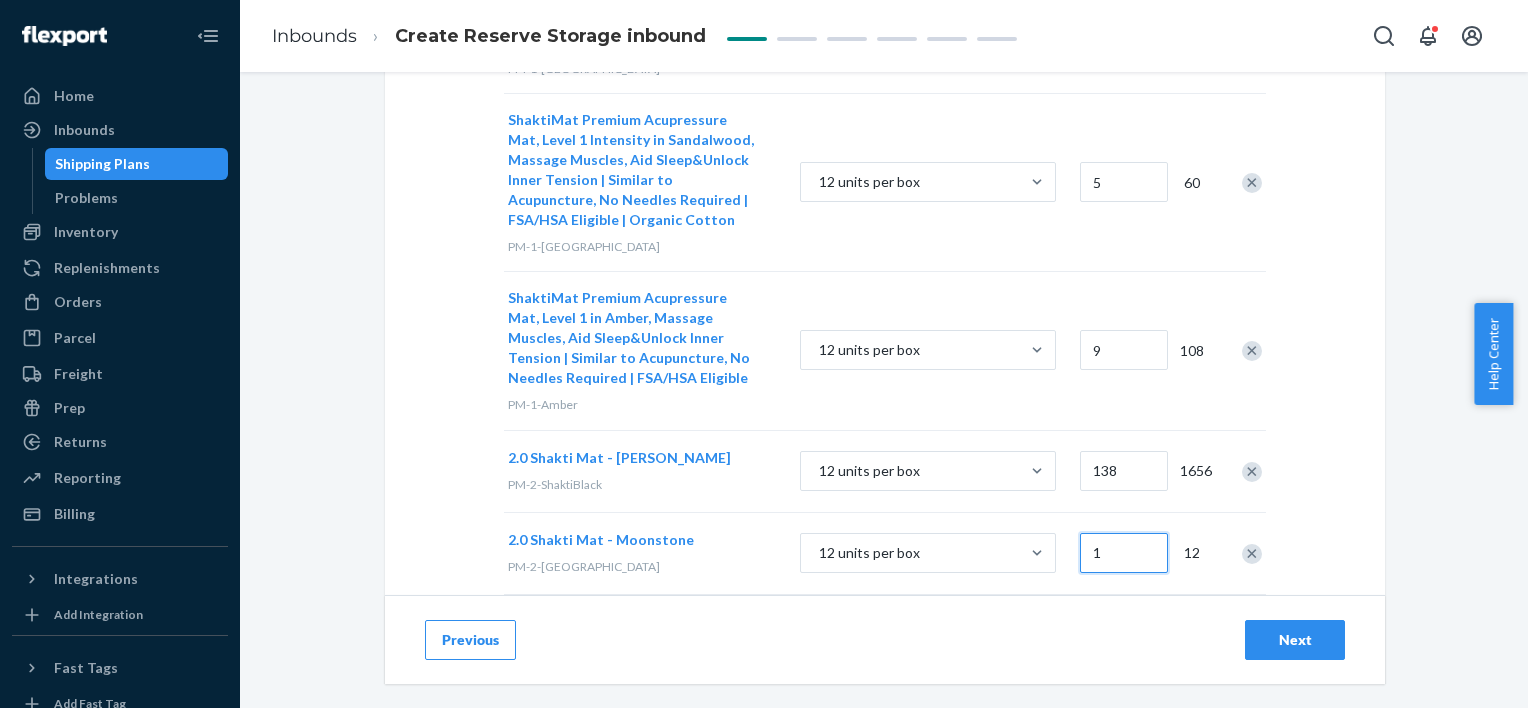 click on "1" at bounding box center [1124, 553] 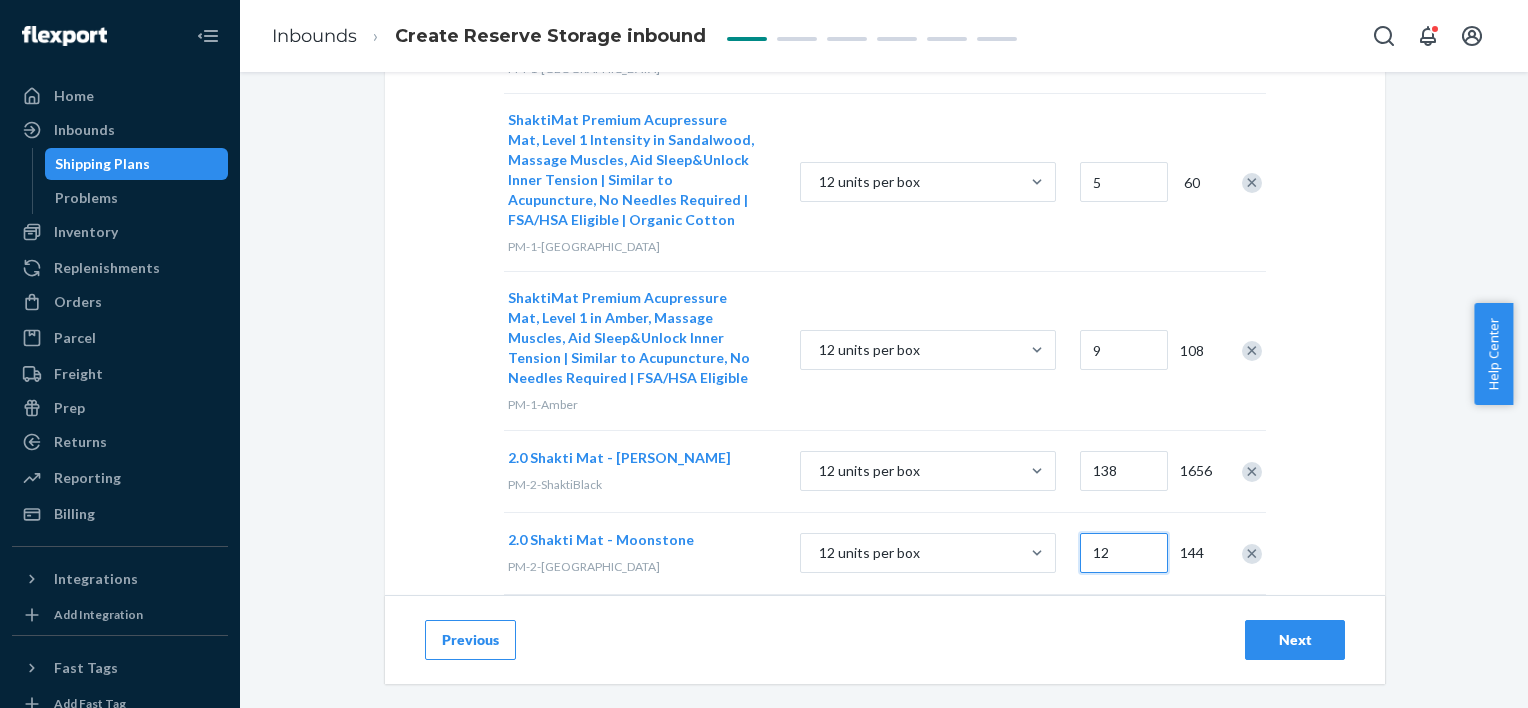 type on "12" 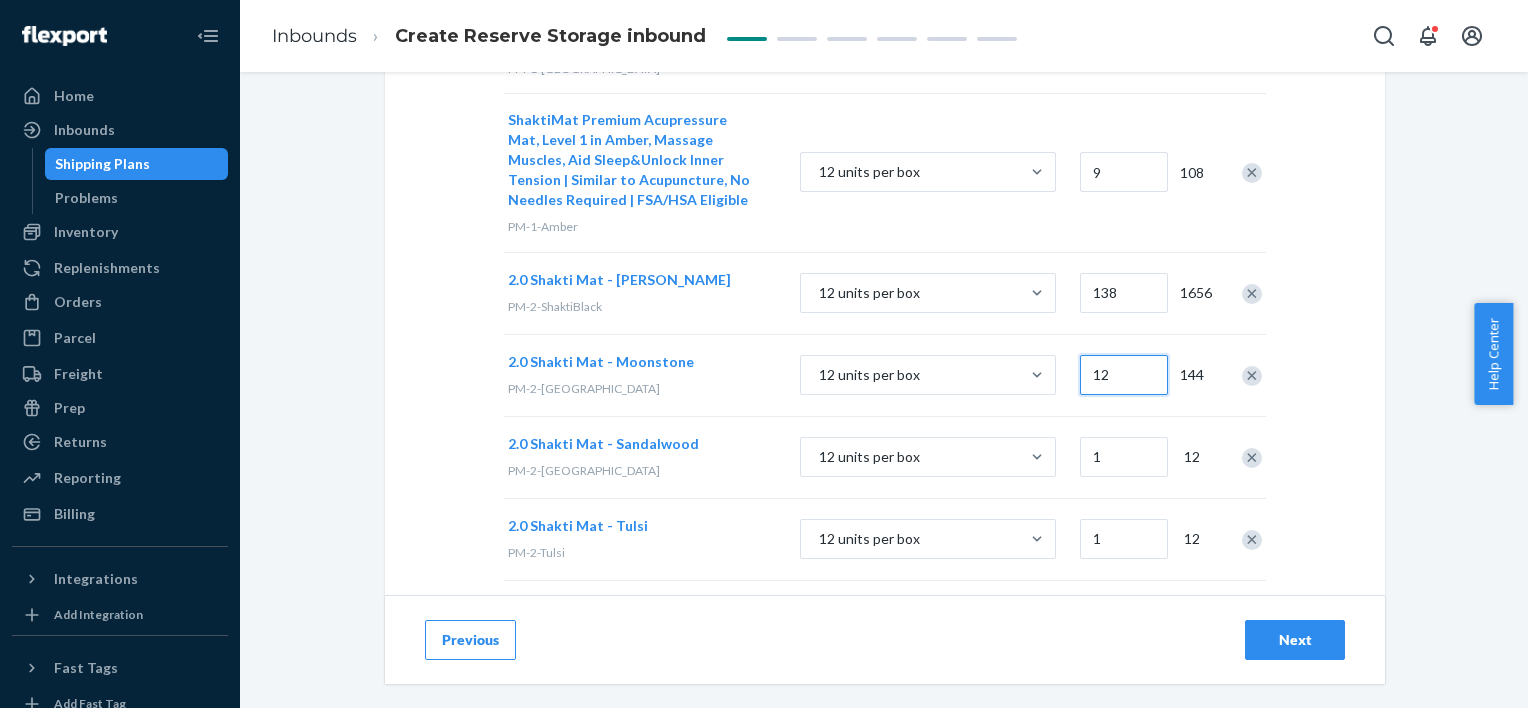 scroll, scrollTop: 640, scrollLeft: 0, axis: vertical 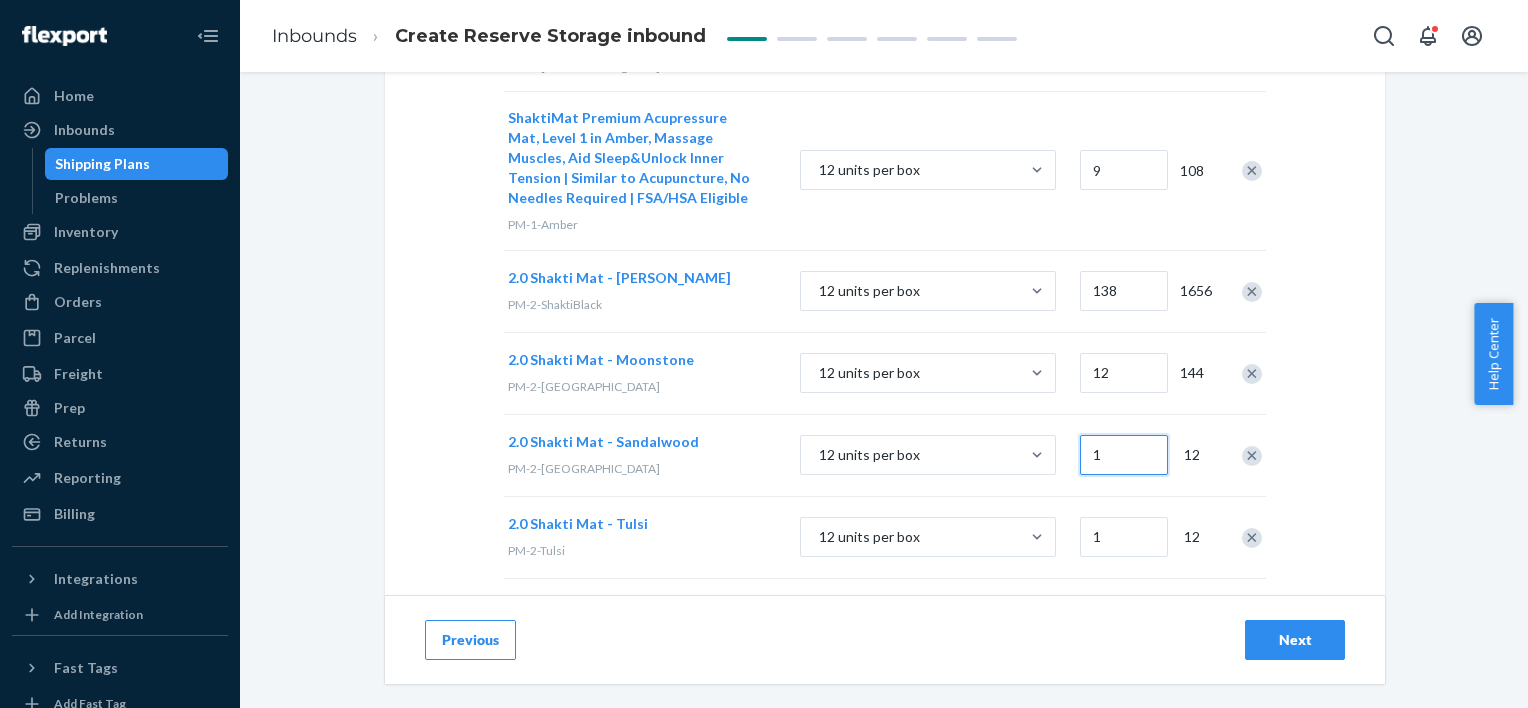 click on "1" at bounding box center [1124, 455] 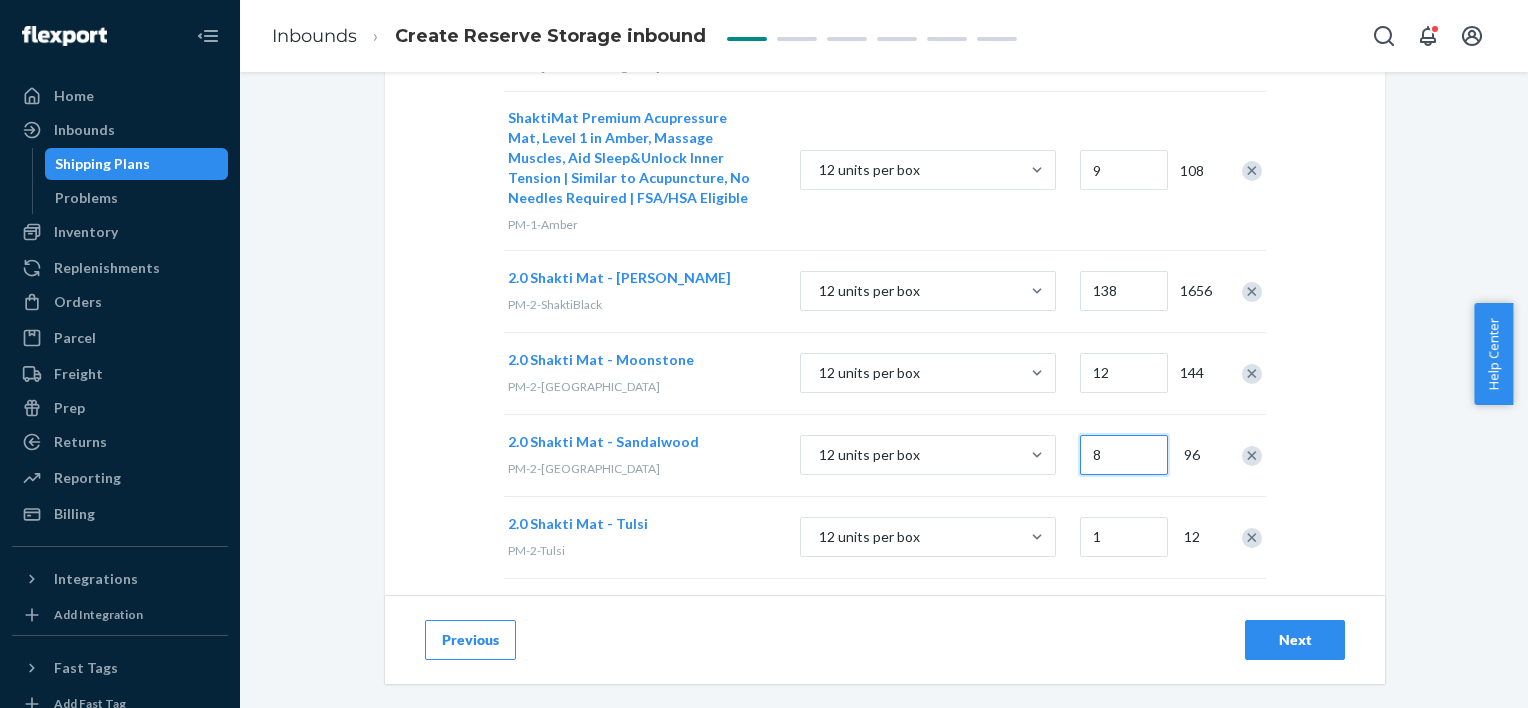 type on "8" 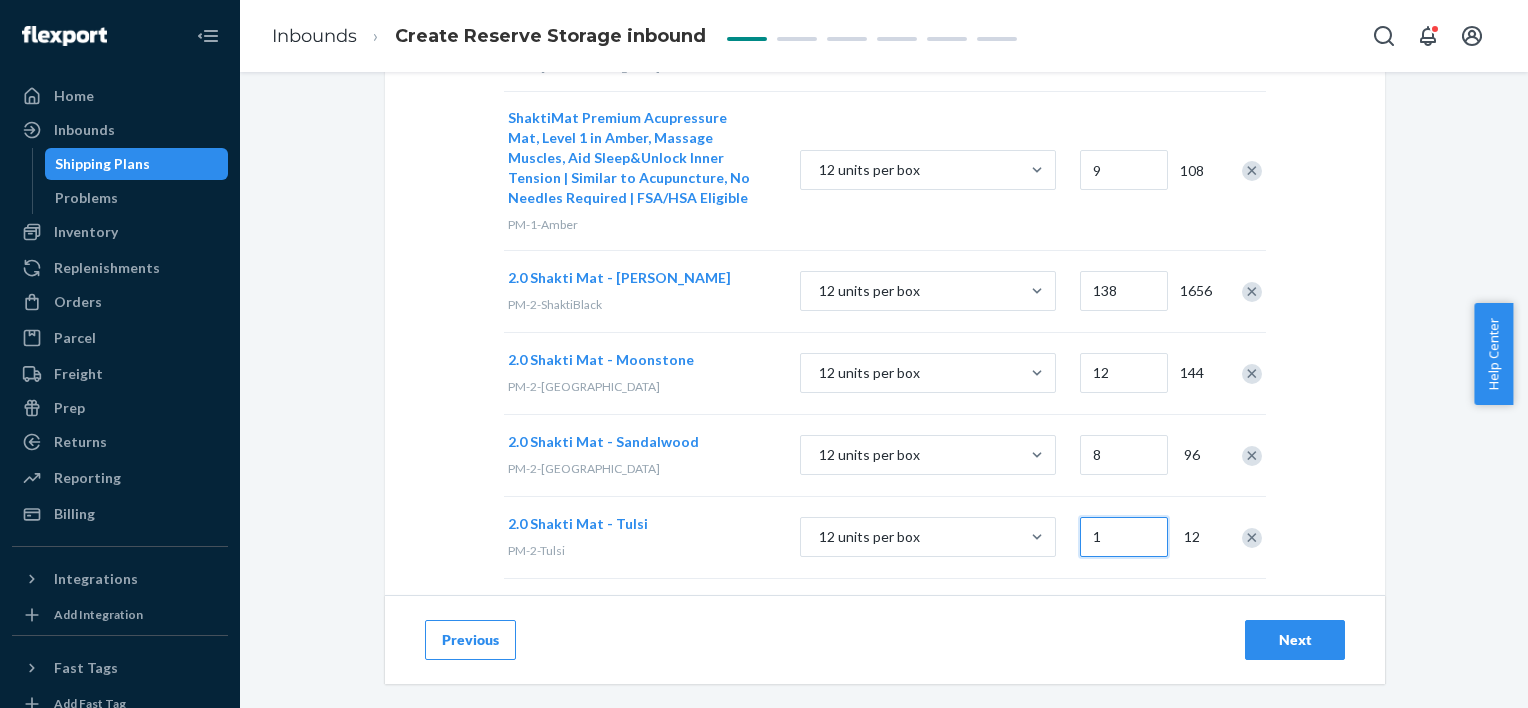 click on "1" at bounding box center [1124, 537] 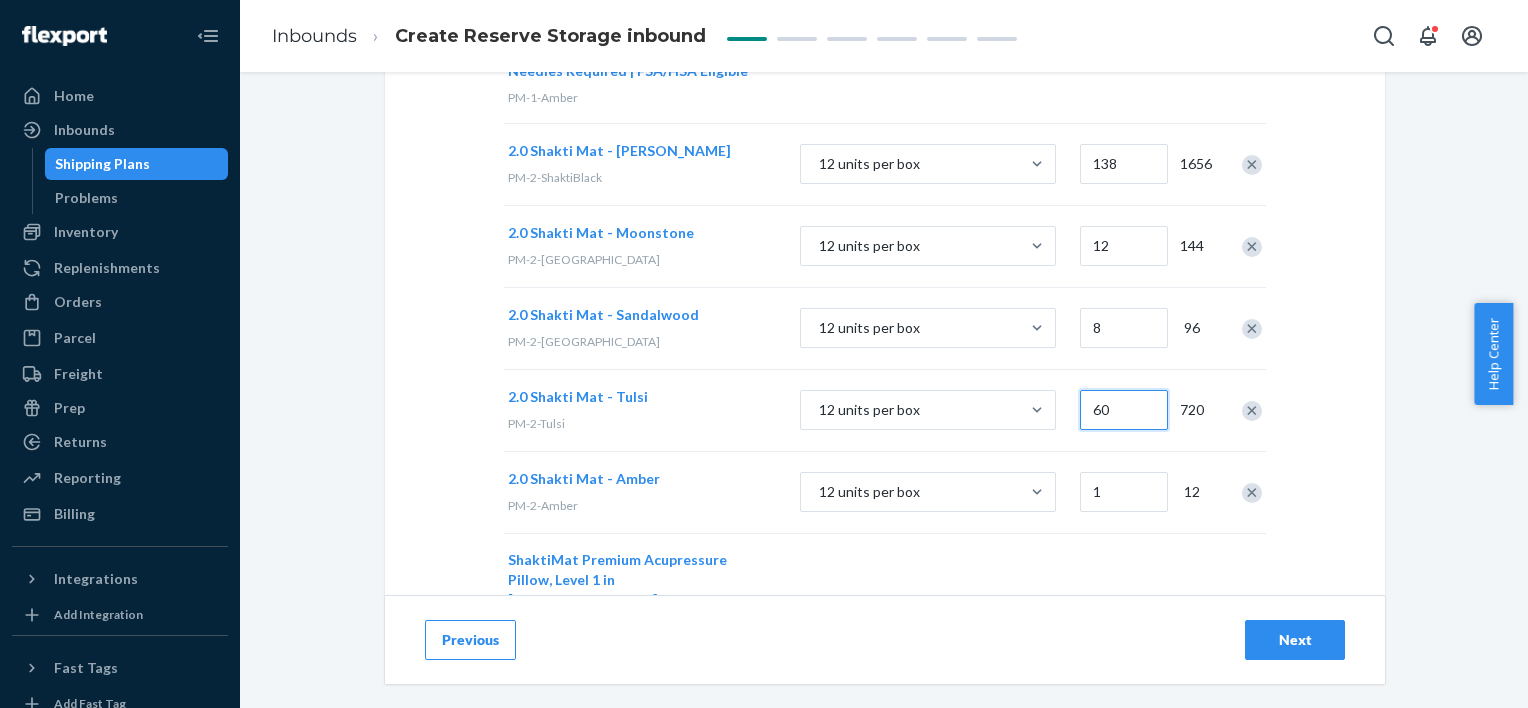 scroll, scrollTop: 798, scrollLeft: 0, axis: vertical 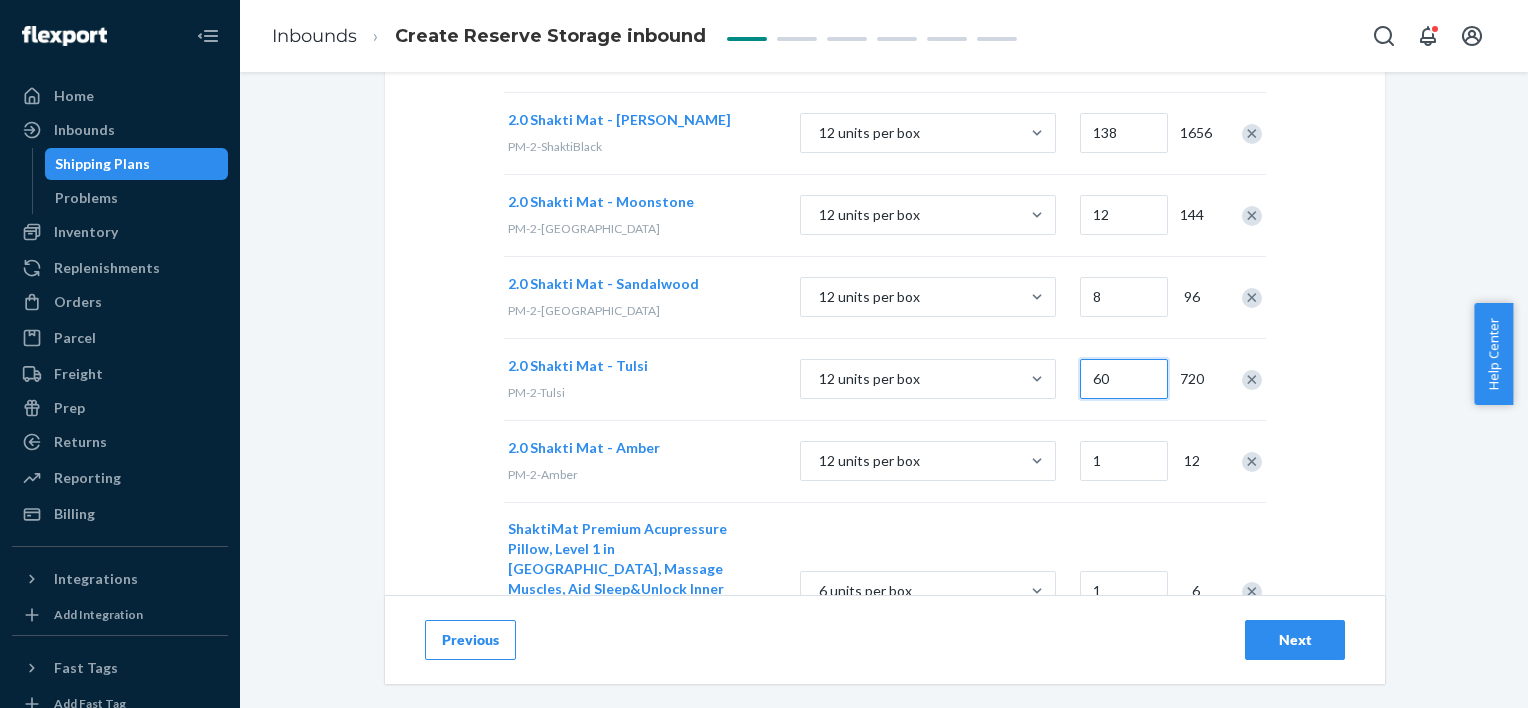 type on "60" 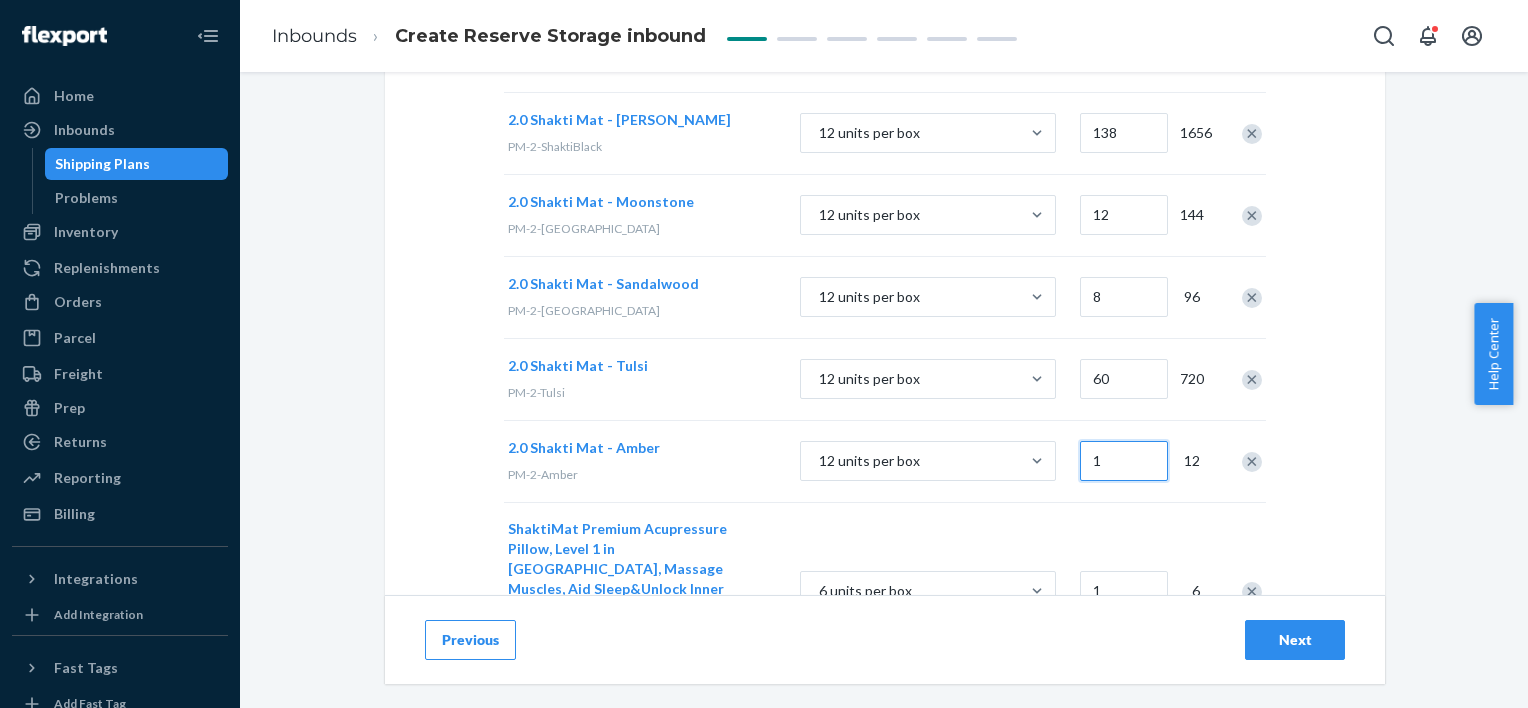 click on "1" at bounding box center [1124, 461] 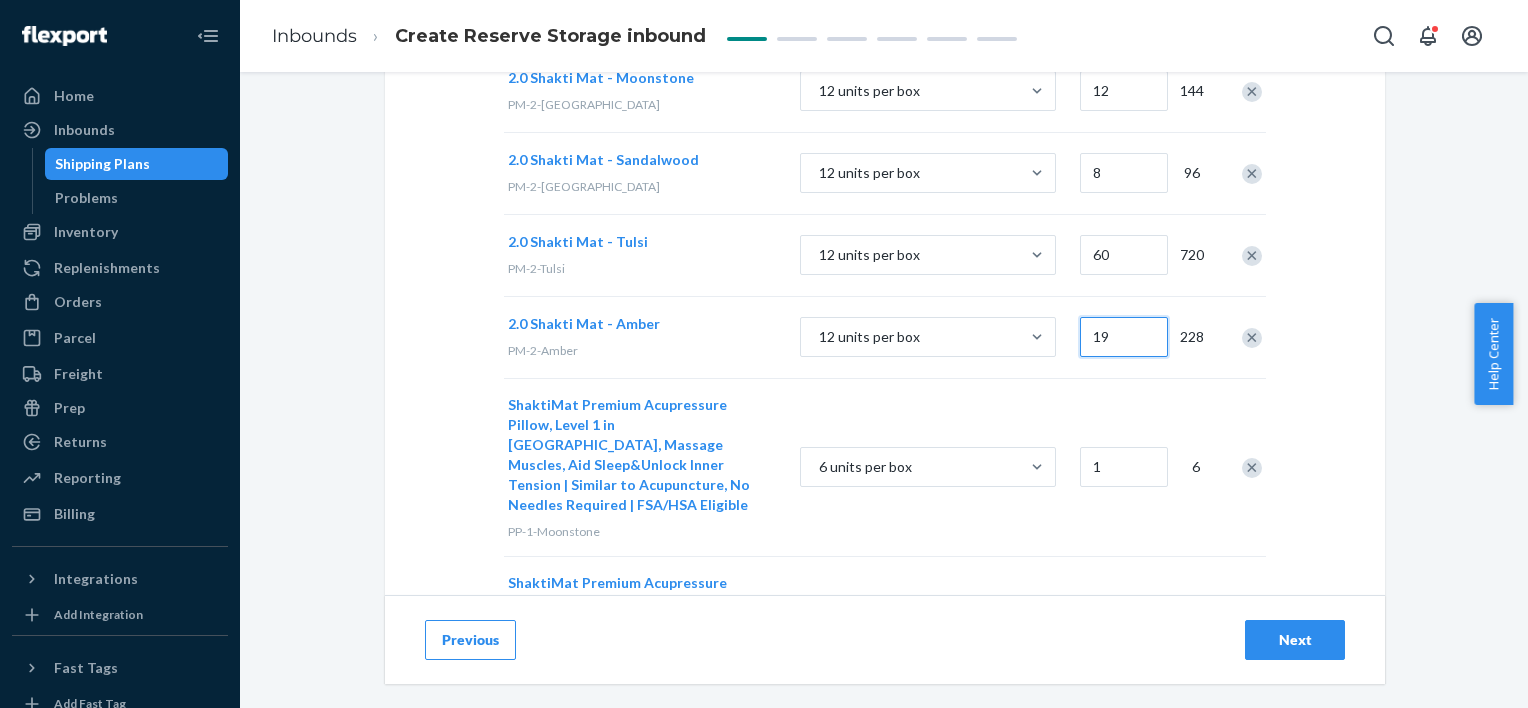 scroll, scrollTop: 1030, scrollLeft: 0, axis: vertical 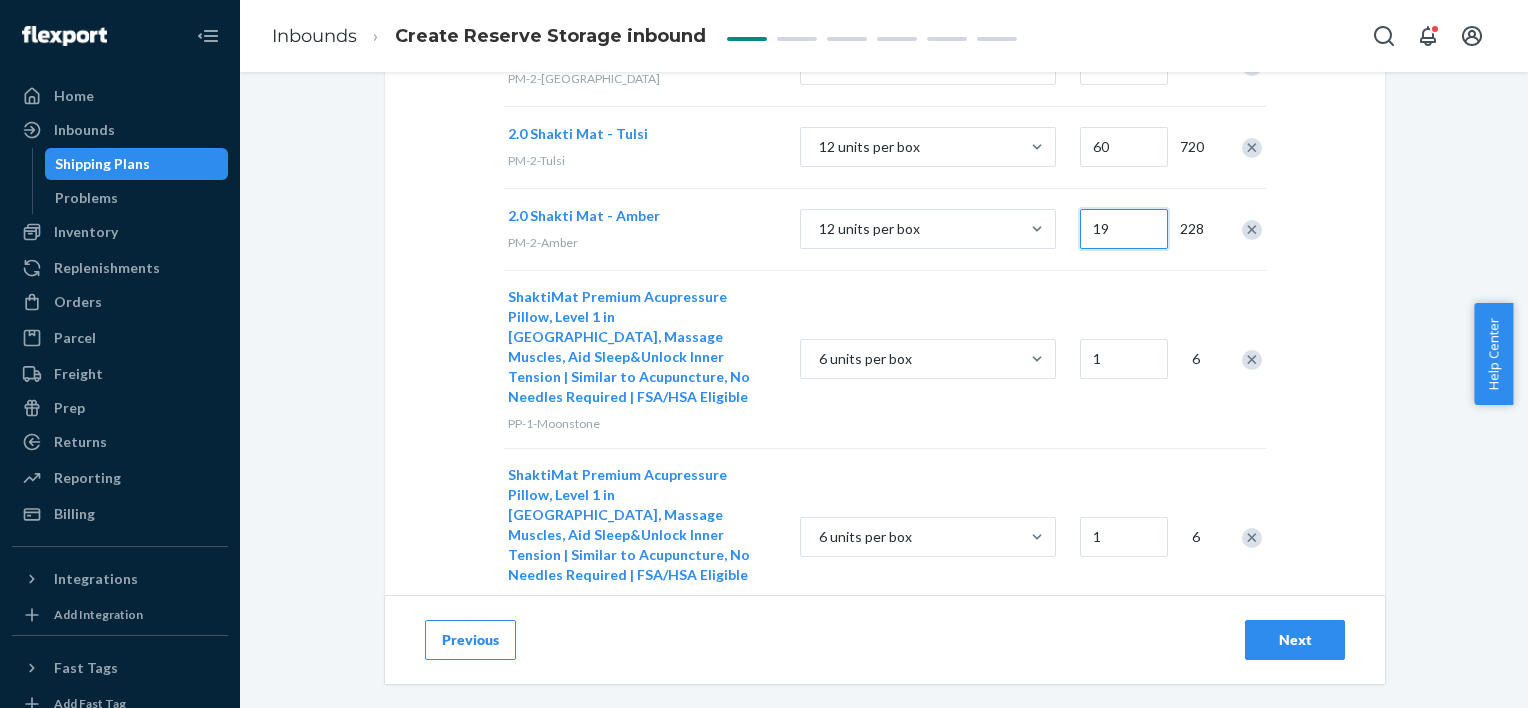 type on "19" 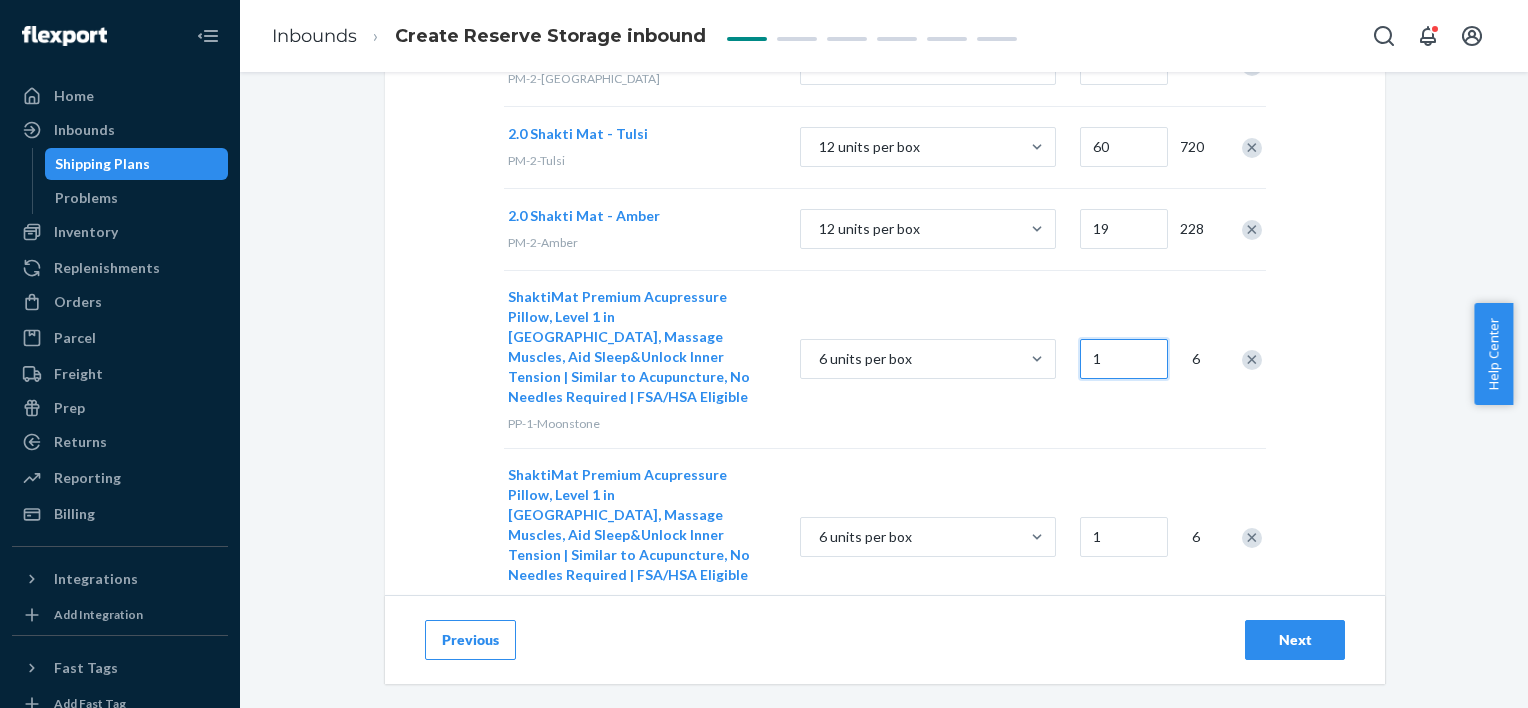 click on "1" at bounding box center (1124, 359) 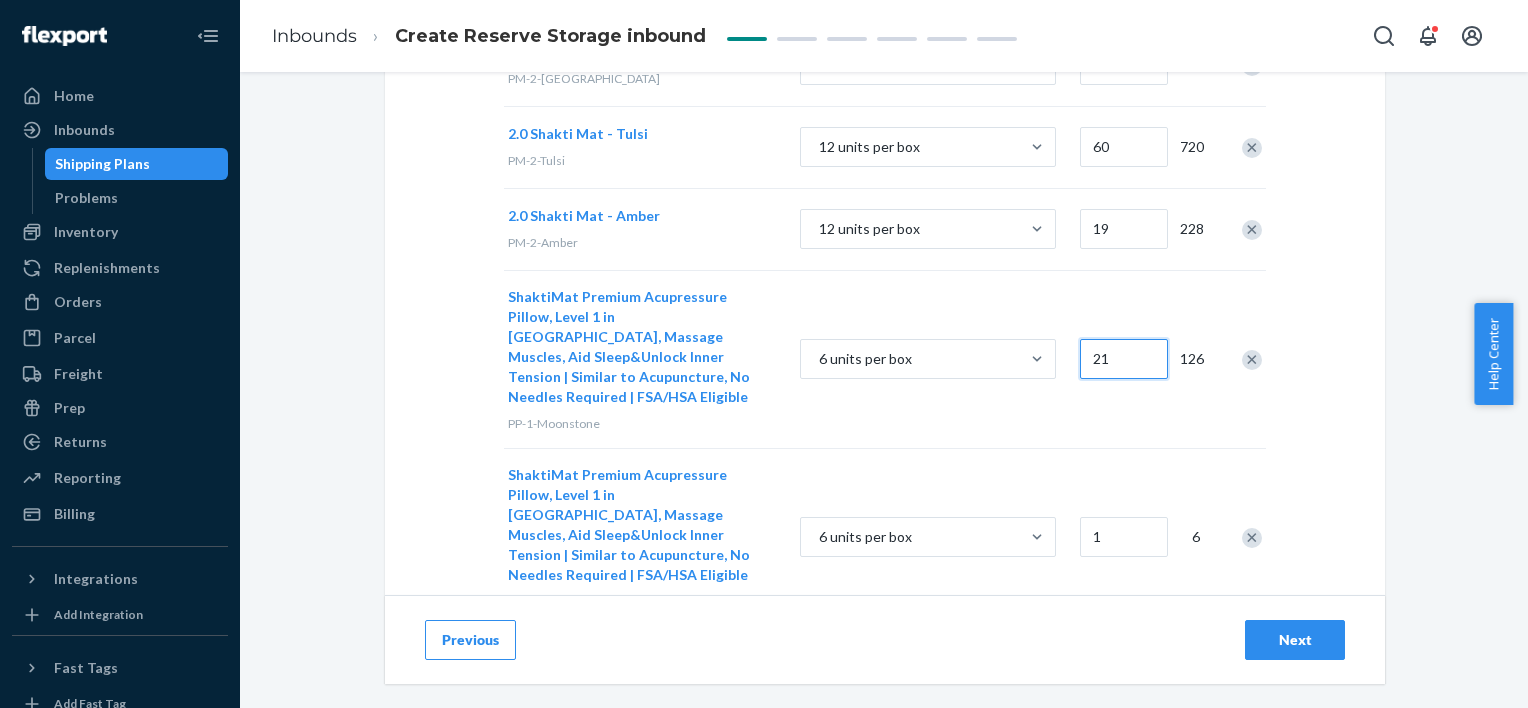 type on "21" 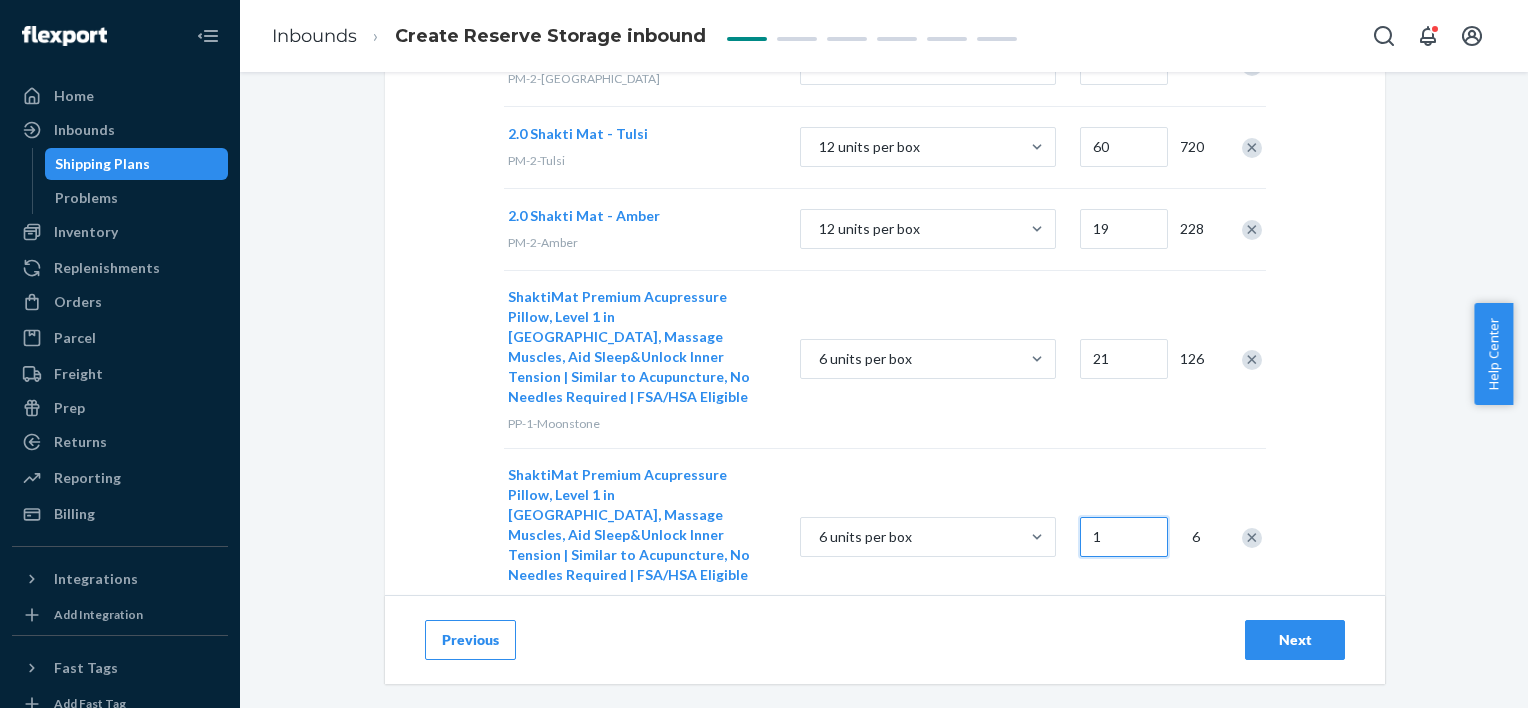 click on "1" at bounding box center (1124, 537) 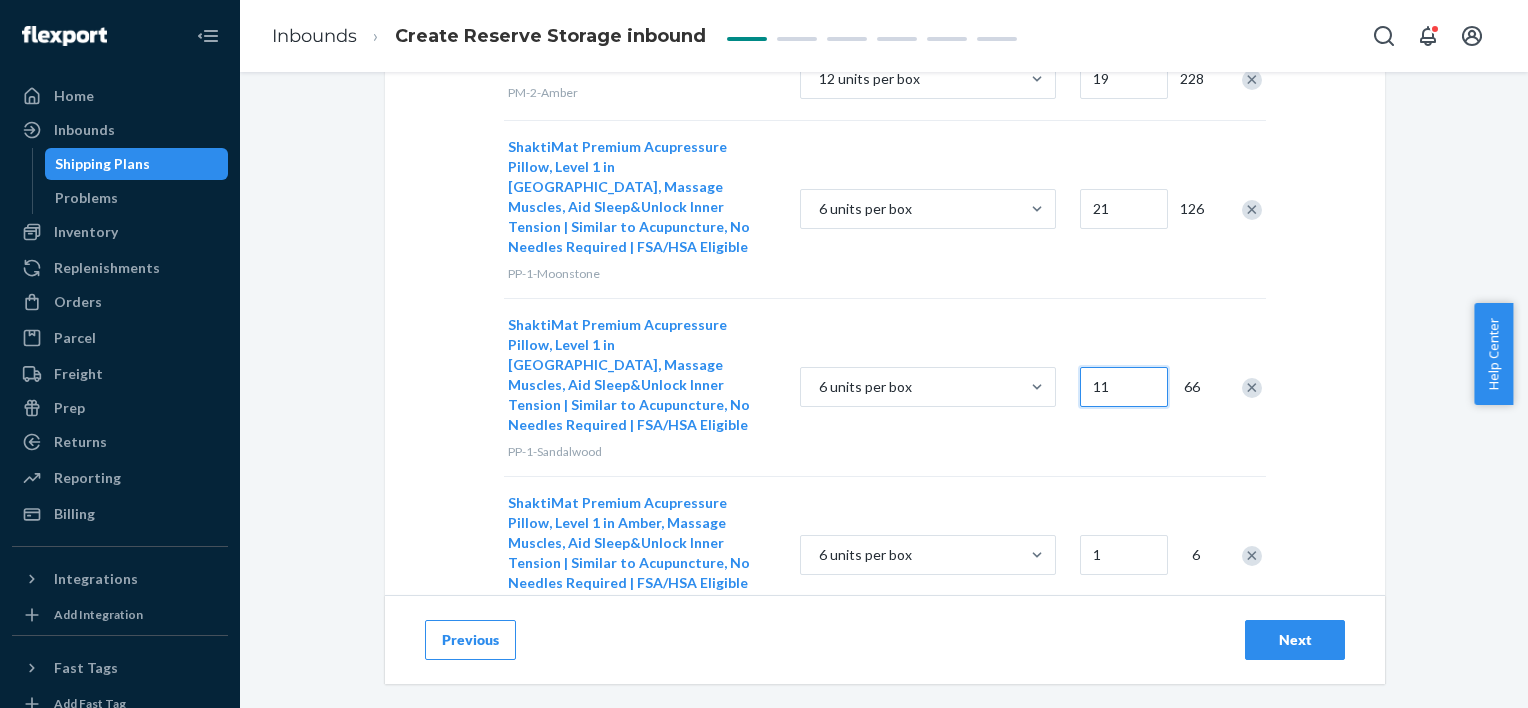 scroll, scrollTop: 1186, scrollLeft: 0, axis: vertical 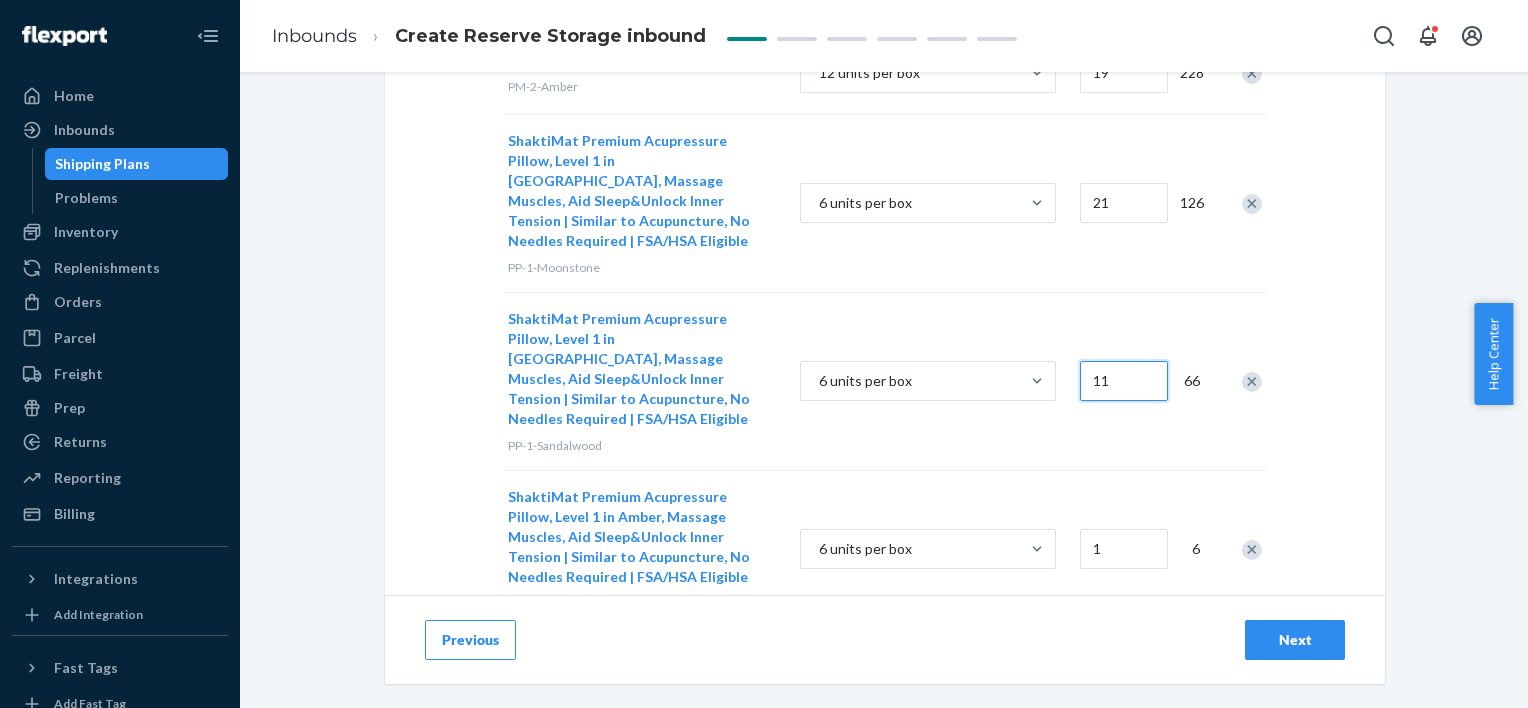 type on "11" 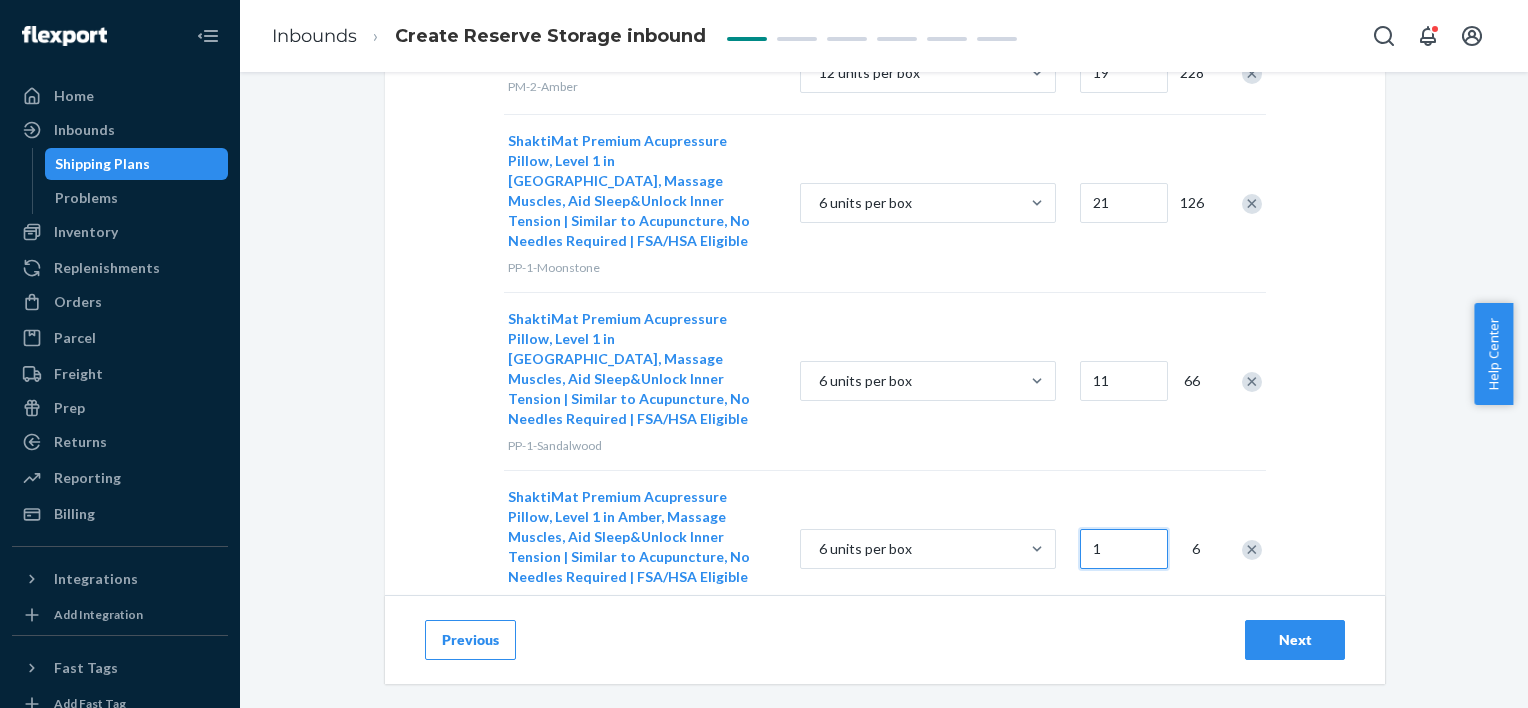 click on "1" at bounding box center (1124, 549) 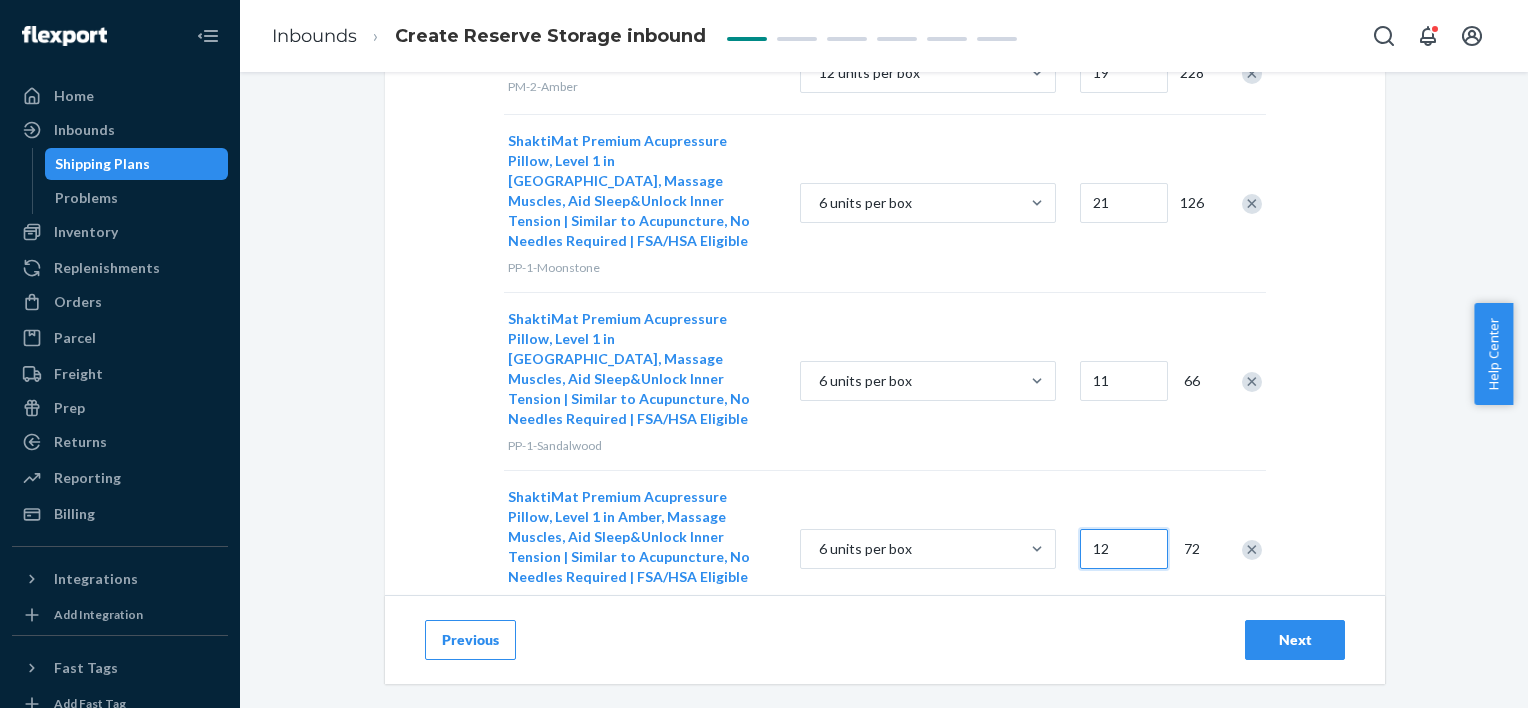 type on "12" 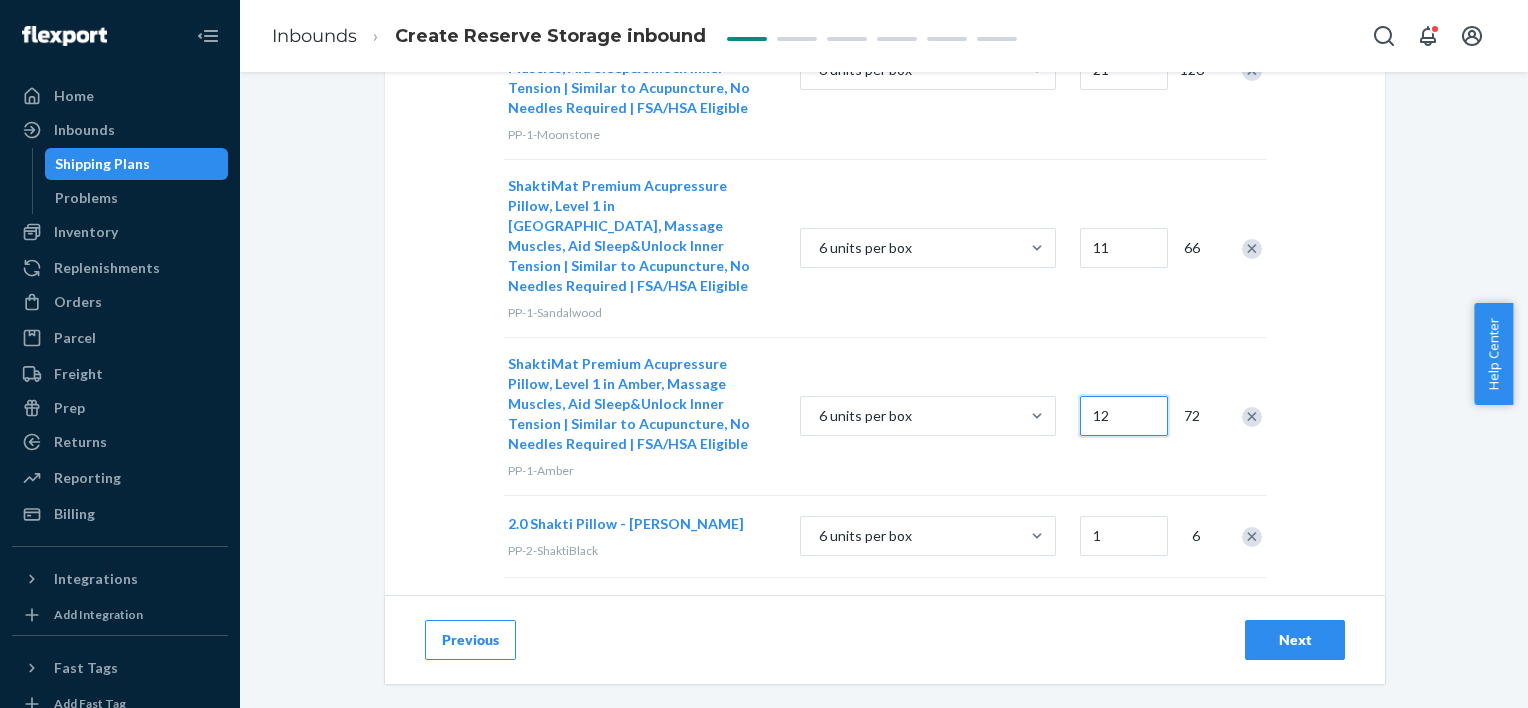 scroll, scrollTop: 1326, scrollLeft: 0, axis: vertical 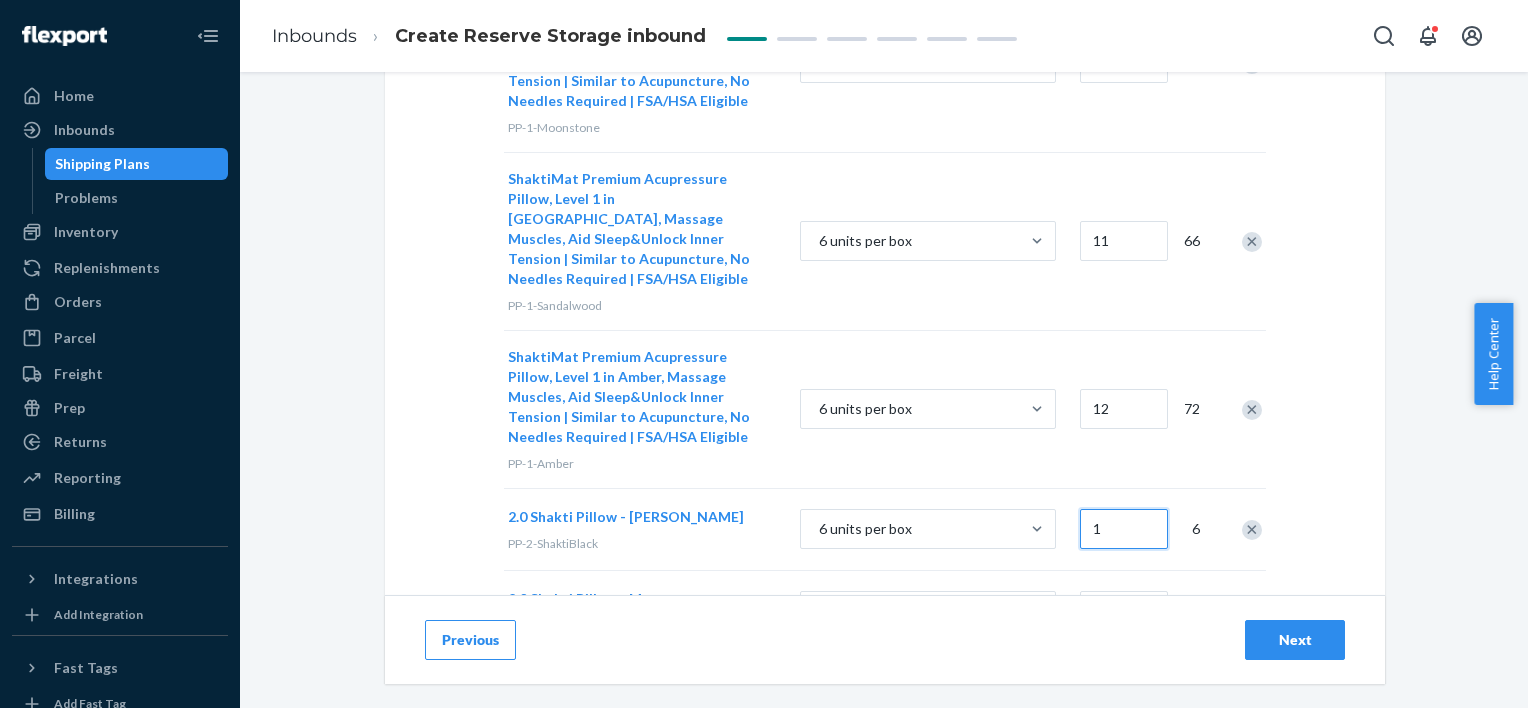 click on "1" at bounding box center [1124, 529] 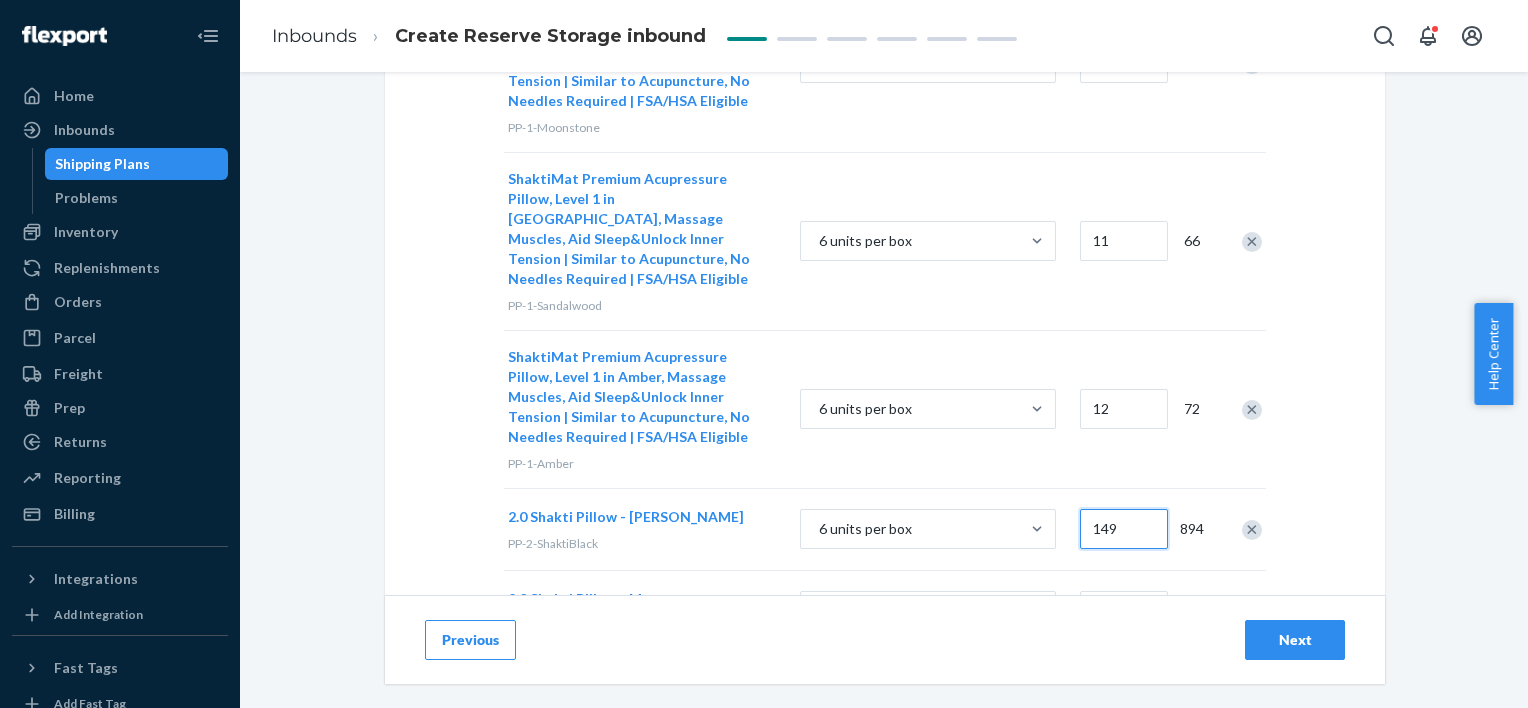 type on "149" 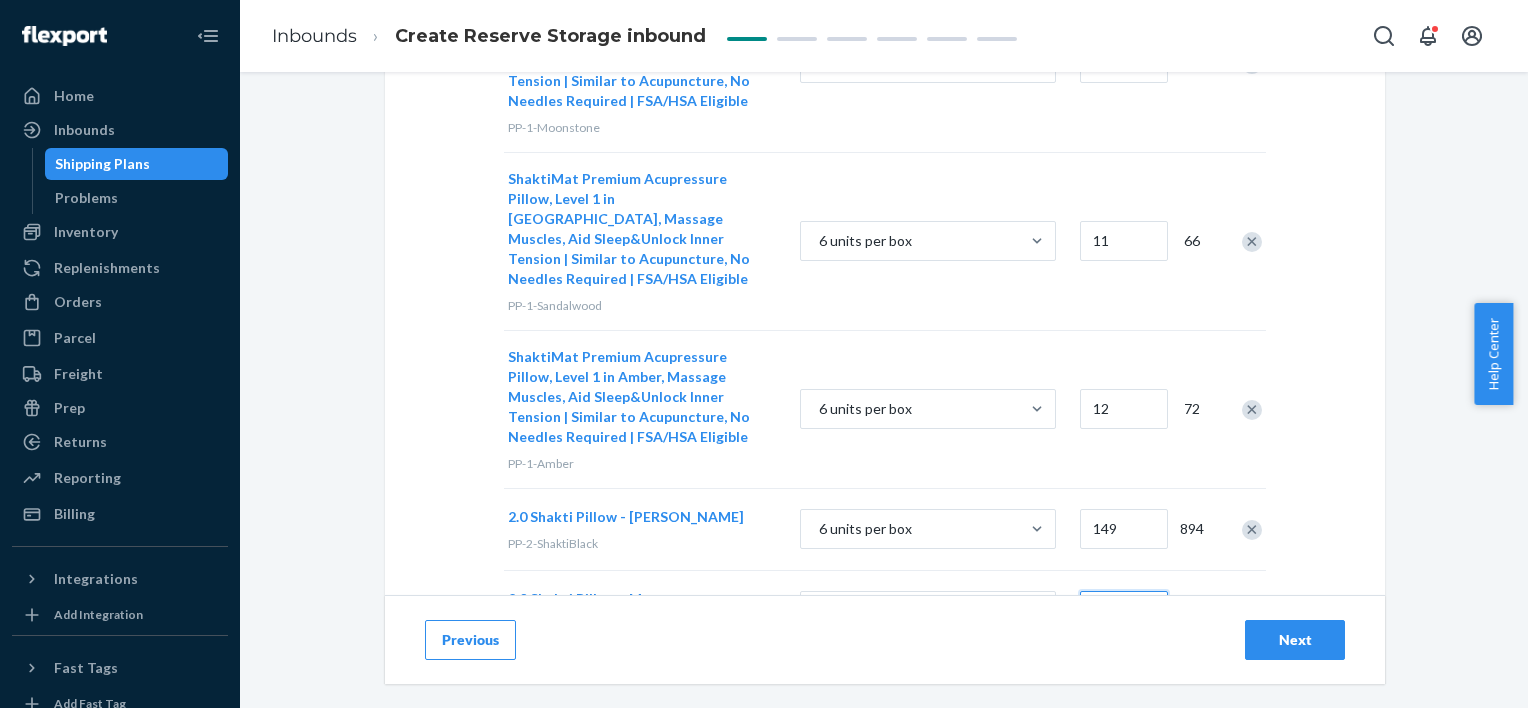click on "1" at bounding box center (1124, 611) 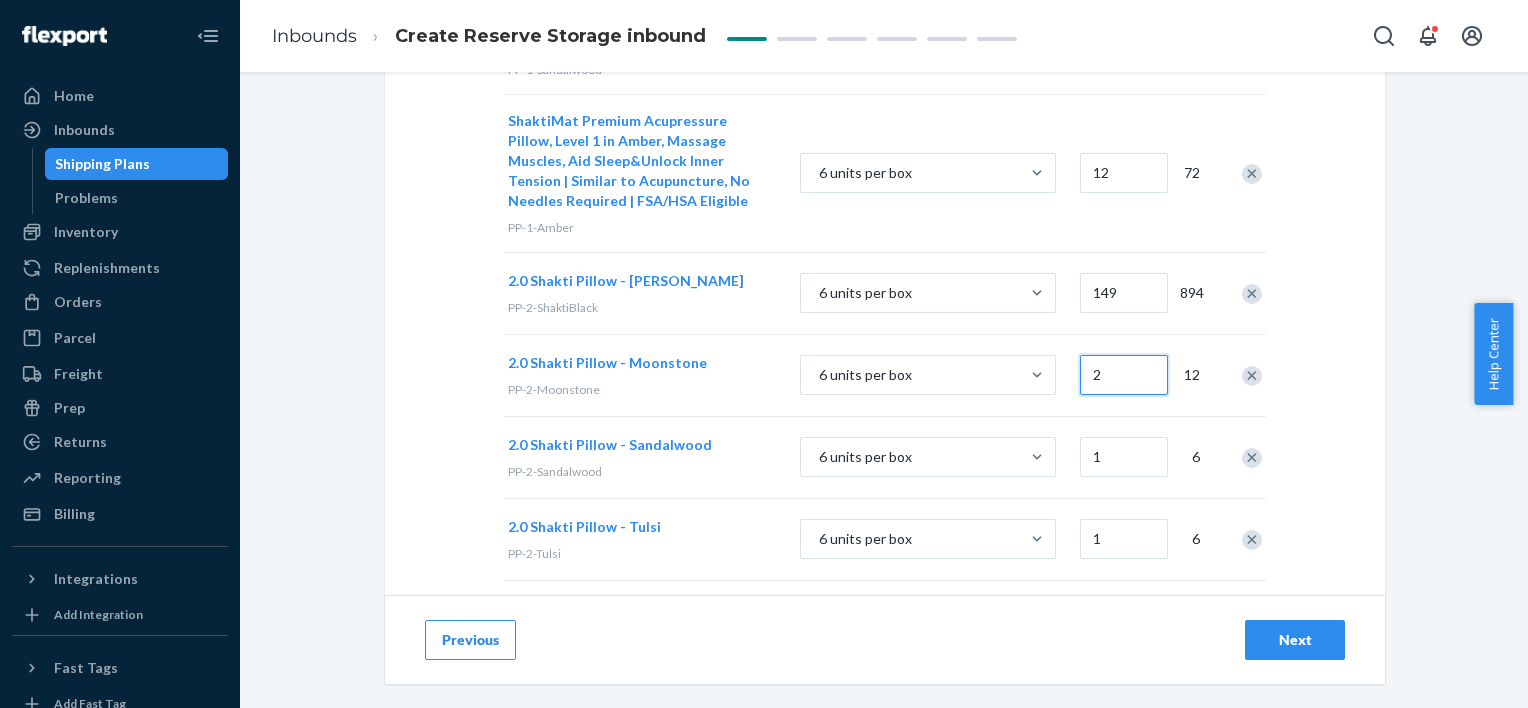 scroll, scrollTop: 1605, scrollLeft: 0, axis: vertical 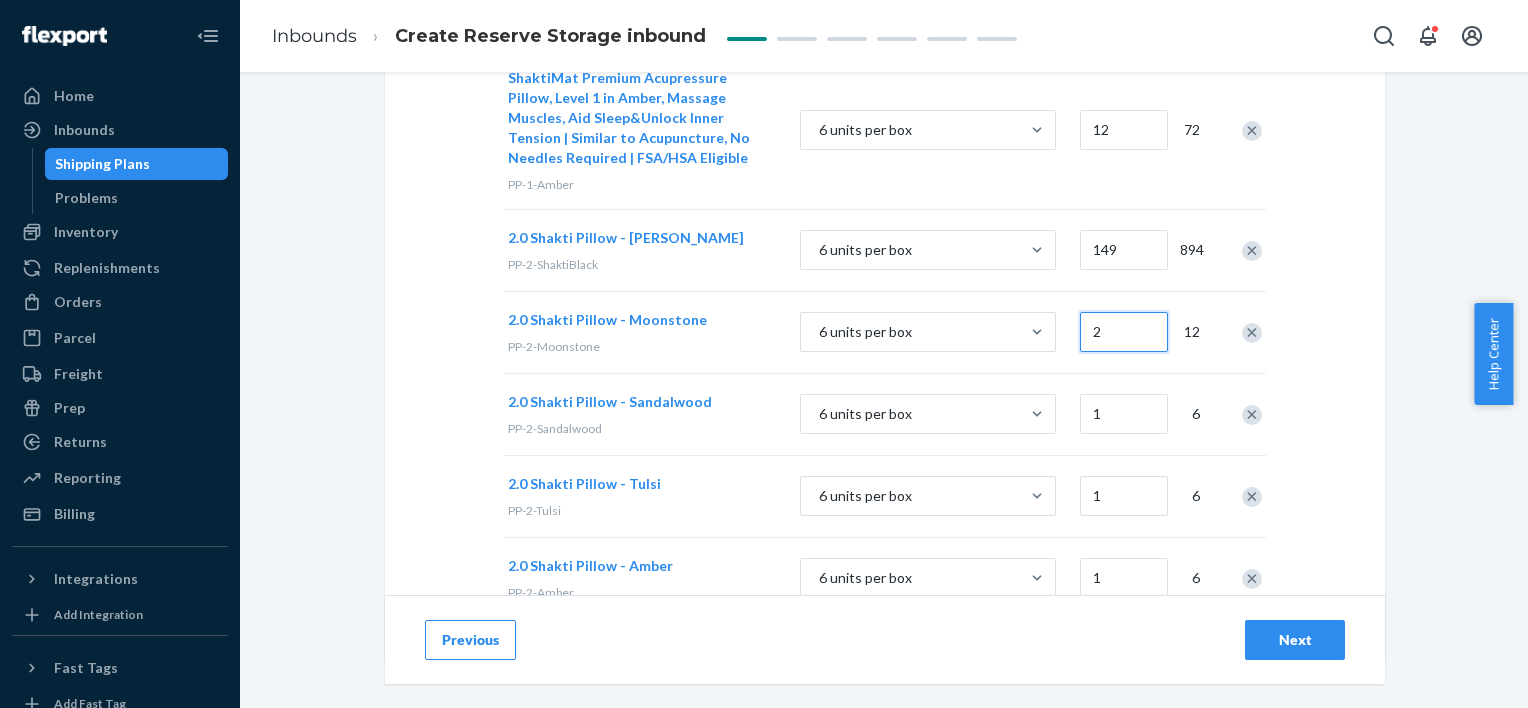 type on "2" 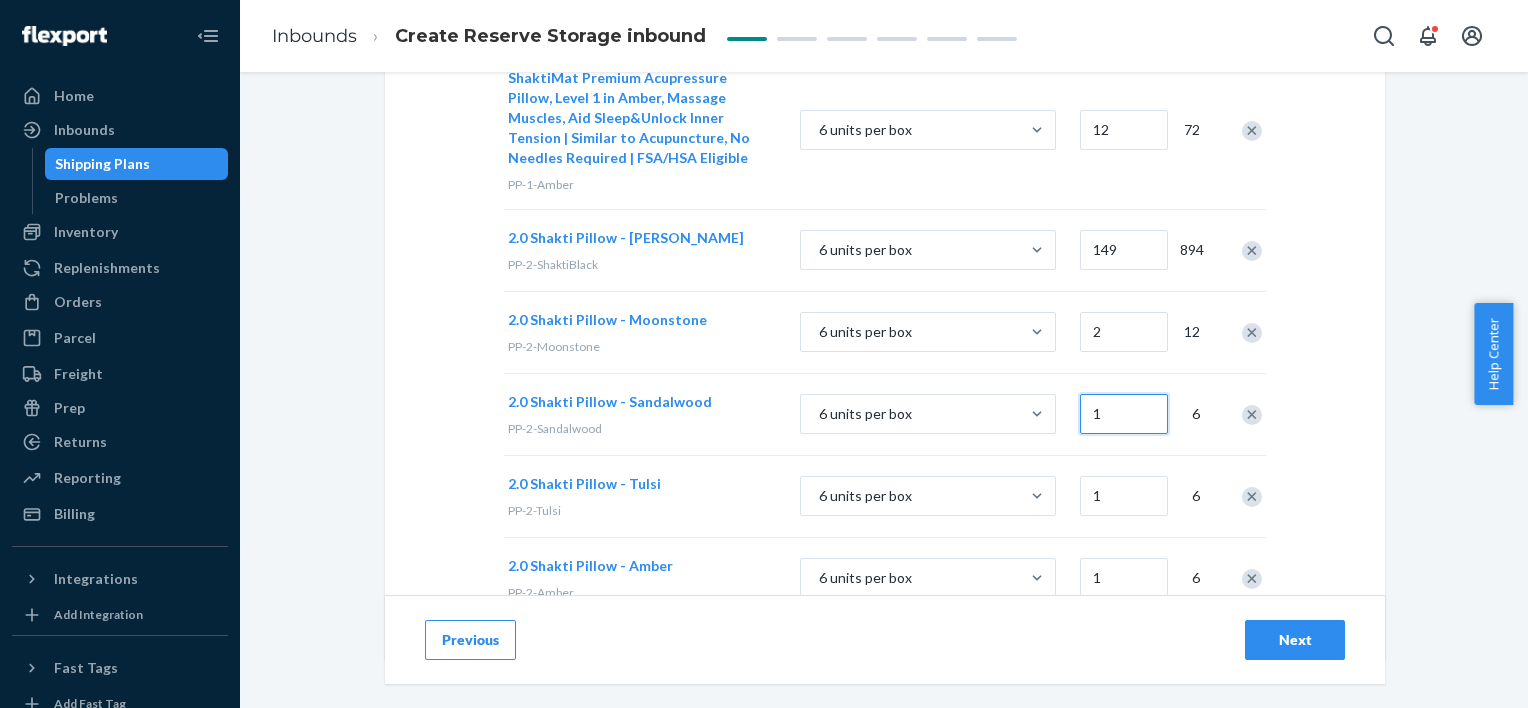 click on "1" at bounding box center (1124, 414) 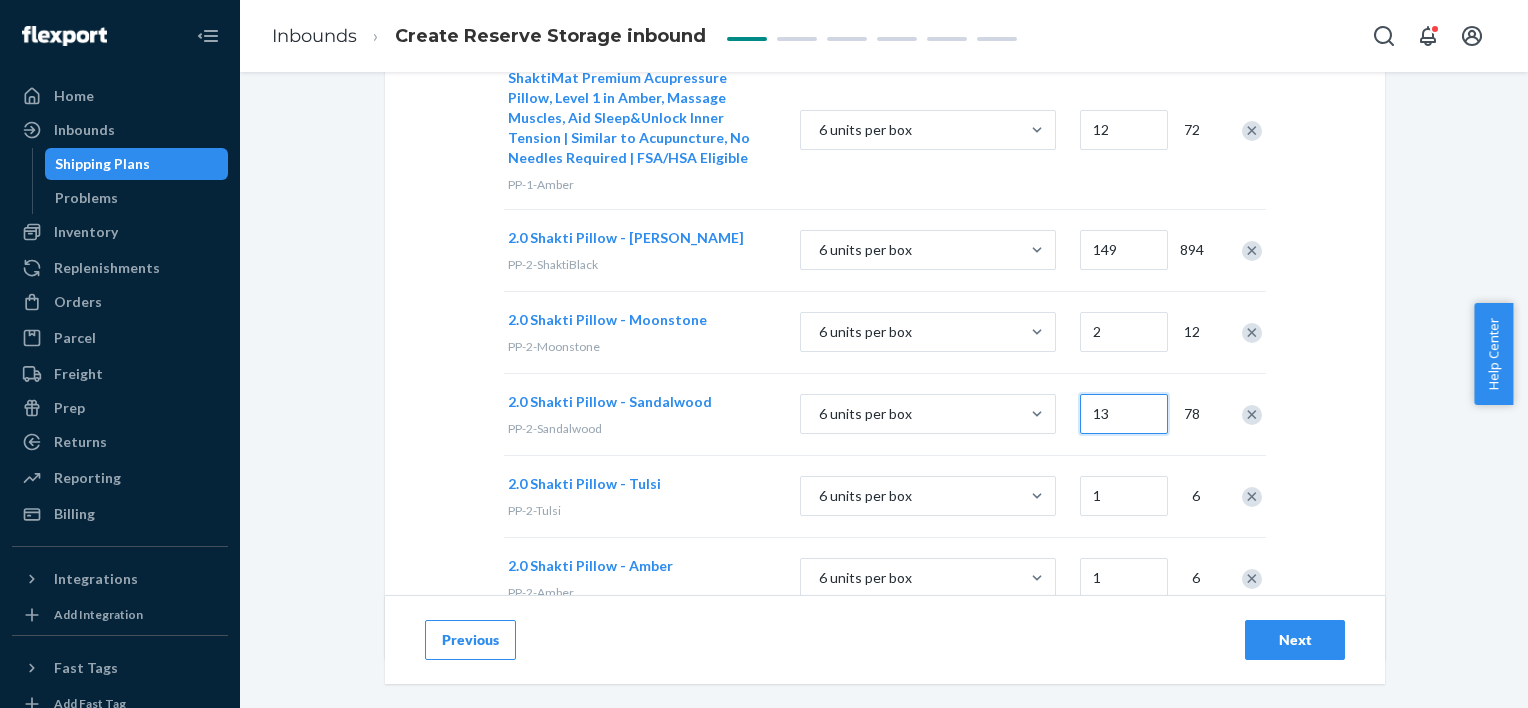 type on "13" 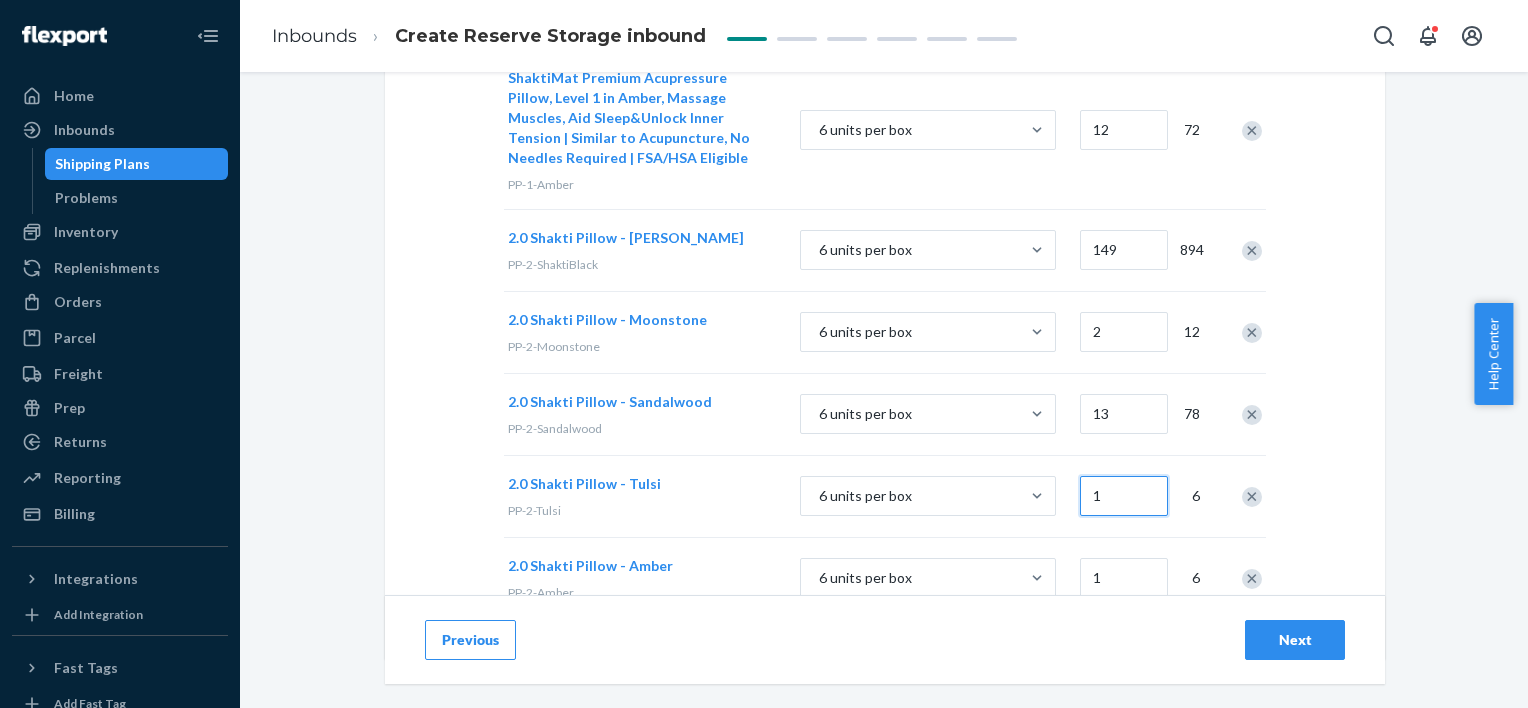 click on "1" at bounding box center [1124, 496] 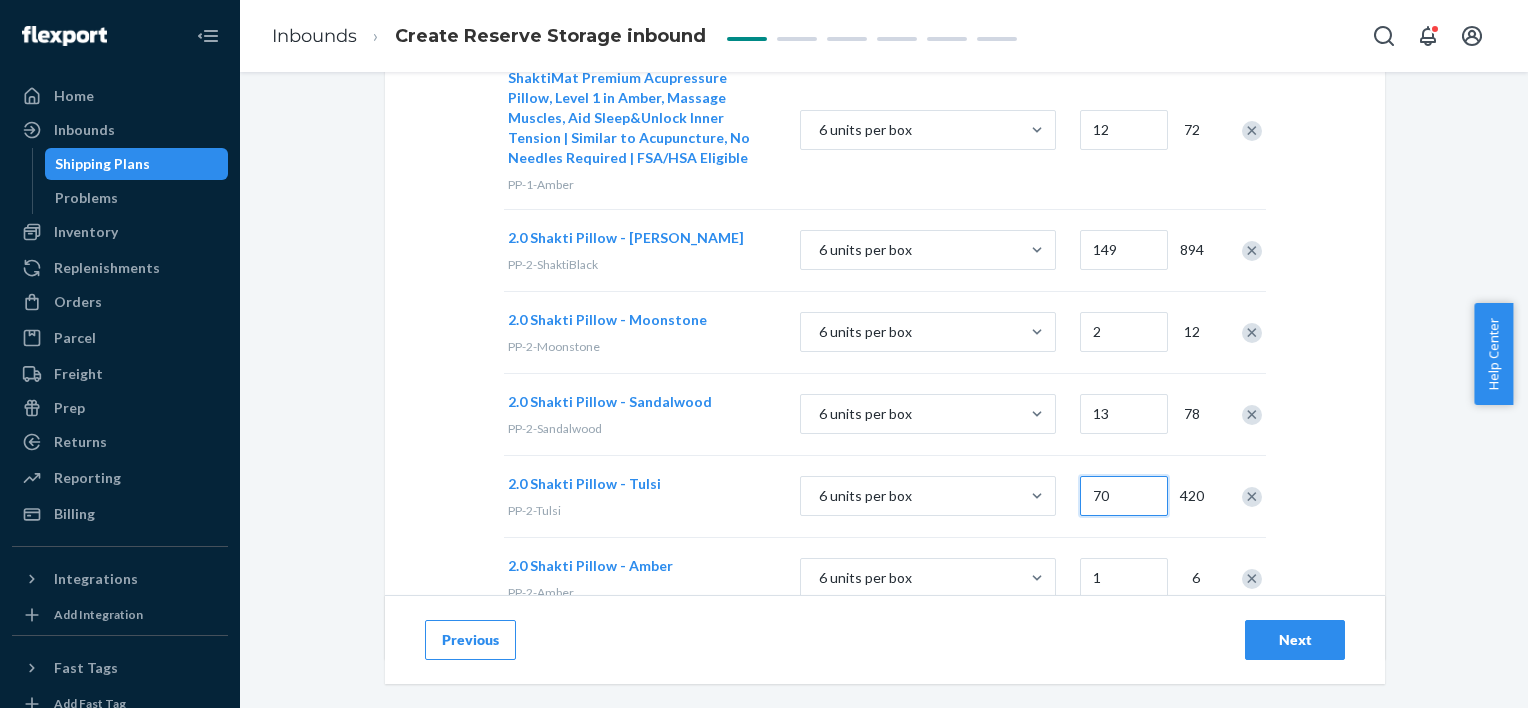 type on "70" 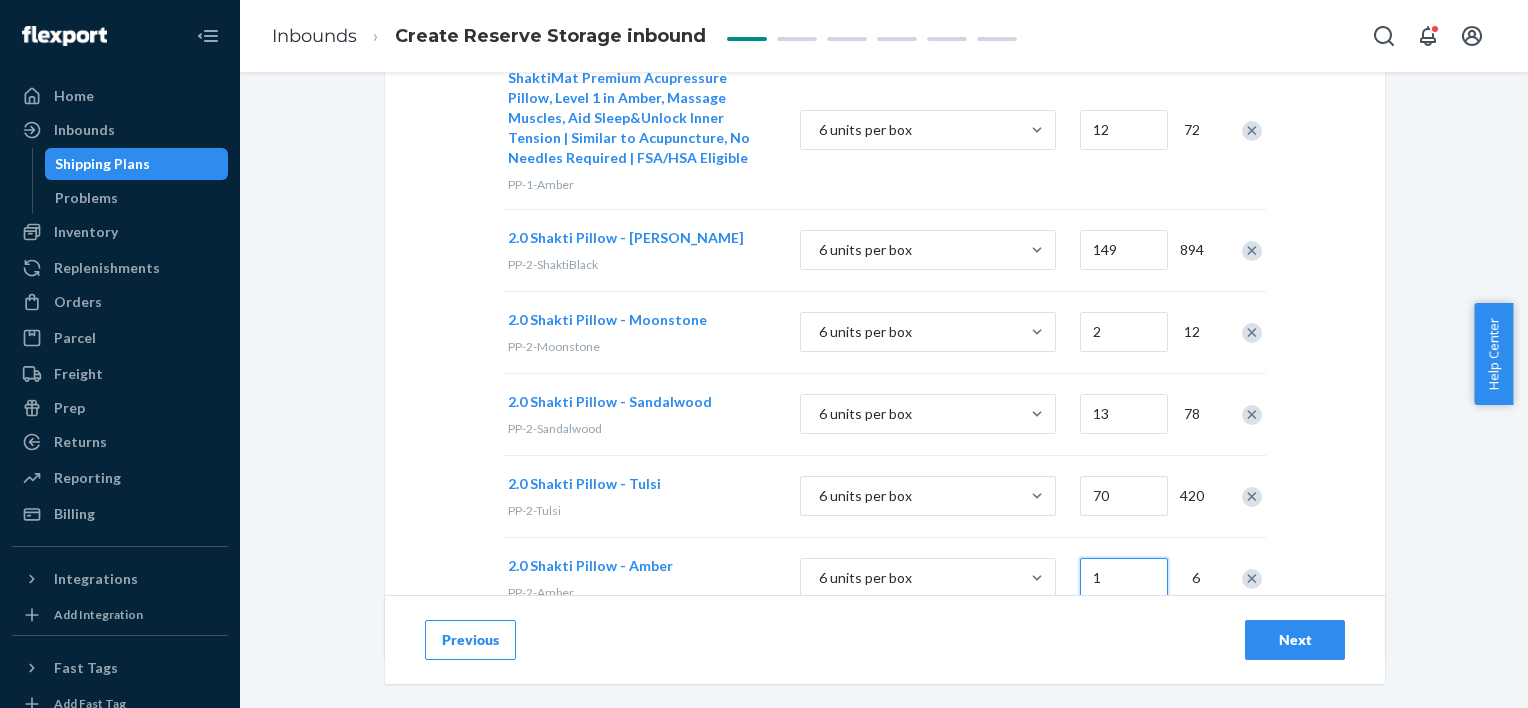 click on "1" at bounding box center (1124, 578) 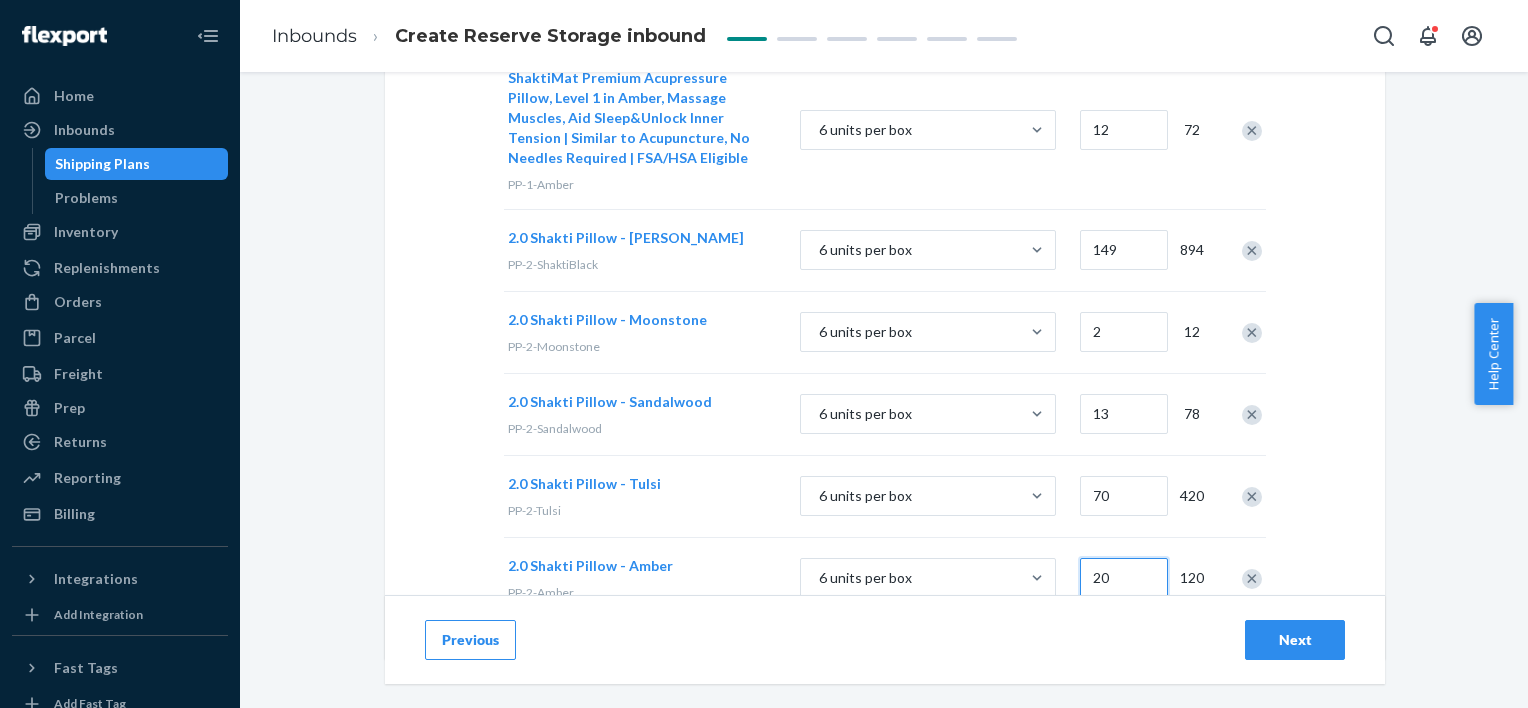 type on "20" 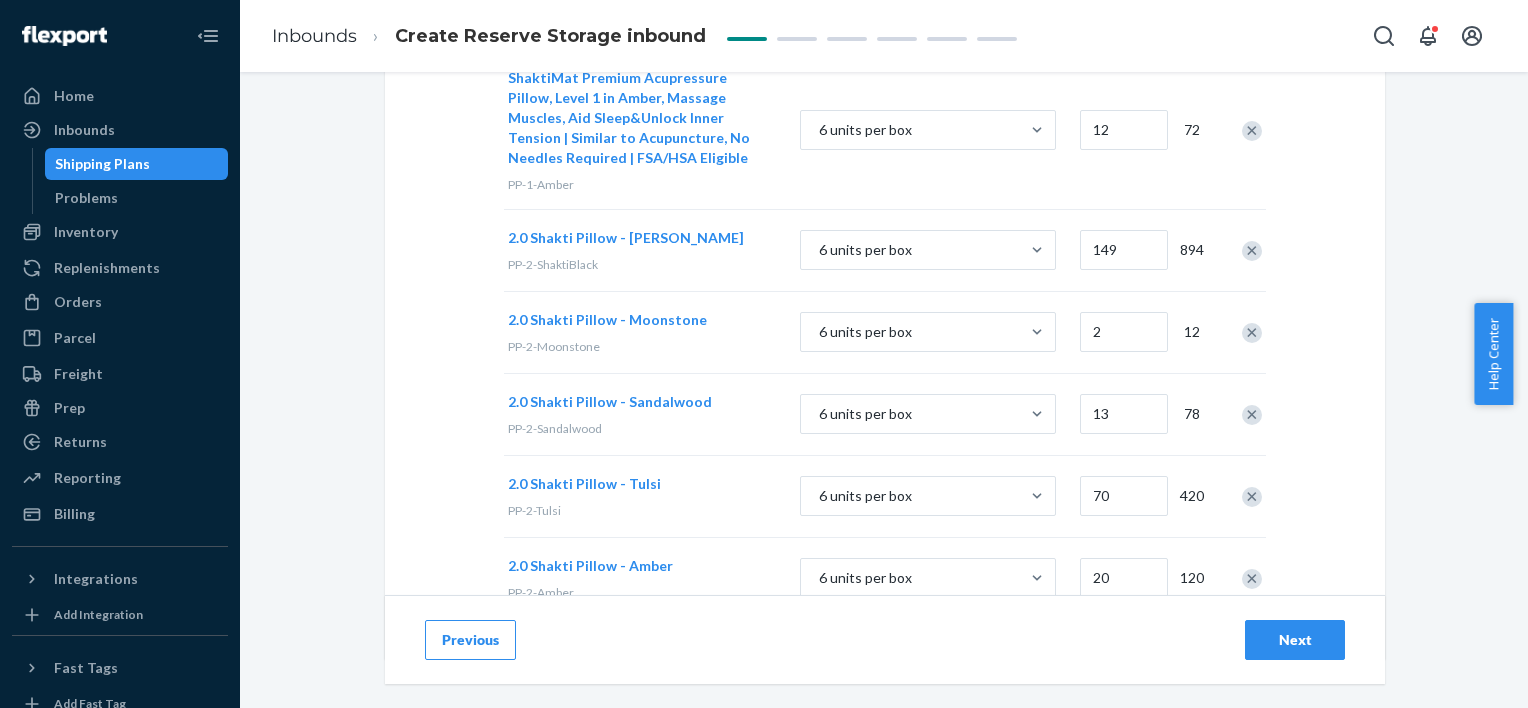 click on "Add case-packed products Case packs must have product information or a scannable barcode on the outside of the box.  Learn more Search and add products or Upload file SKUs Packing details Boxes Units ShaktiMat Premium Acupressure Mat, Level 1 Intensity in [GEOGRAPHIC_DATA], Massage Muscles, Aid Sleep&Unlock Inner Tension | Similar to Acupuncture, No Needles Required | FSA/HSA Eligible | Organic Cotton PM-1-Moonstone 12 units per box 18 216 ShaktiMat Premium Acupressure Mat, Level 1 Intensity in Sandalwood, Massage Muscles, Aid Sleep&Unlock Inner Tension | Similar to Acupuncture, No Needles Required | FSA/HSA Eligible | Organic Cotton PM-1-Sandalwood 12 units per box 5 60 ShaktiMat Premium Acupressure Mat, Level 1 in Amber, Massage Muscles, Aid Sleep&Unlock Inner Tension | Similar to Acupuncture, No Needles Required | FSA/HSA Eligible PM-1-Amber 12 units per box 9 108 2.0 Shakti Mat - [PERSON_NAME] PM-2-ShaktiBlack 12 units per box 138 1656 2.0 Shakti Mat - Moonstone PM-2-[GEOGRAPHIC_DATA] 12 units per box 12 144 8 96 60 720 2" at bounding box center [885, -422] 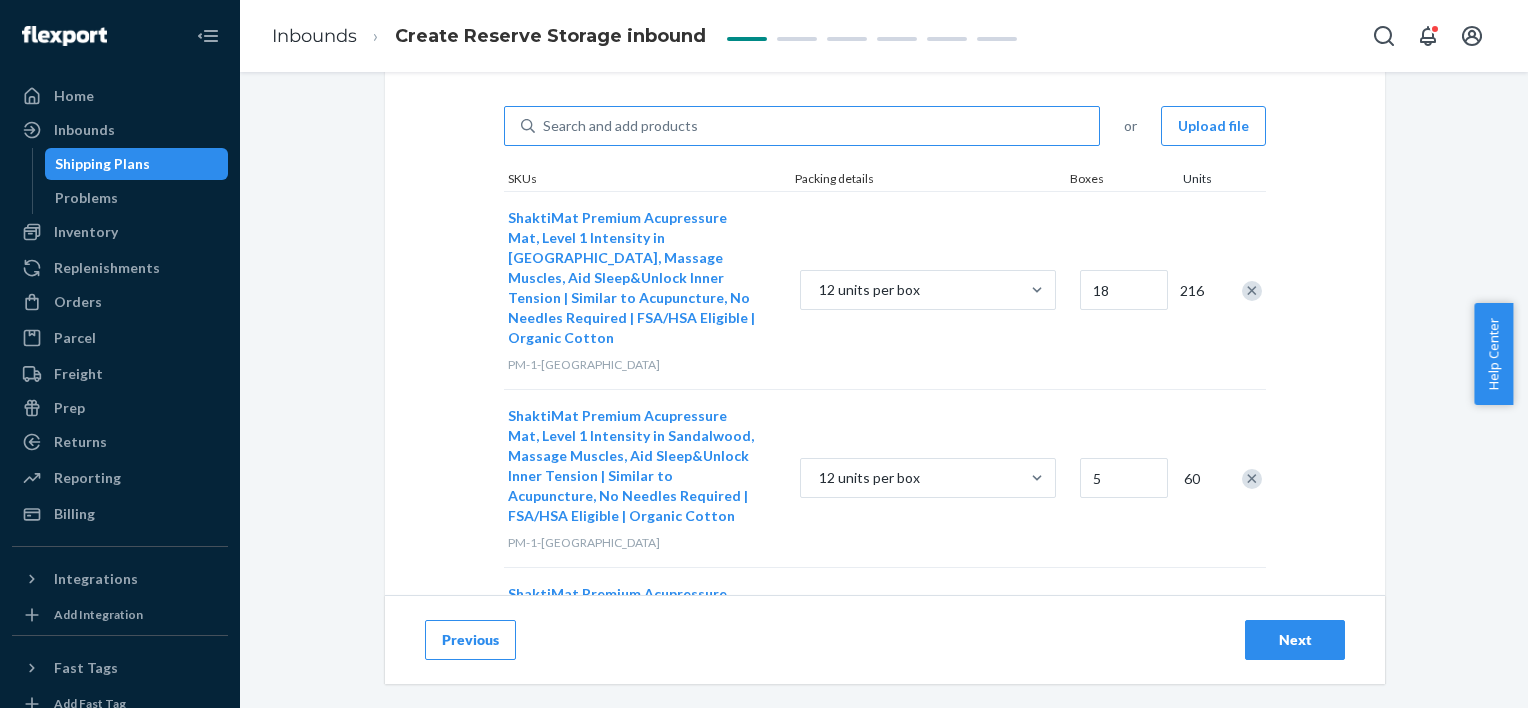 scroll, scrollTop: 164, scrollLeft: 0, axis: vertical 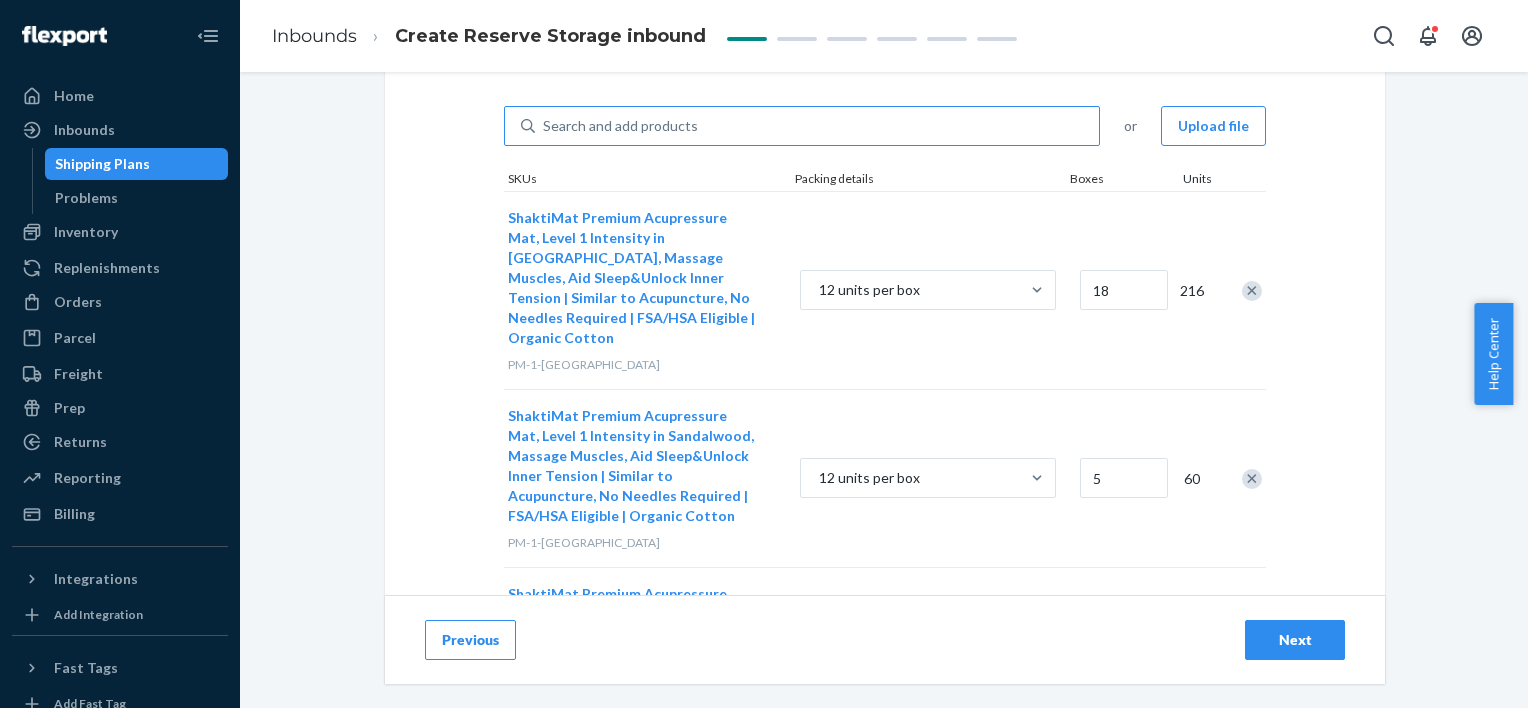 click on "Next" at bounding box center (1295, 640) 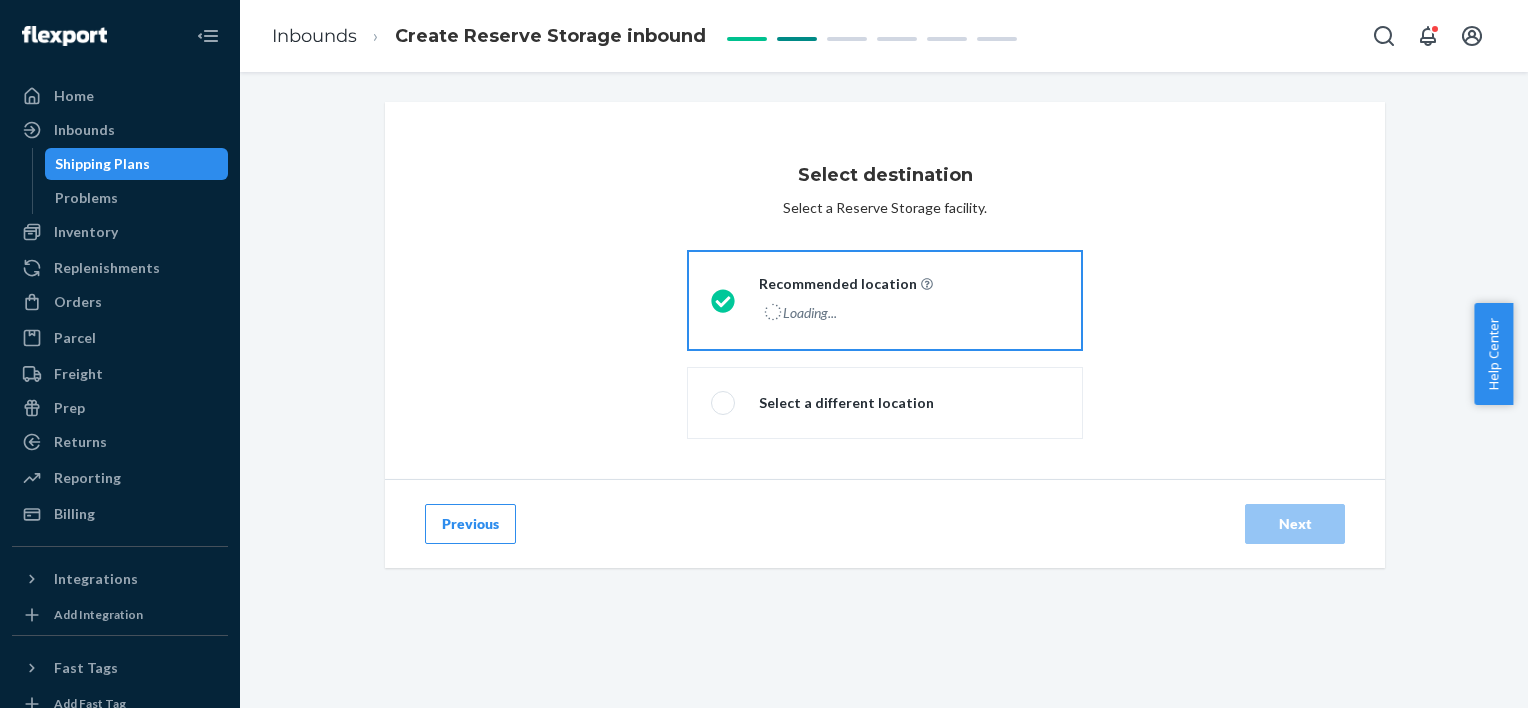scroll, scrollTop: 0, scrollLeft: 0, axis: both 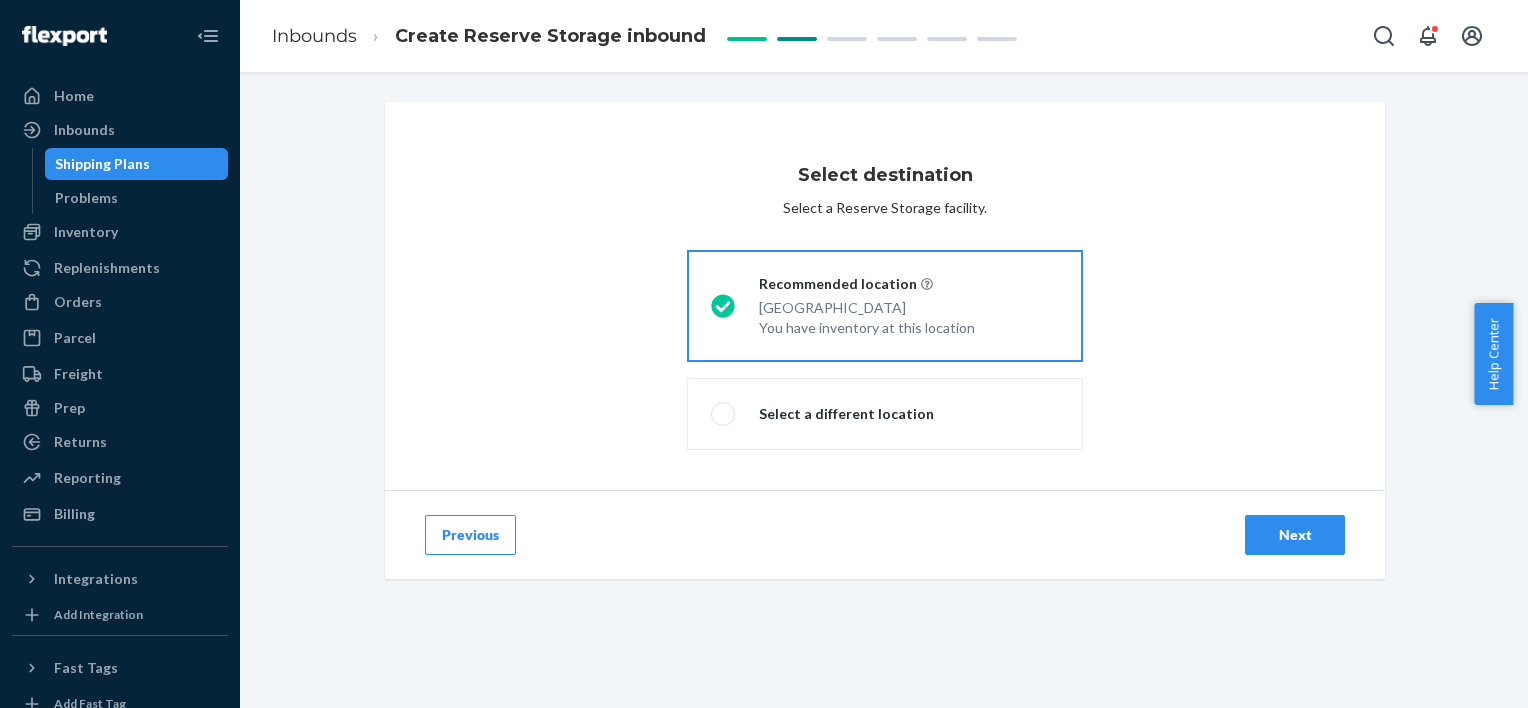 click on "Next" at bounding box center (1295, 535) 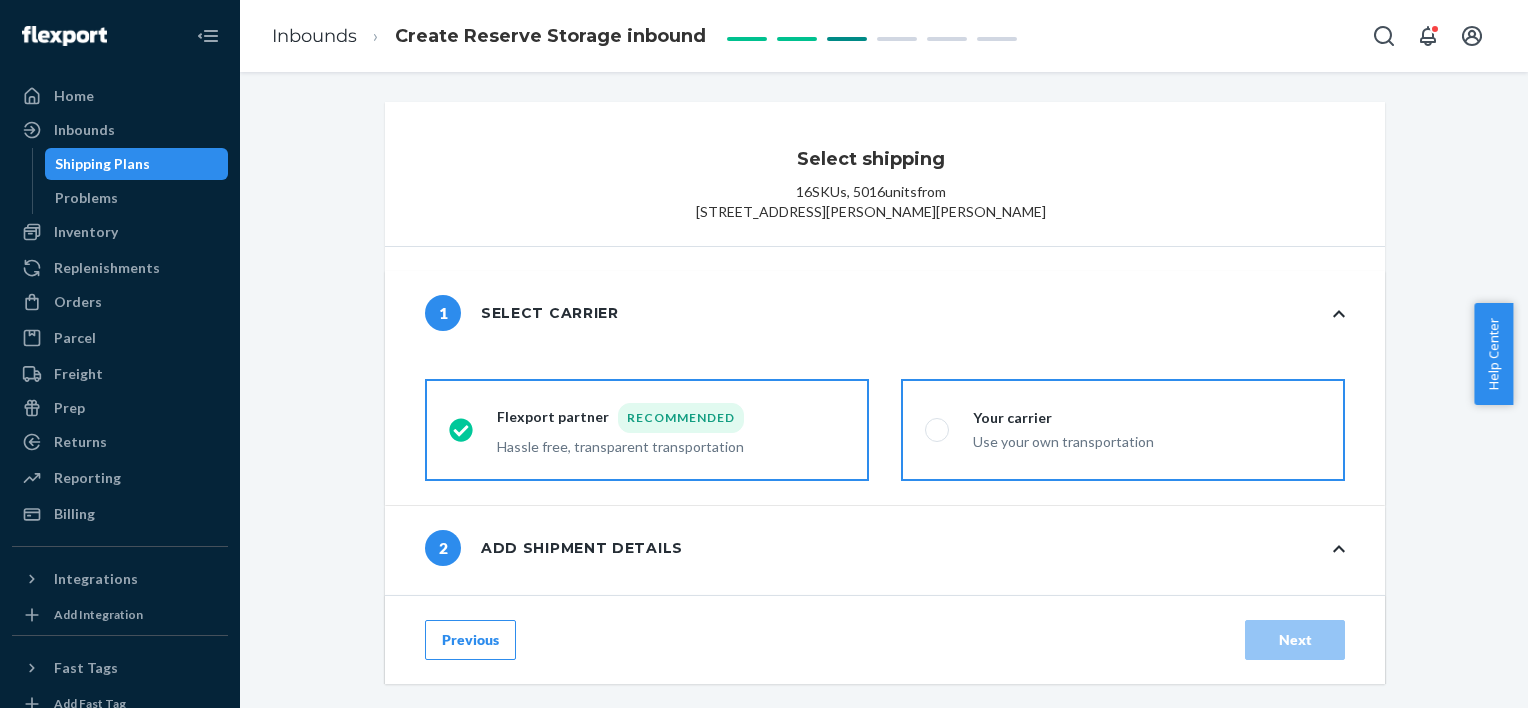 click on "Use your own transportation" at bounding box center (1063, 440) 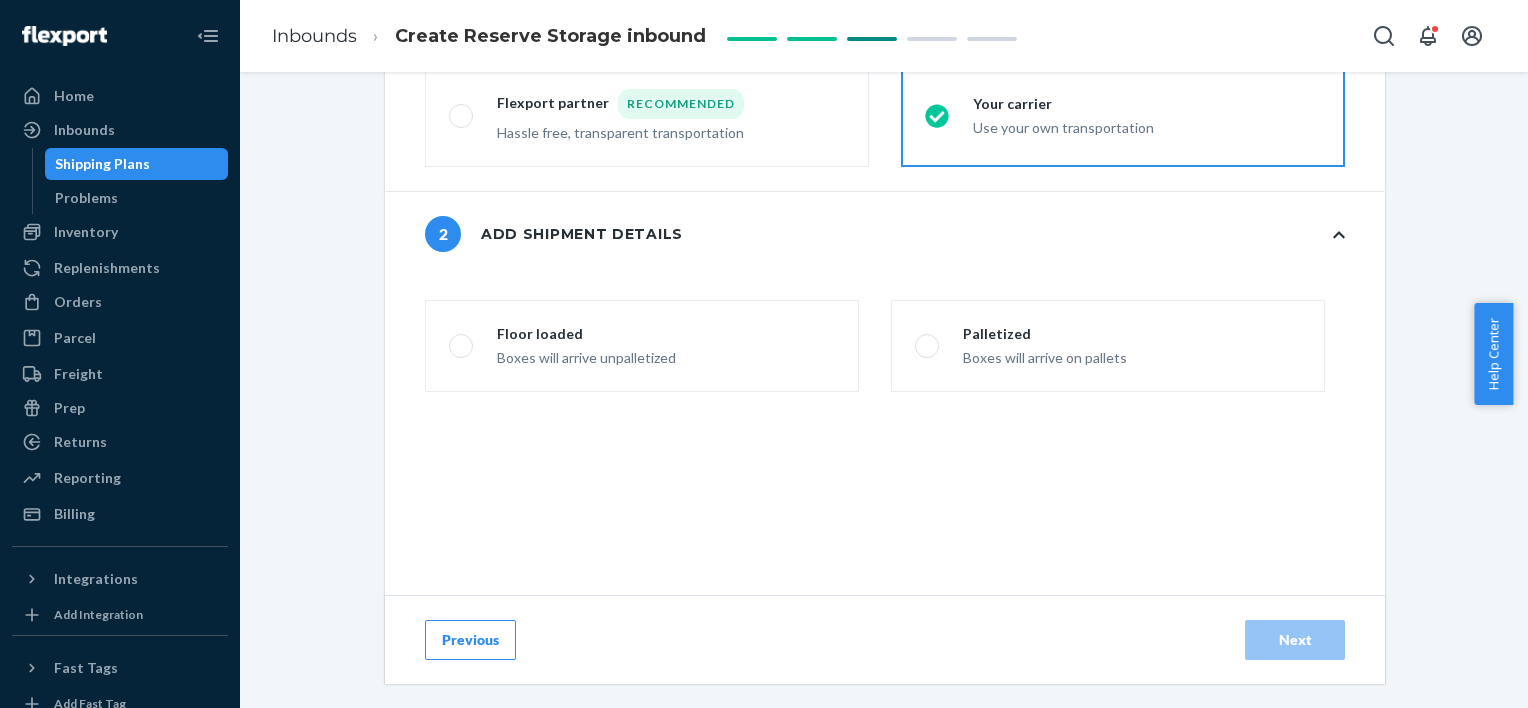 scroll, scrollTop: 318, scrollLeft: 0, axis: vertical 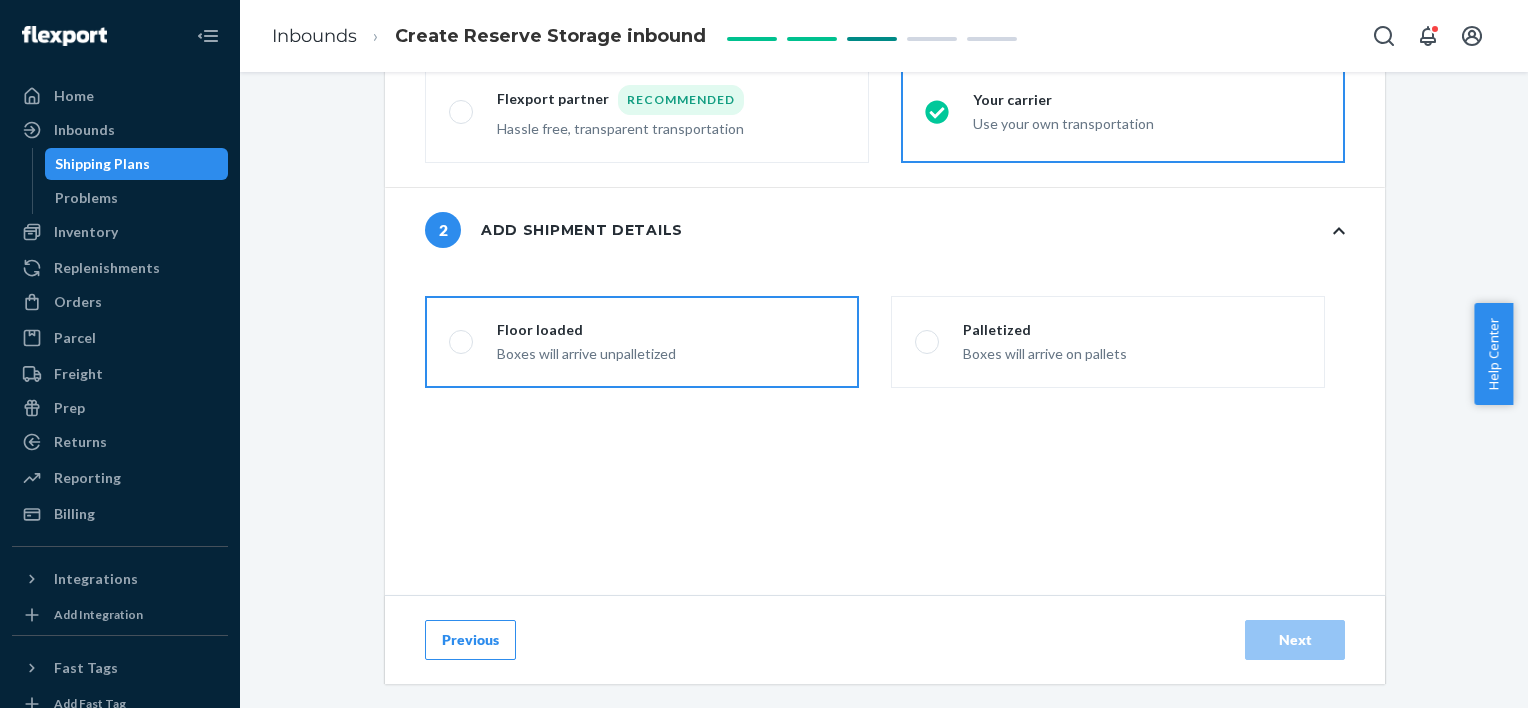 click on "Floor loaded Boxes will arrive unpalletized" at bounding box center [642, 342] 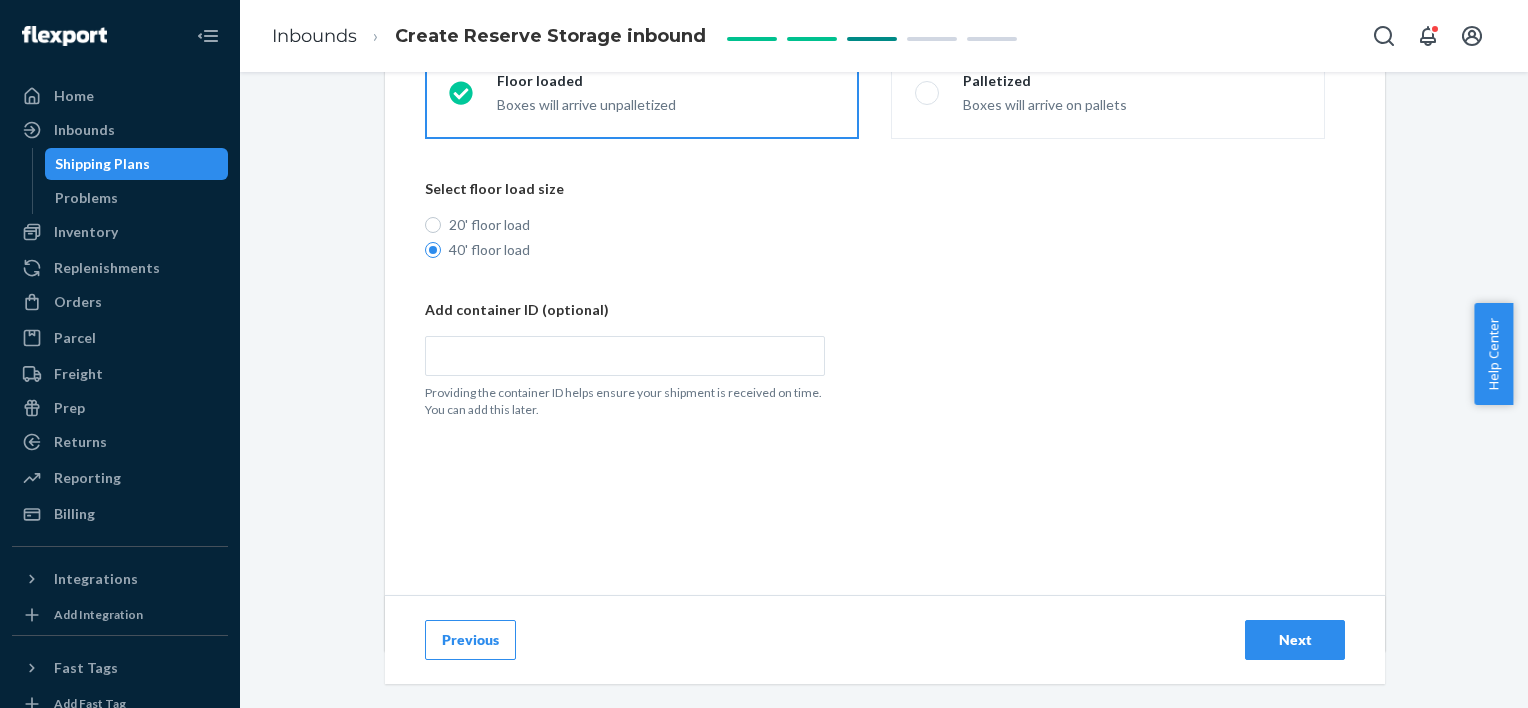 scroll, scrollTop: 662, scrollLeft: 0, axis: vertical 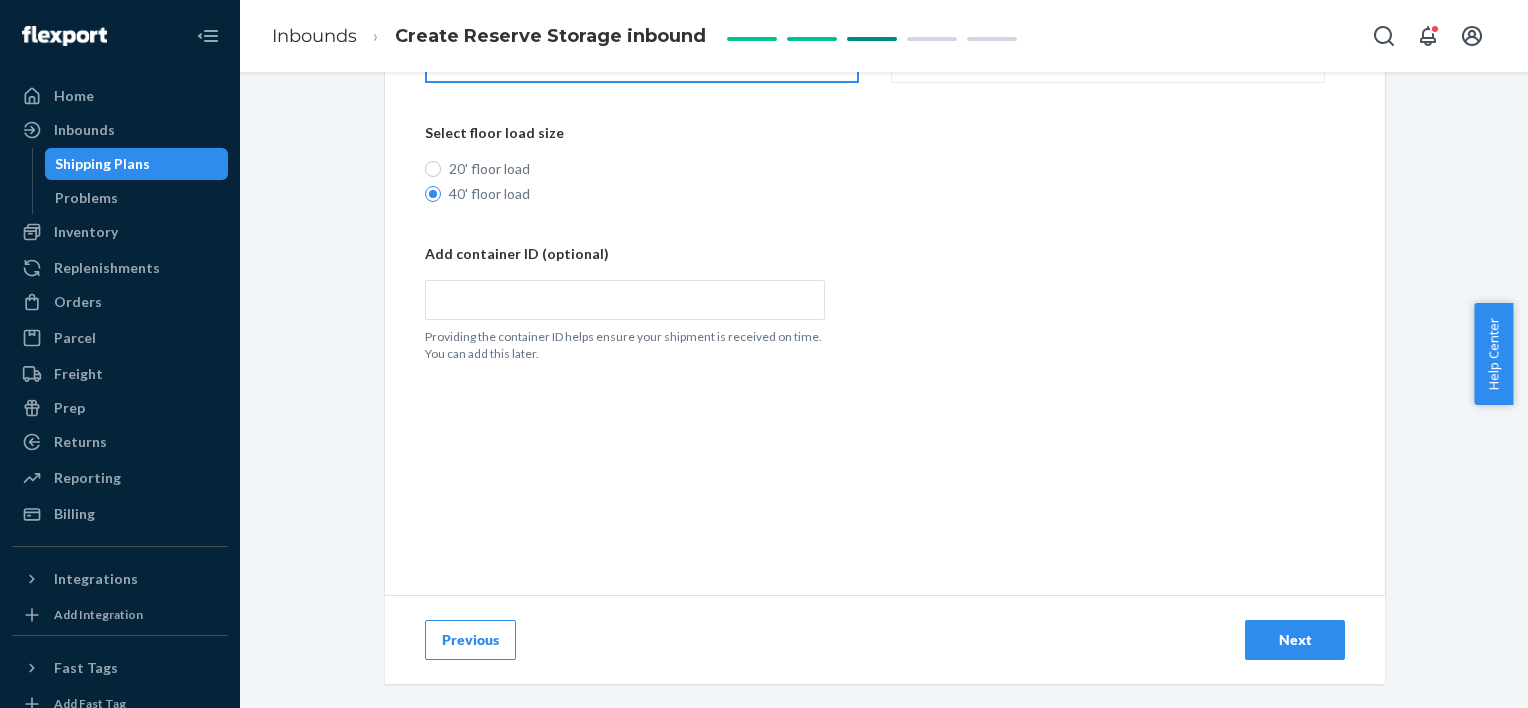 click on "Next" at bounding box center (1295, 640) 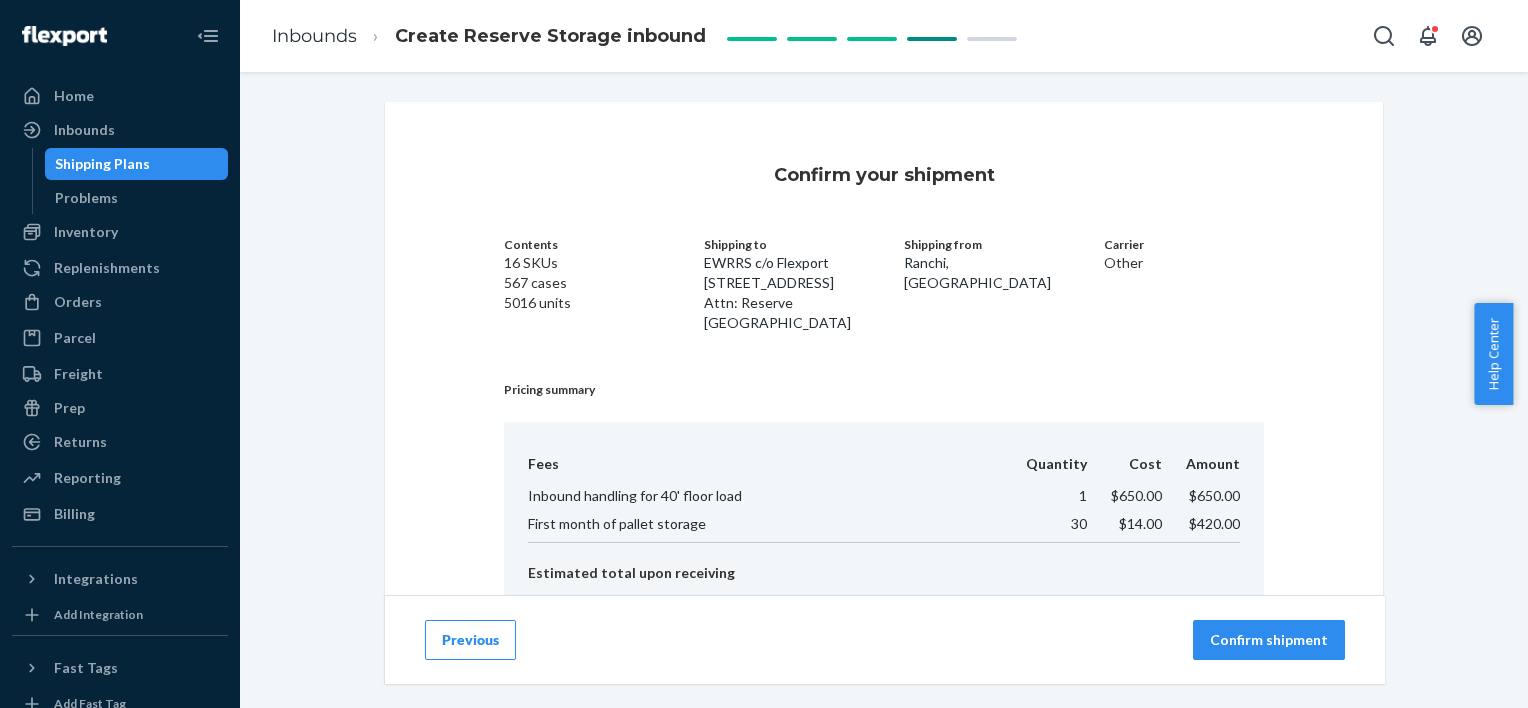 scroll, scrollTop: 75, scrollLeft: 0, axis: vertical 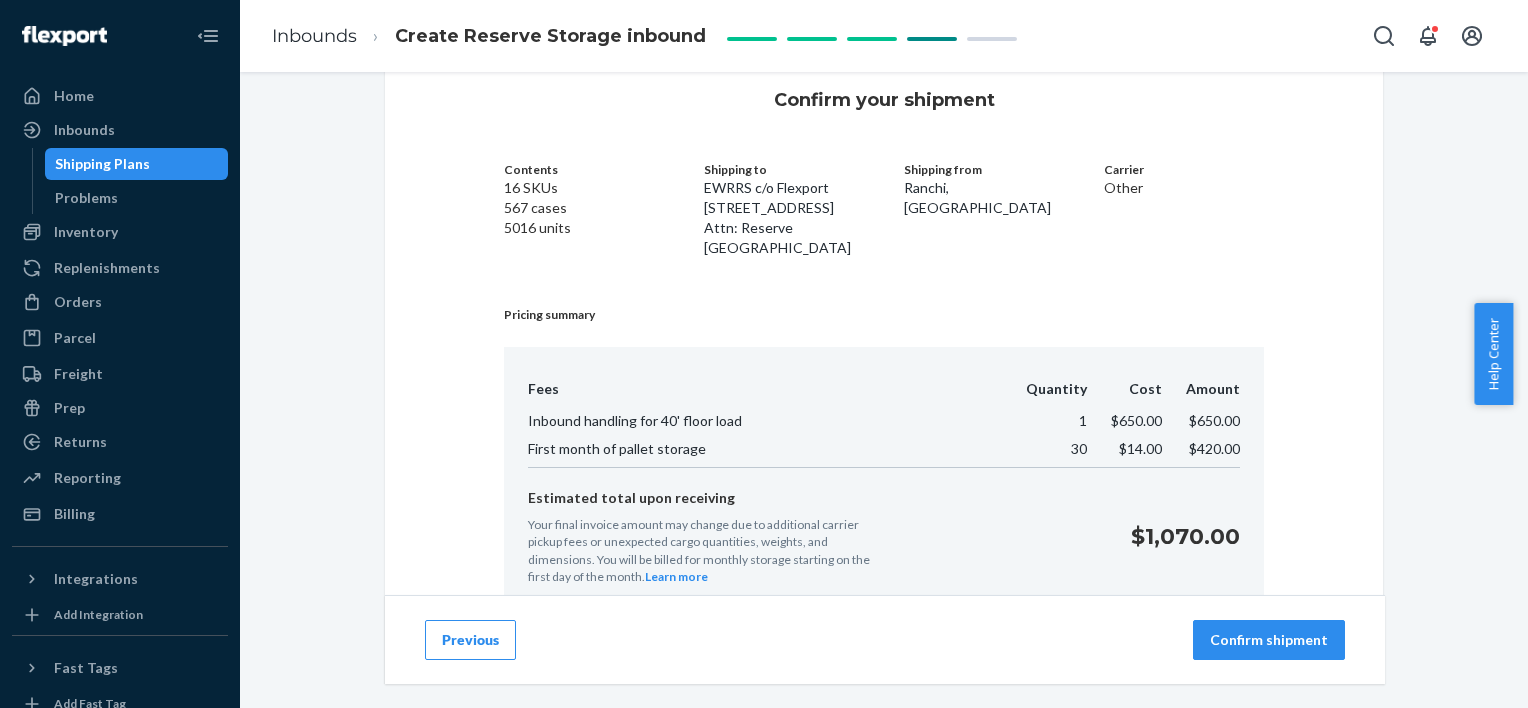 click on "Confirm shipment" at bounding box center (1269, 640) 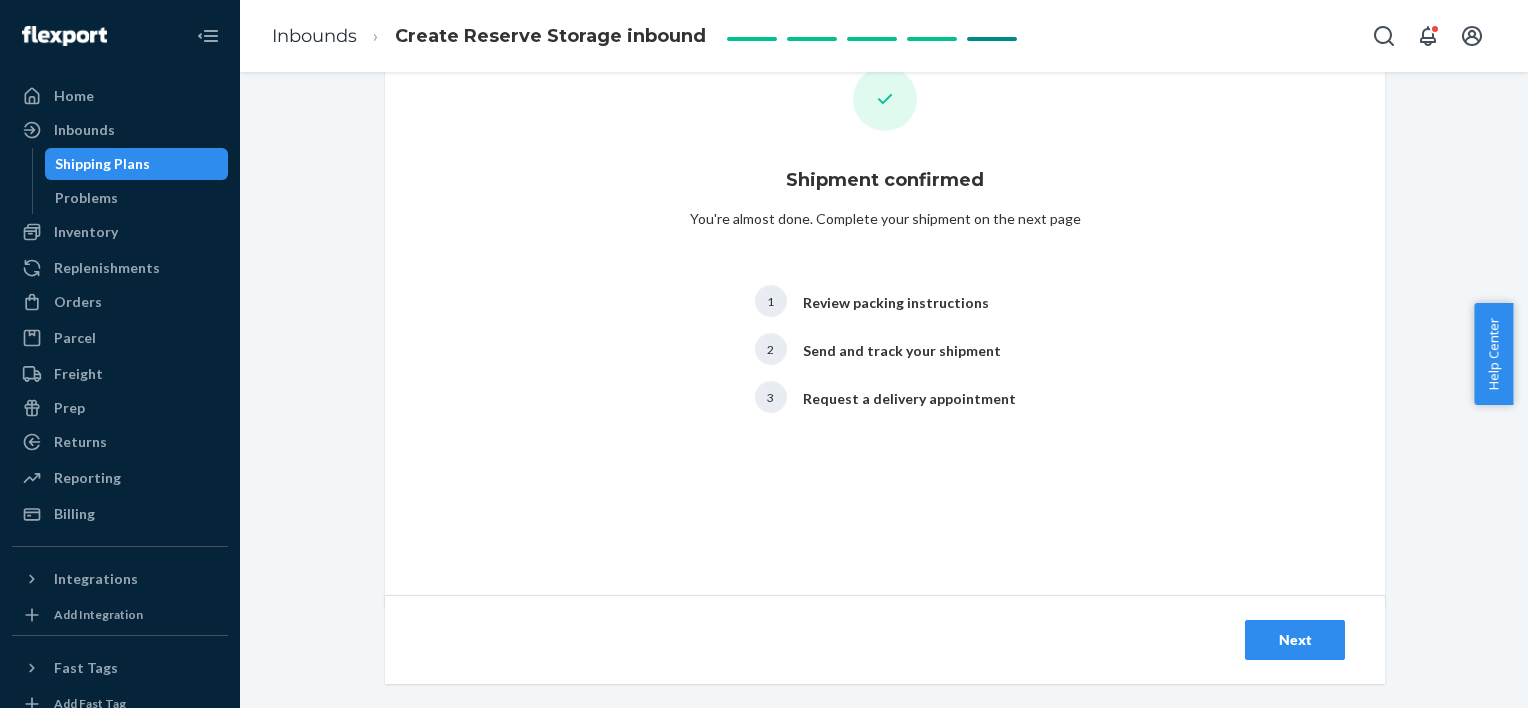 scroll, scrollTop: 0, scrollLeft: 0, axis: both 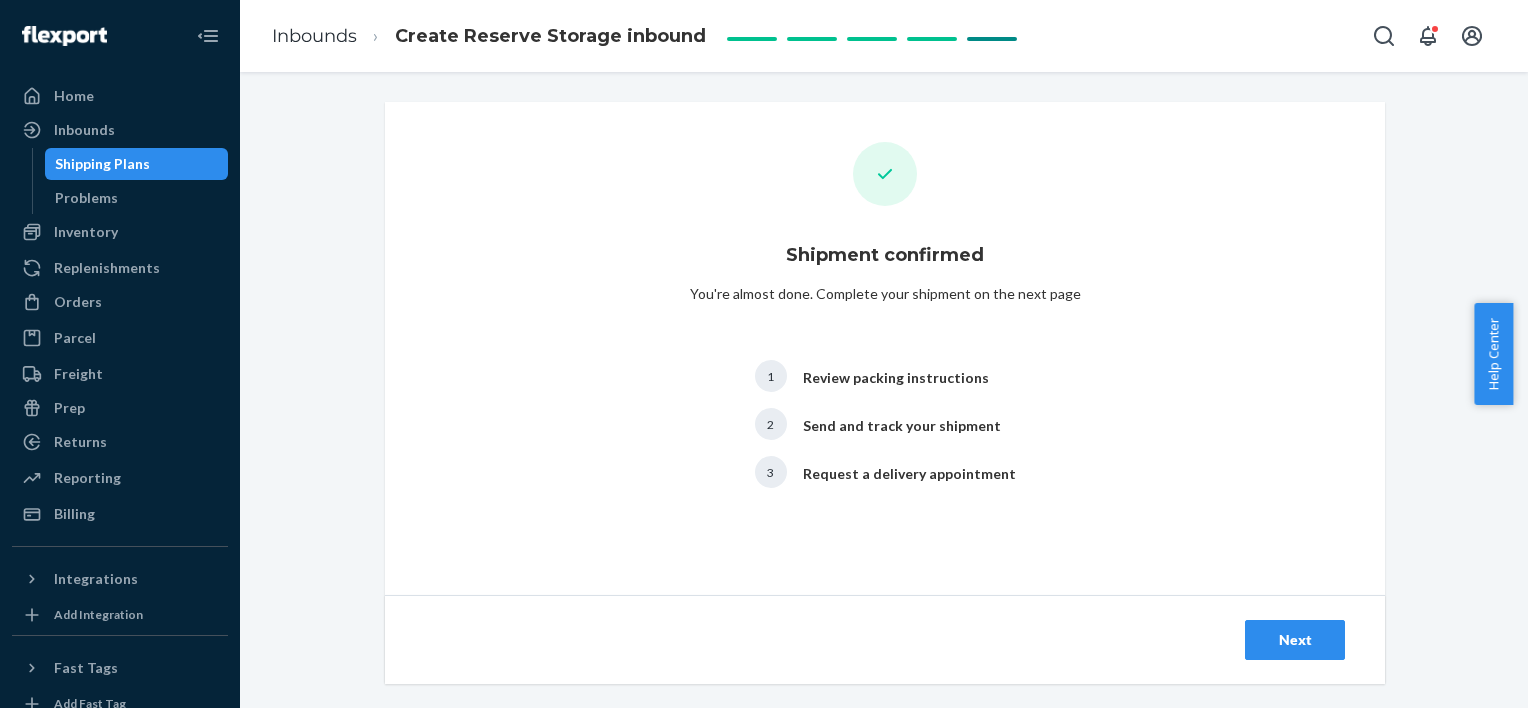 click on "Next" at bounding box center [1295, 640] 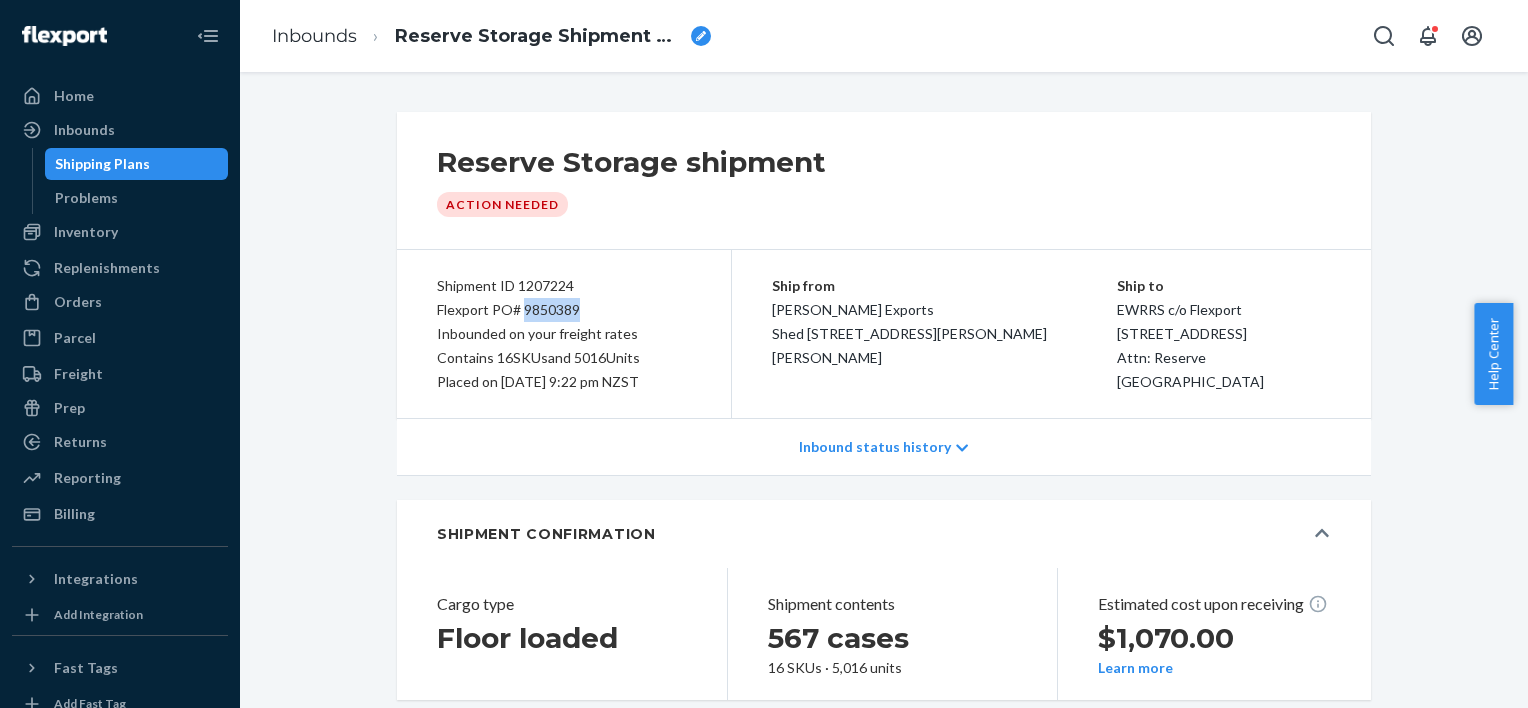 drag, startPoint x: 517, startPoint y: 313, endPoint x: 569, endPoint y: 311, distance: 52.03845 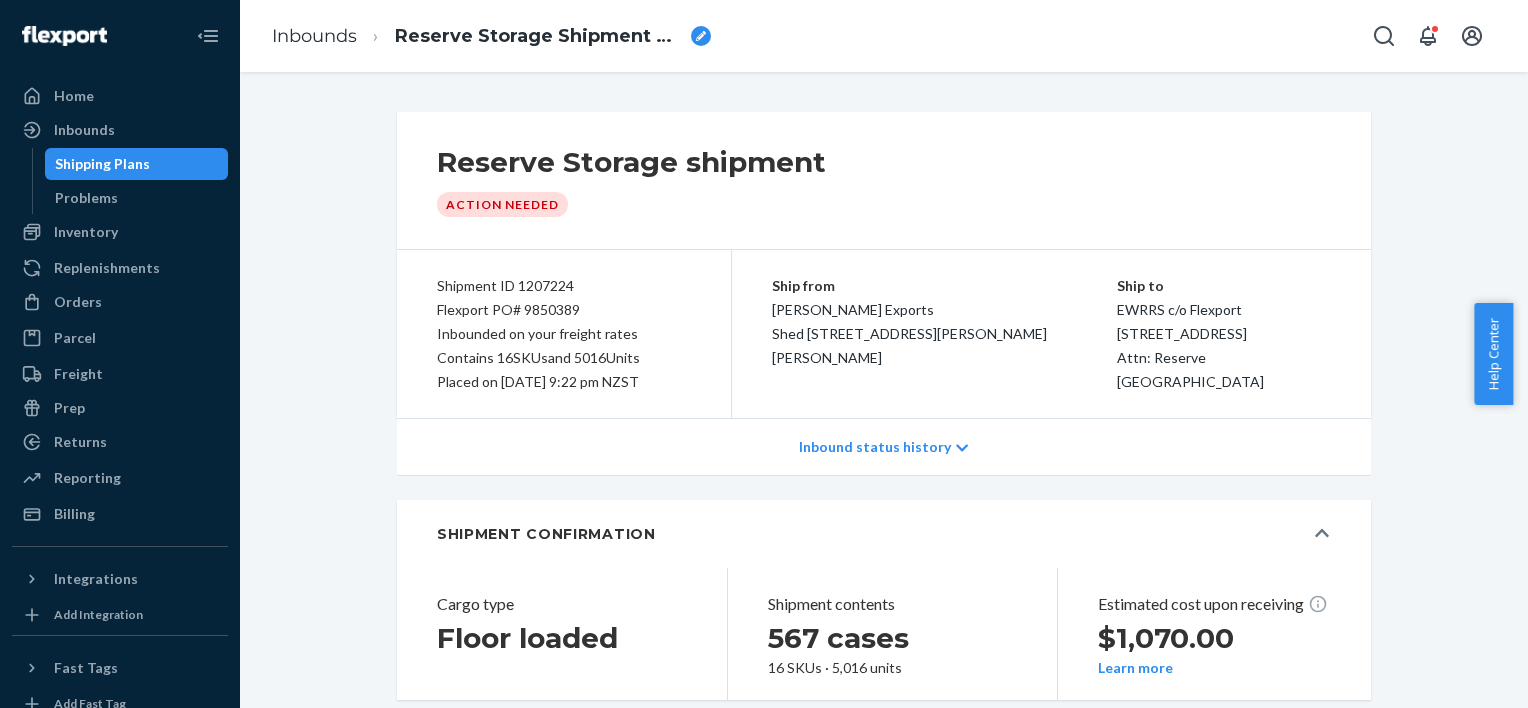 click 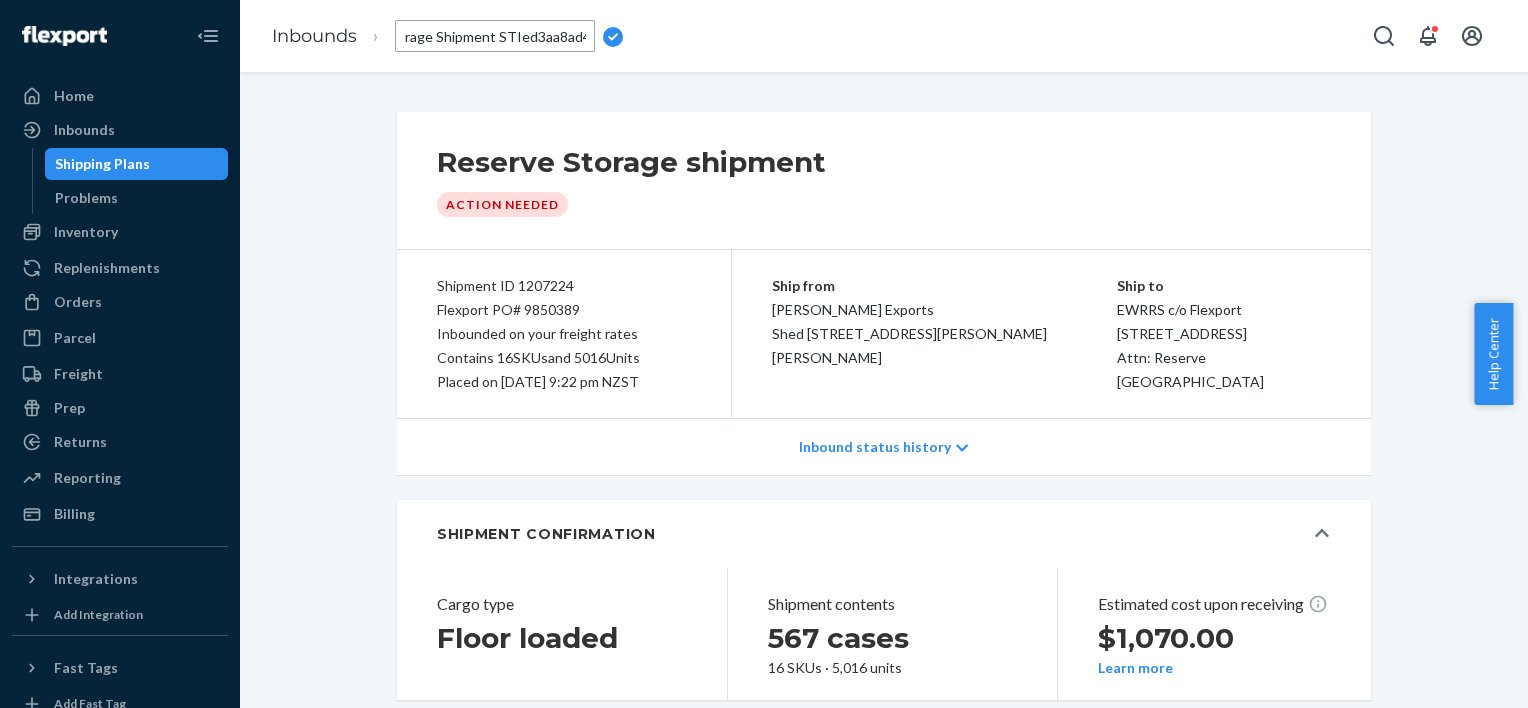 scroll, scrollTop: 0, scrollLeft: 0, axis: both 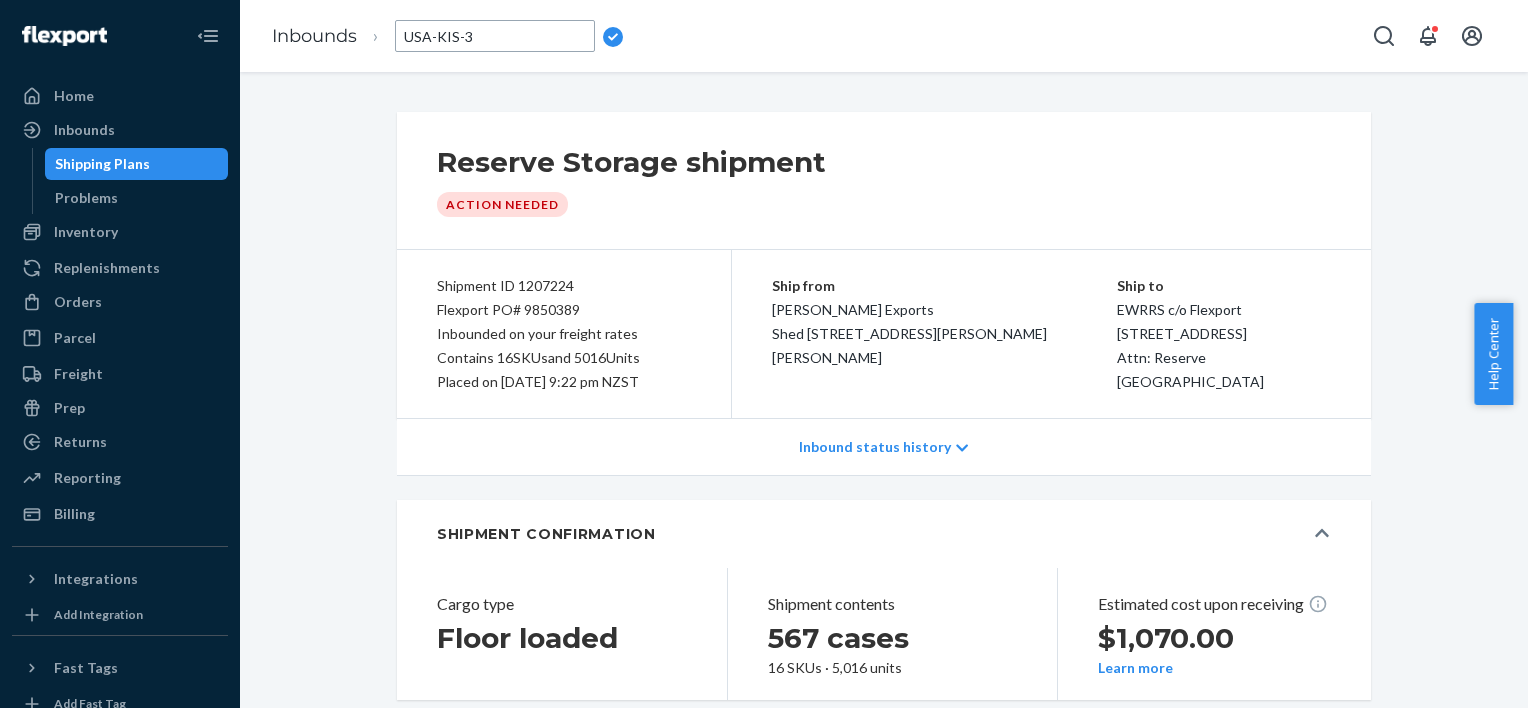 type on "USA-KIS-31" 